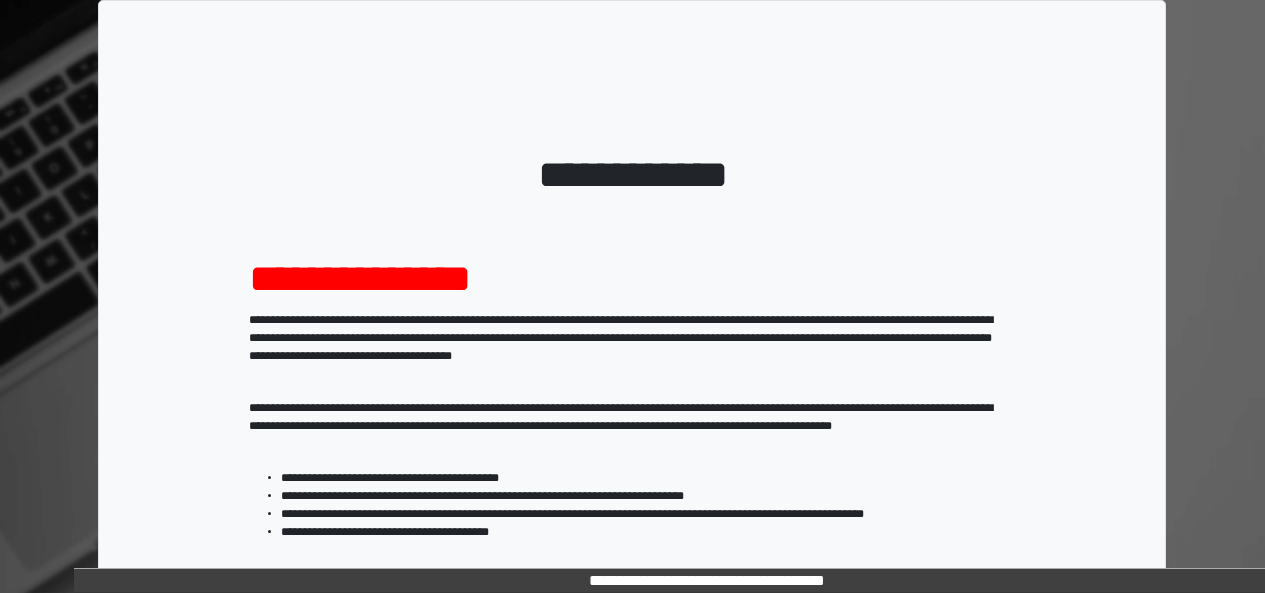 scroll, scrollTop: 0, scrollLeft: 0, axis: both 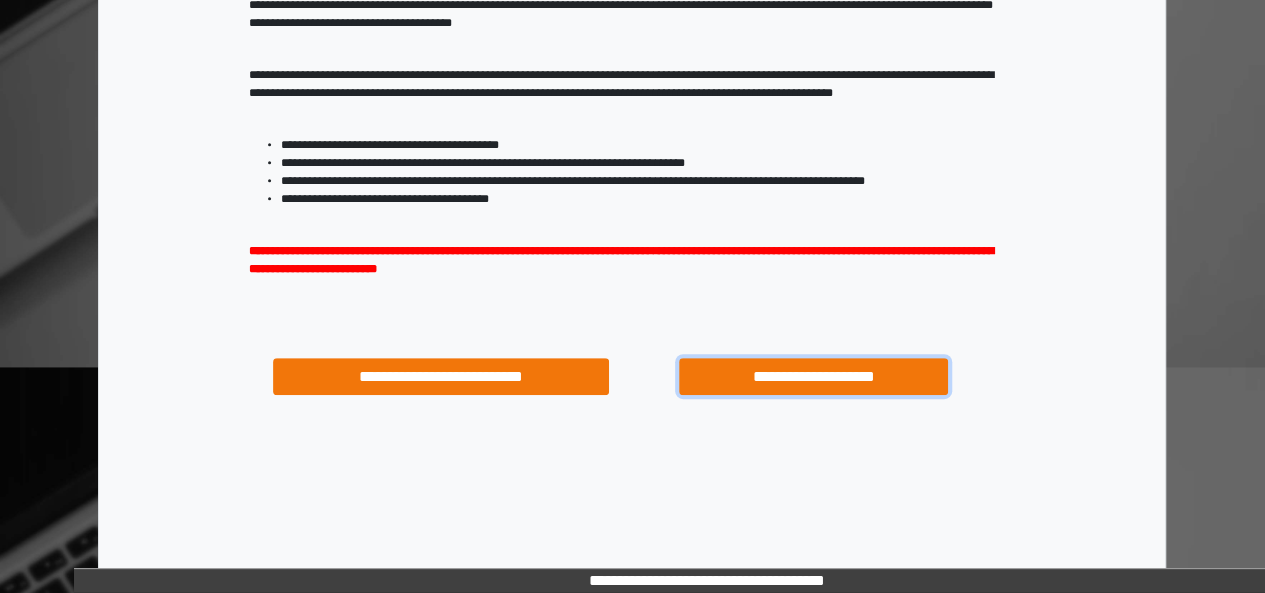 click on "**********" at bounding box center (813, 376) 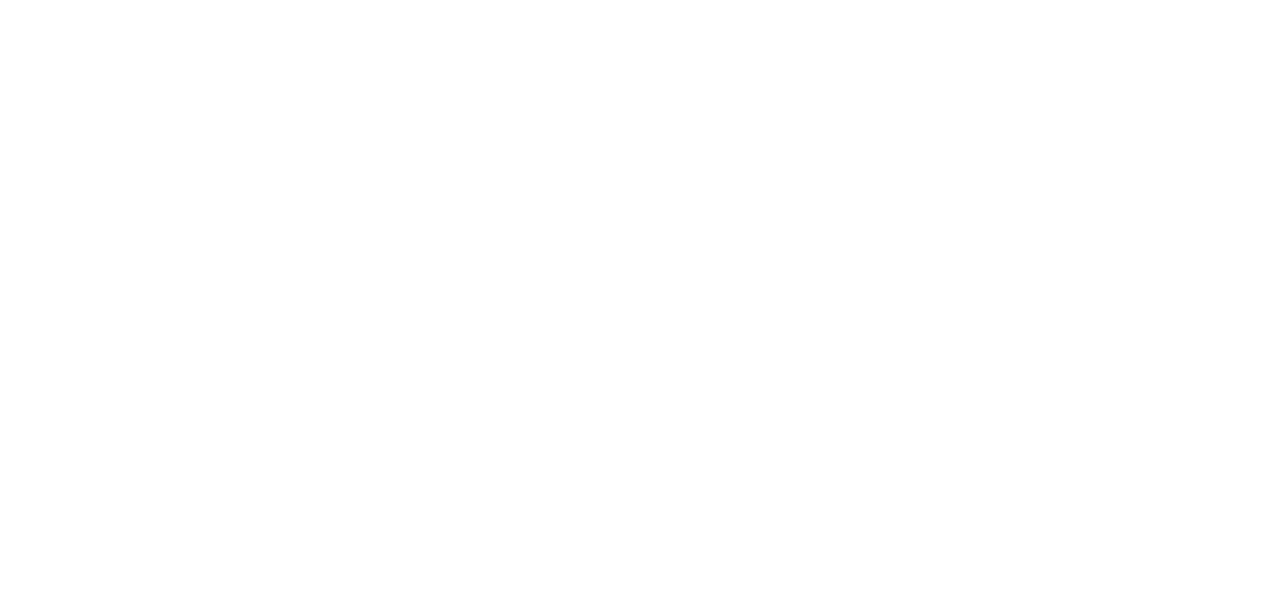 scroll, scrollTop: 0, scrollLeft: 0, axis: both 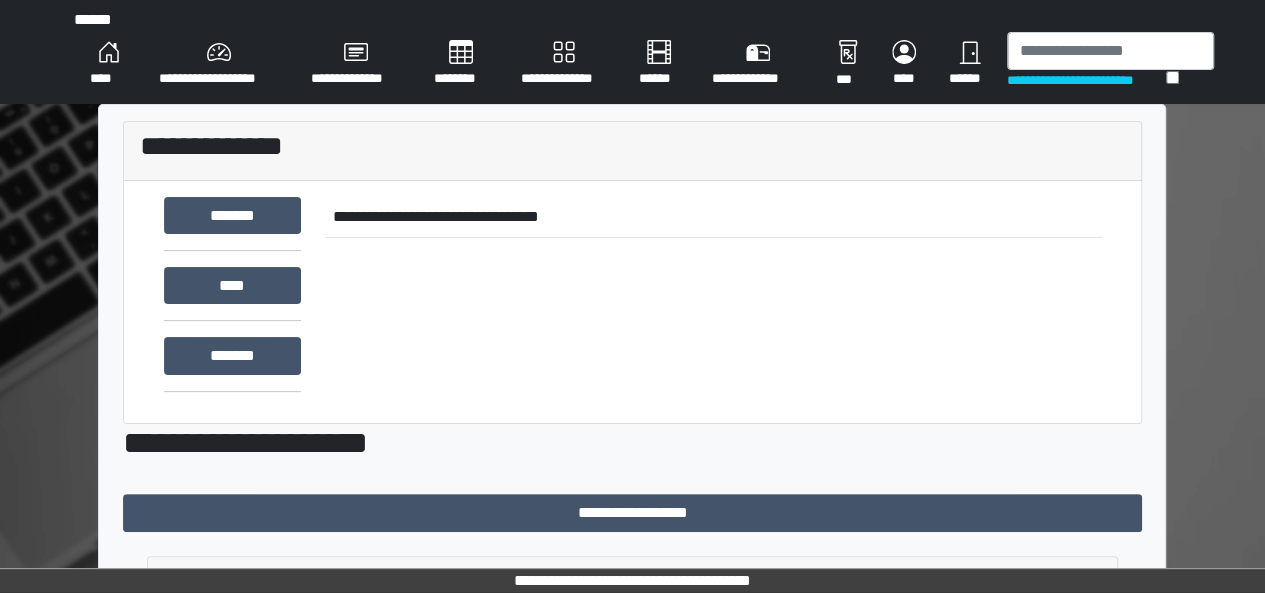 click on "**********" at bounding box center [219, 64] 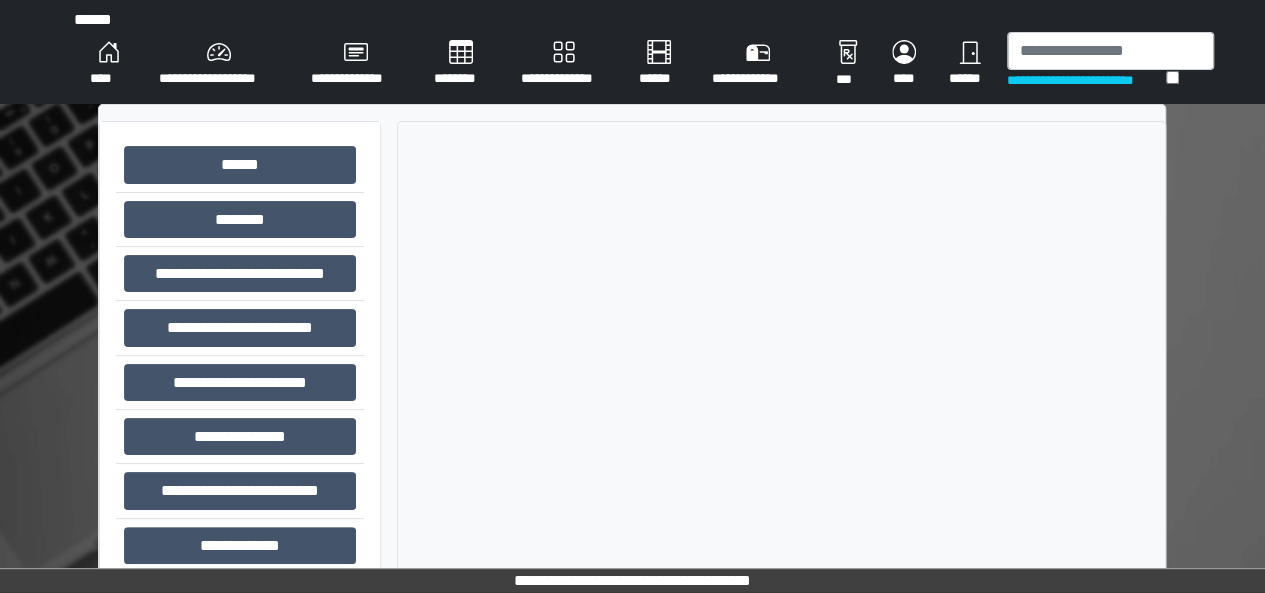 scroll, scrollTop: 242, scrollLeft: 0, axis: vertical 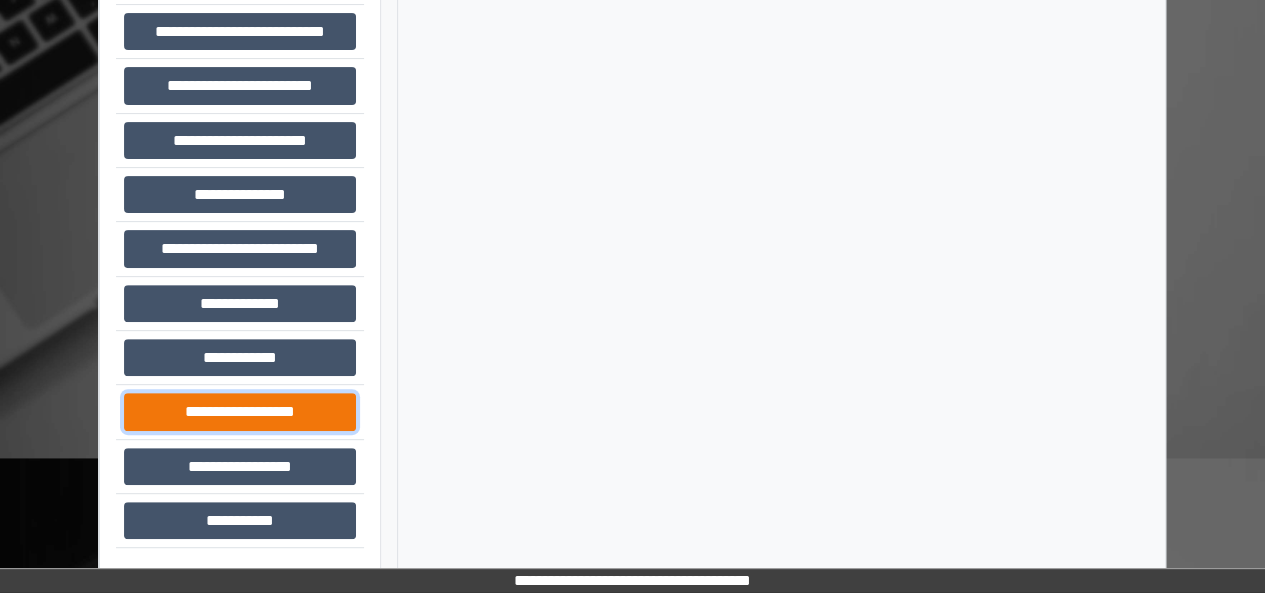 click on "**********" at bounding box center (240, 411) 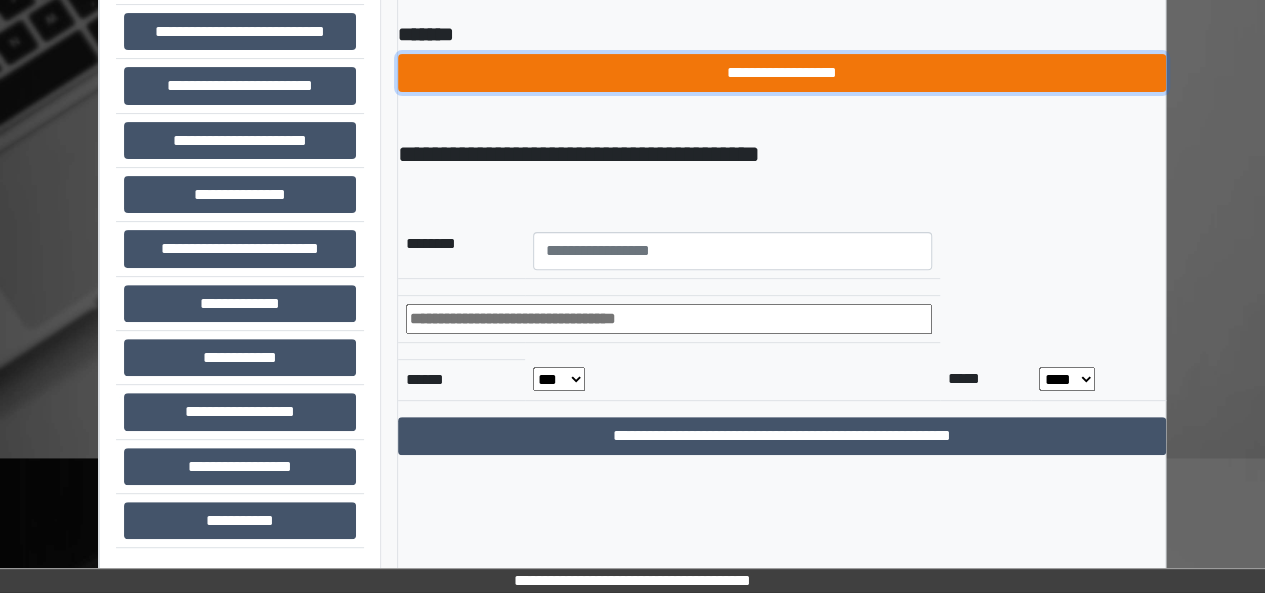 click on "**********" at bounding box center (782, 72) 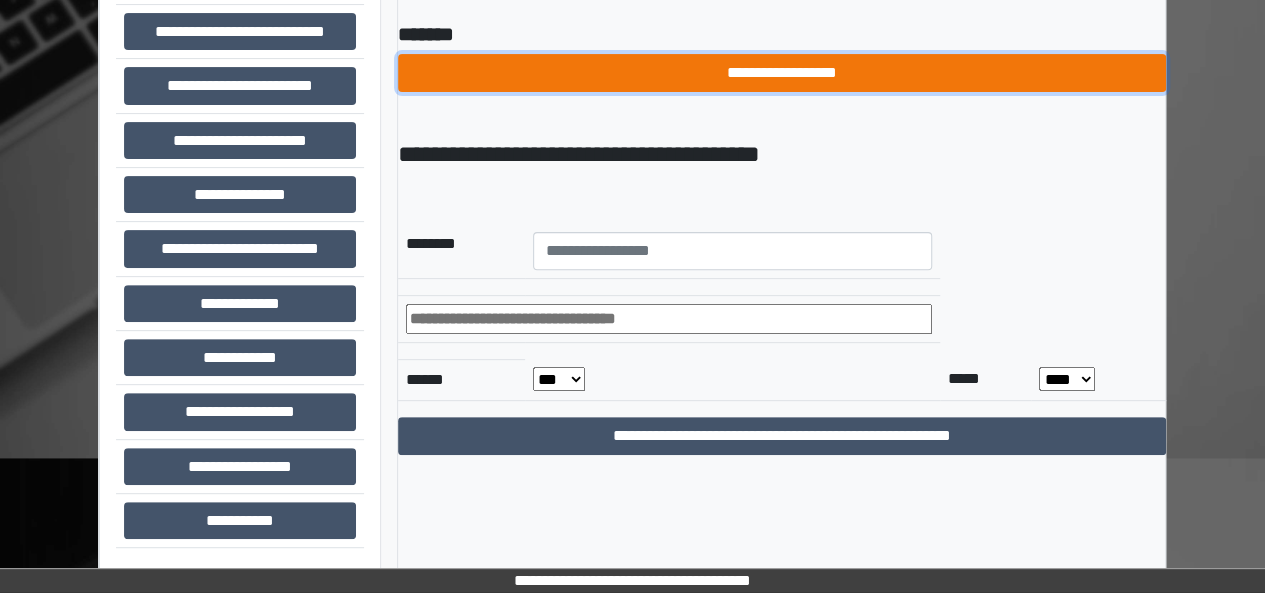 click on "**********" at bounding box center (782, 72) 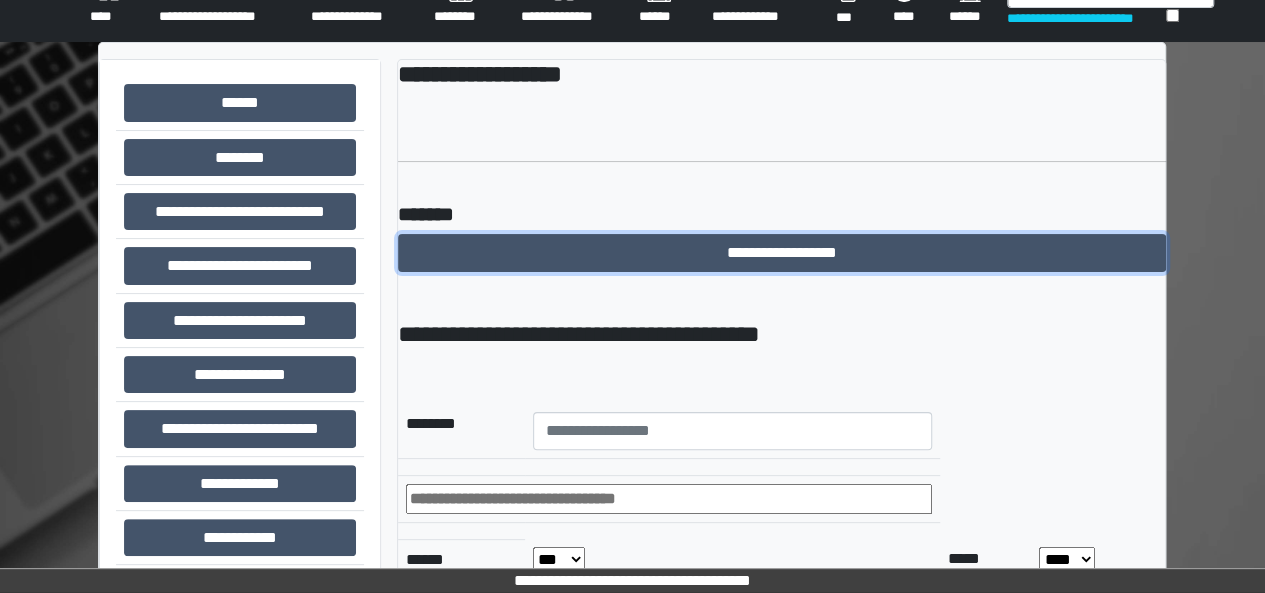 scroll, scrollTop: 14, scrollLeft: 0, axis: vertical 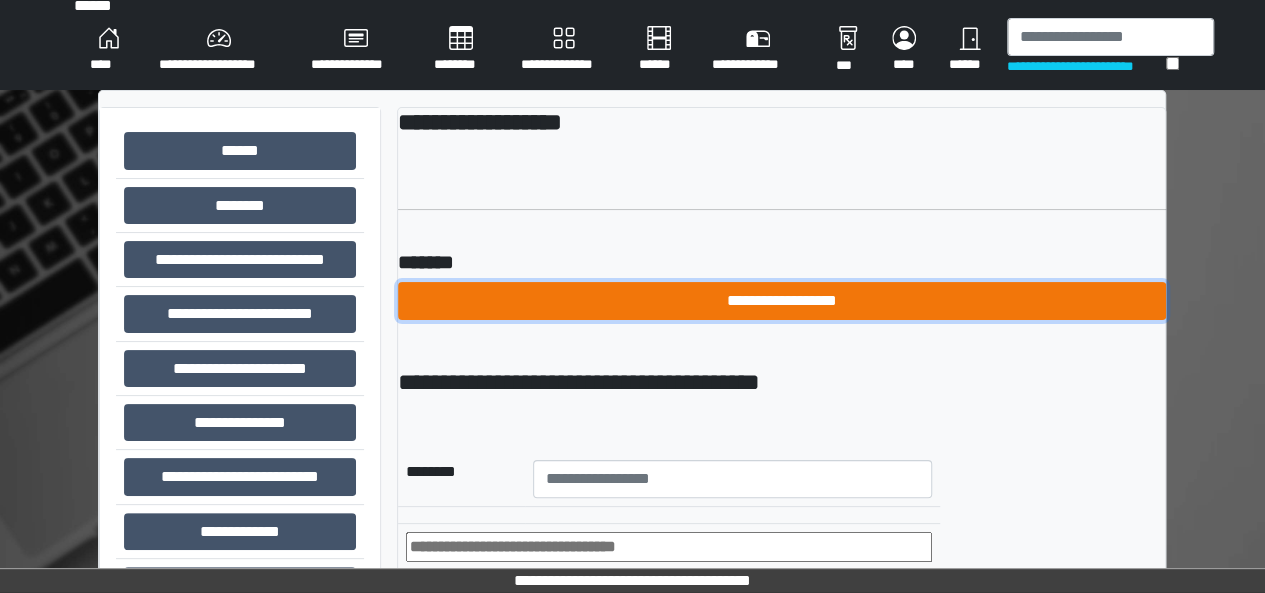 click on "**********" at bounding box center [782, 300] 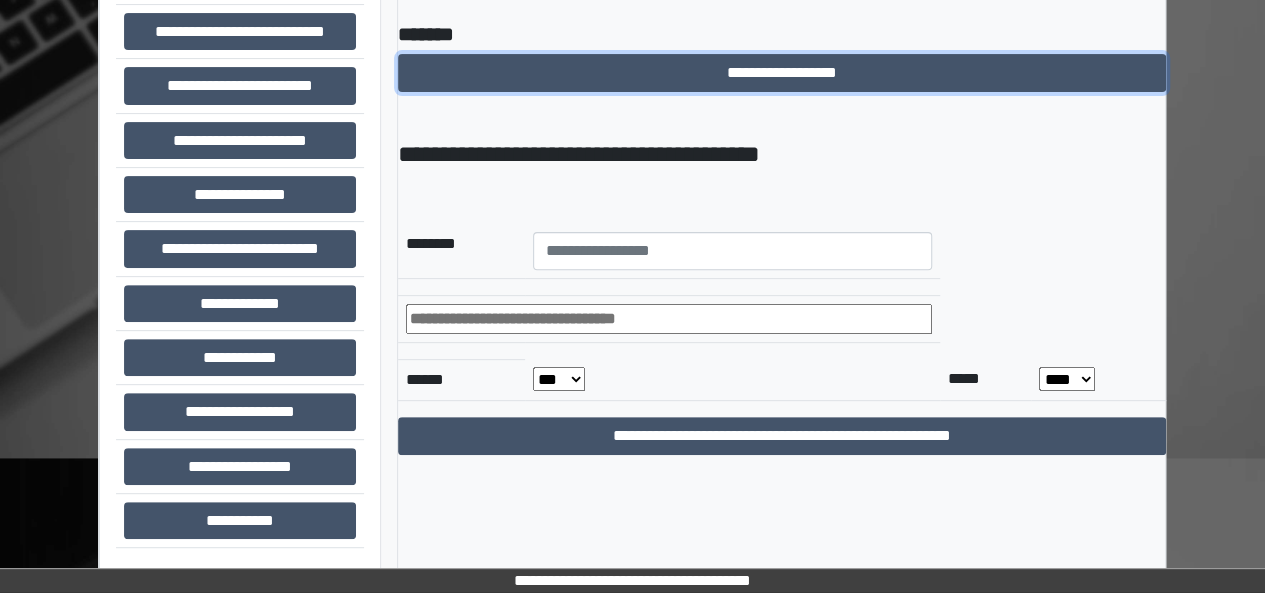 scroll, scrollTop: 41, scrollLeft: 0, axis: vertical 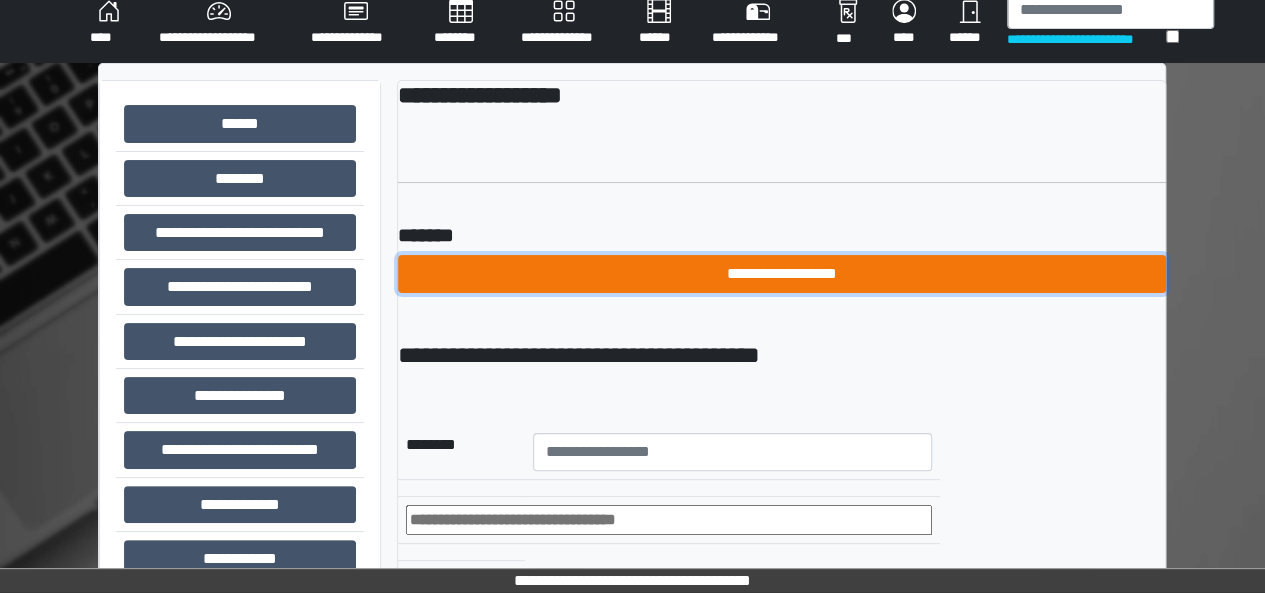 click on "**********" at bounding box center (782, 273) 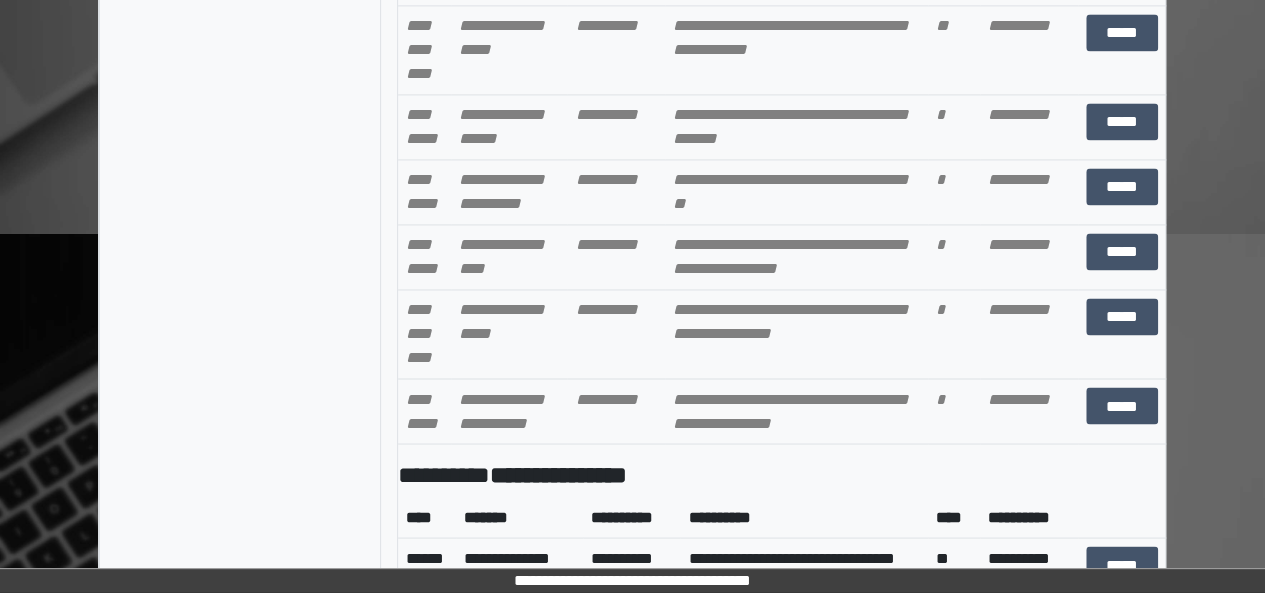 scroll, scrollTop: 0, scrollLeft: 0, axis: both 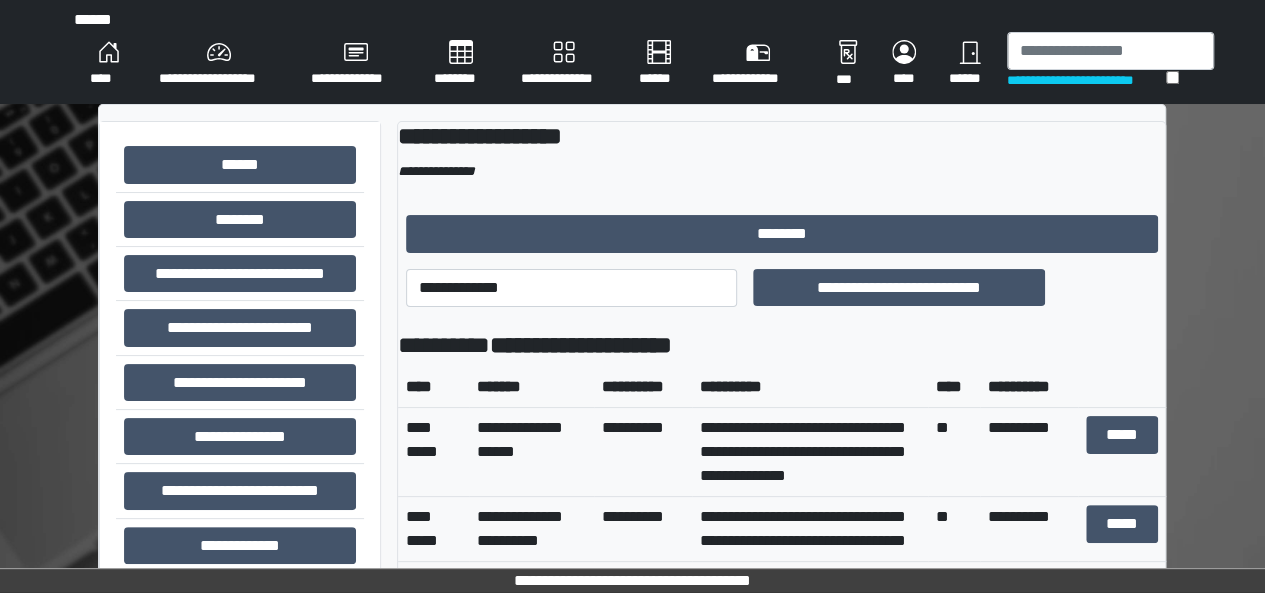 click on "********" at bounding box center (461, 64) 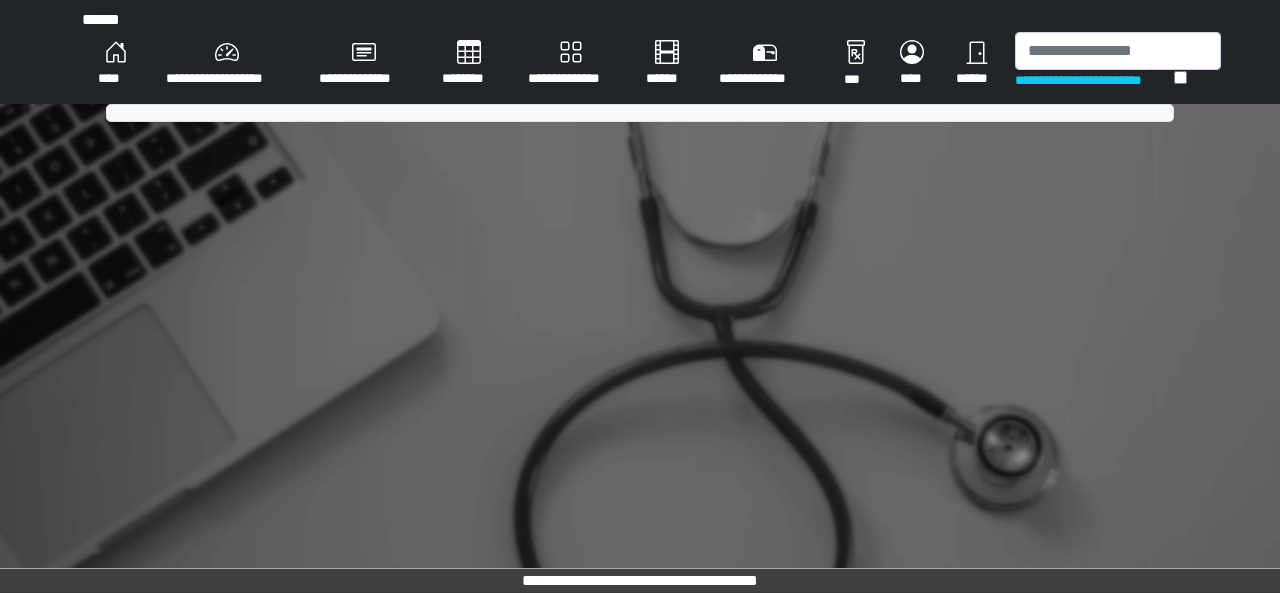 click on "********" at bounding box center (469, 64) 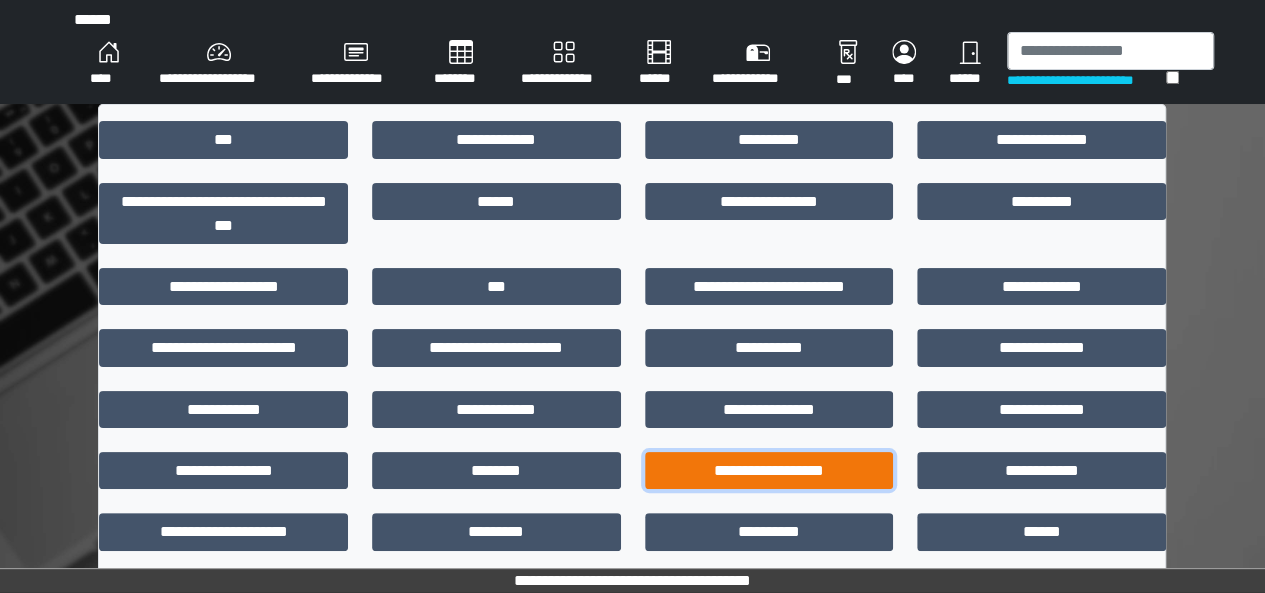 click on "**********" at bounding box center (769, 470) 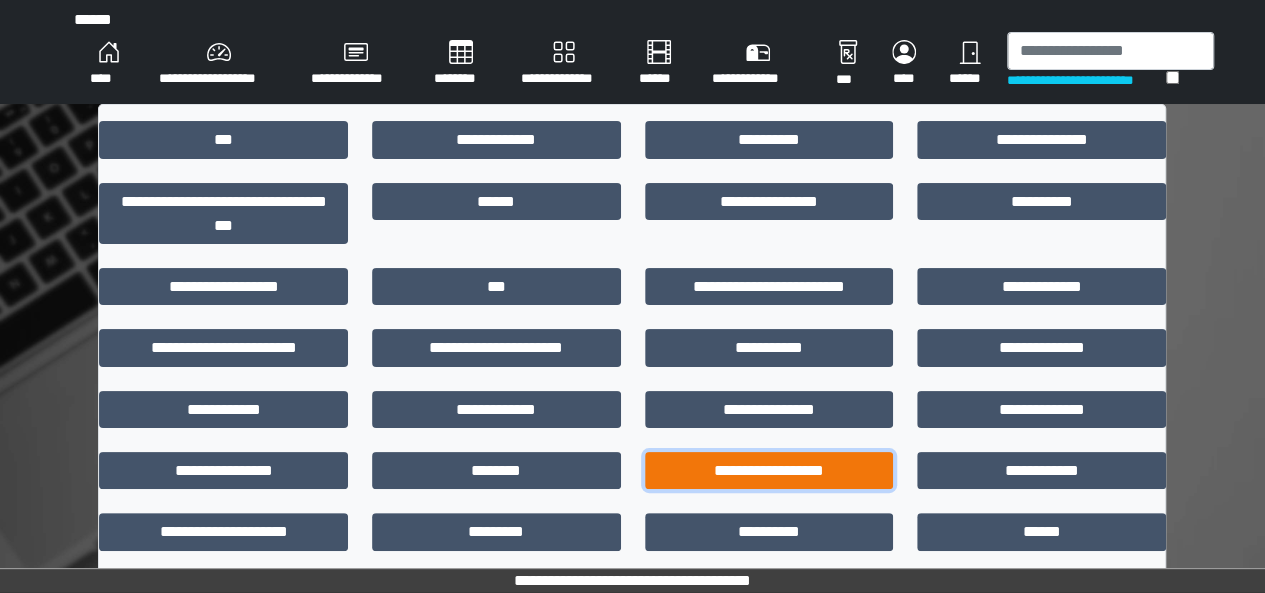 click on "**********" at bounding box center [769, 470] 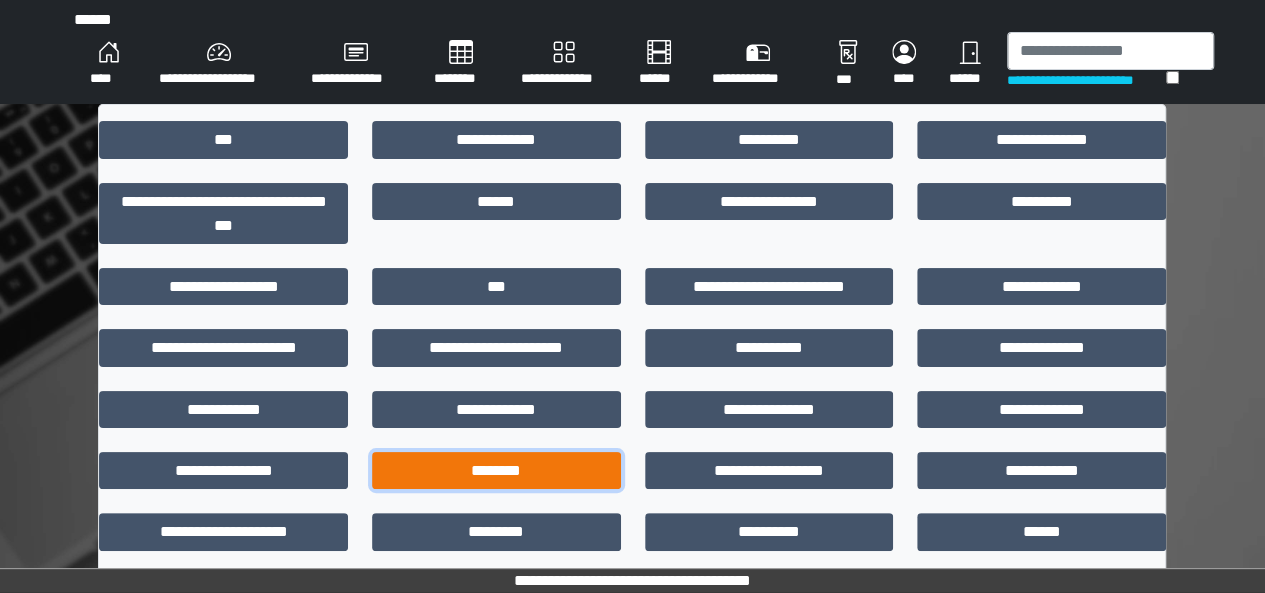 click on "********" at bounding box center (496, 470) 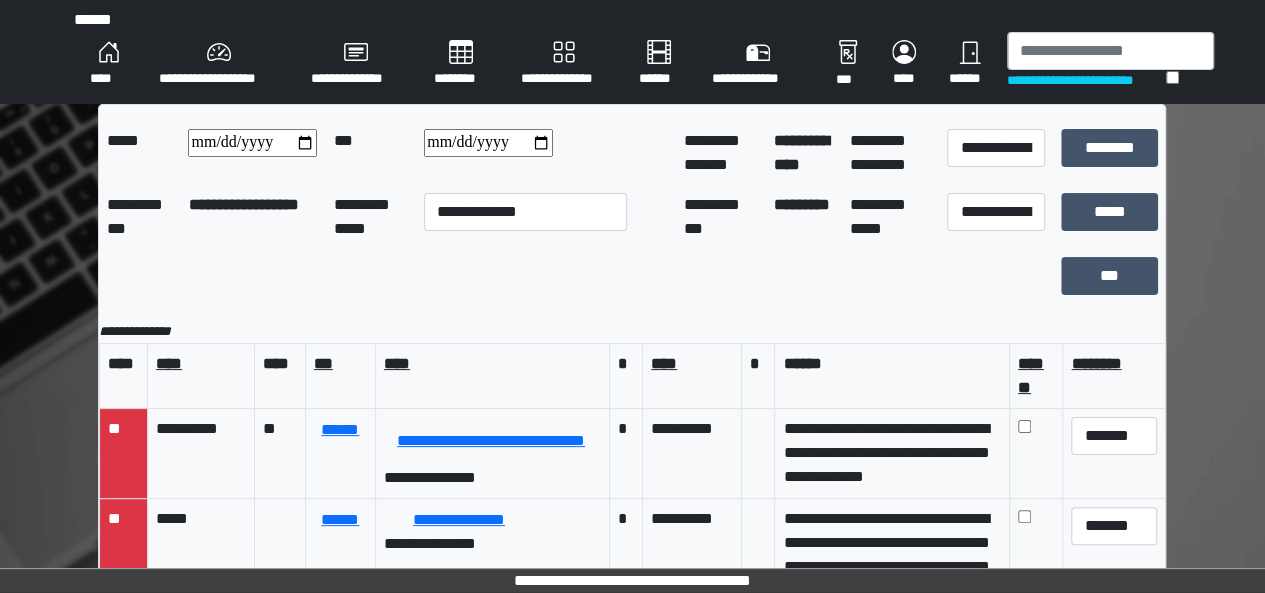 scroll, scrollTop: 342, scrollLeft: 0, axis: vertical 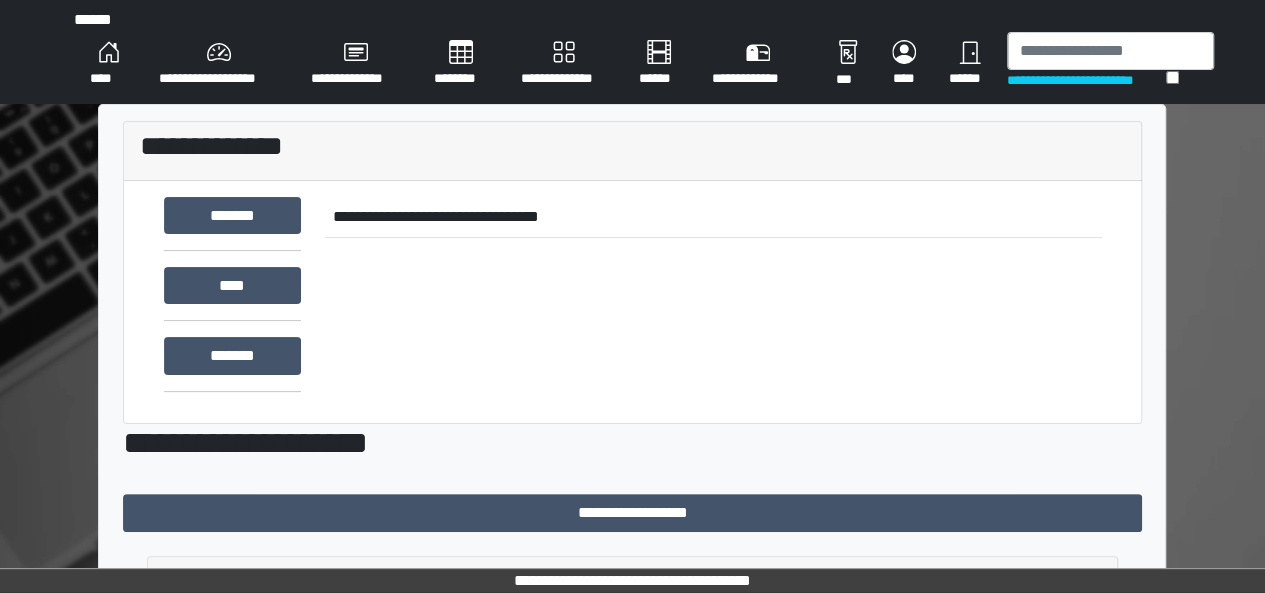 click on "********" at bounding box center (461, 64) 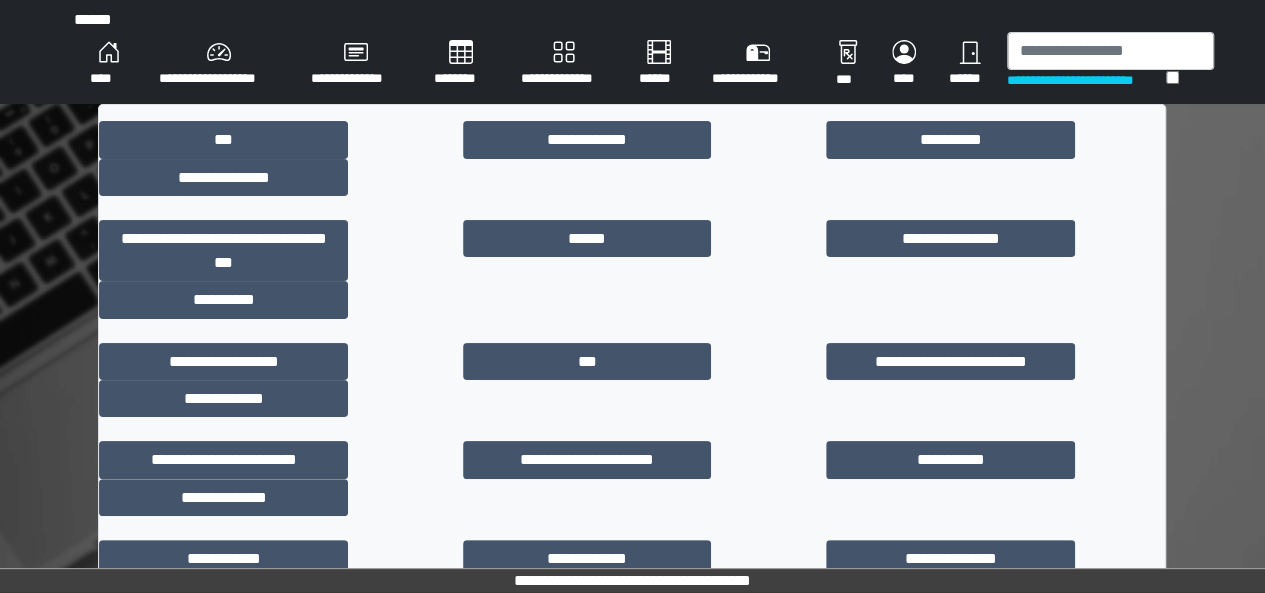 click on "**********" at bounding box center (950, 657) 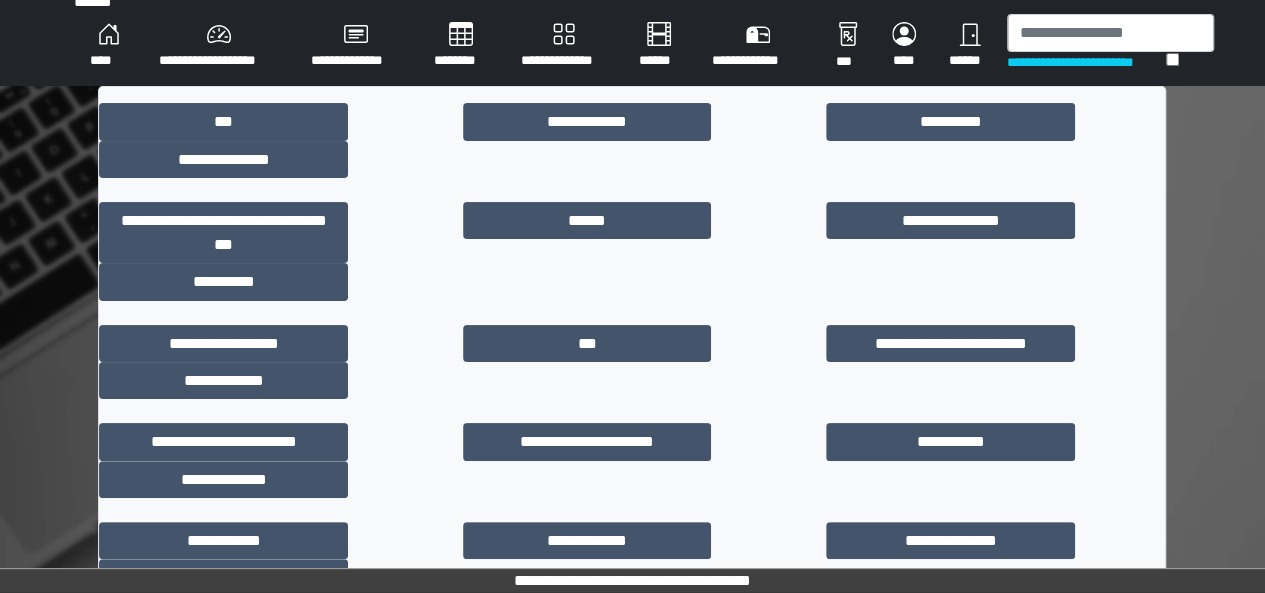 scroll, scrollTop: 35, scrollLeft: 0, axis: vertical 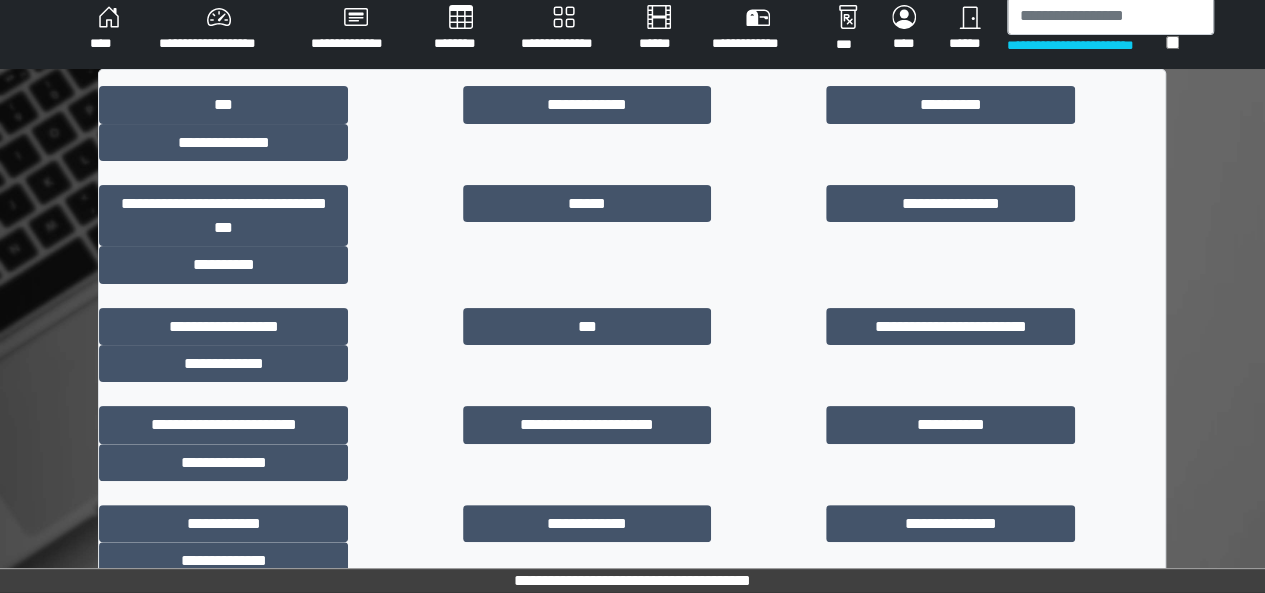 click on "**********" at bounding box center (950, 622) 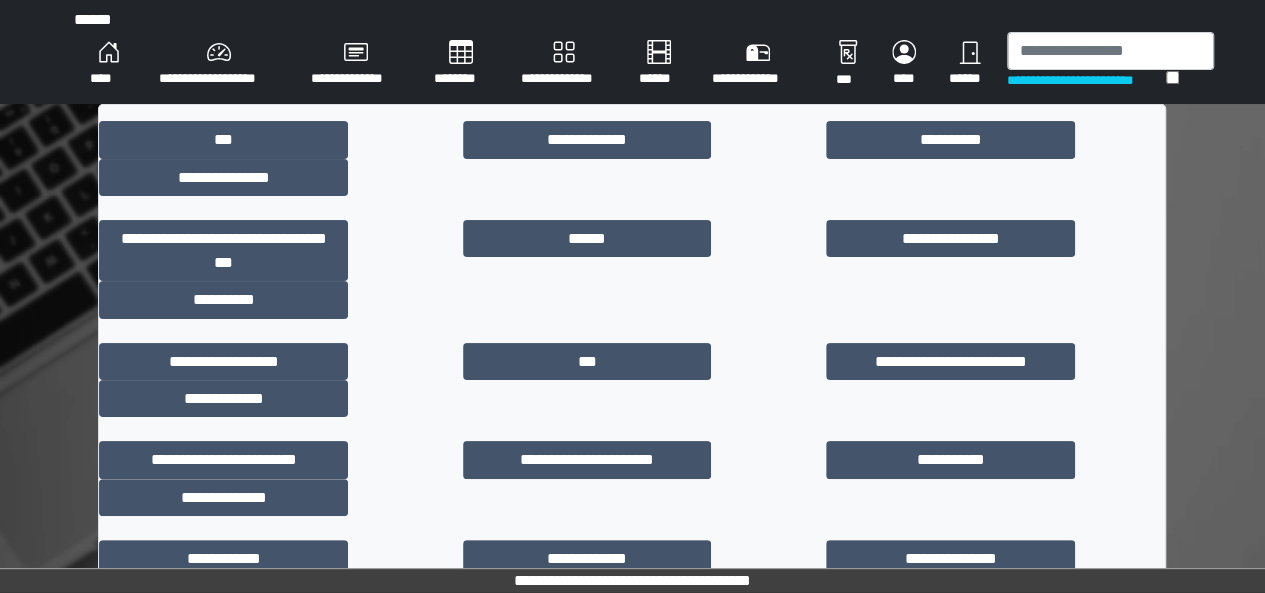 scroll, scrollTop: 35, scrollLeft: 0, axis: vertical 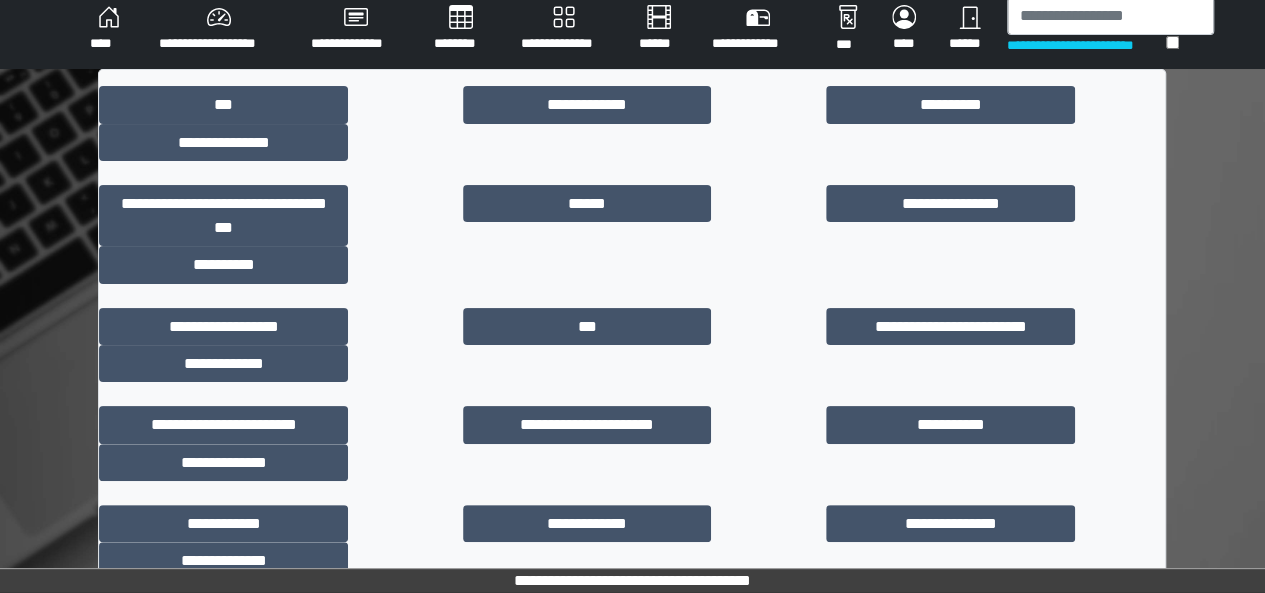 click on "**********" at bounding box center (950, 622) 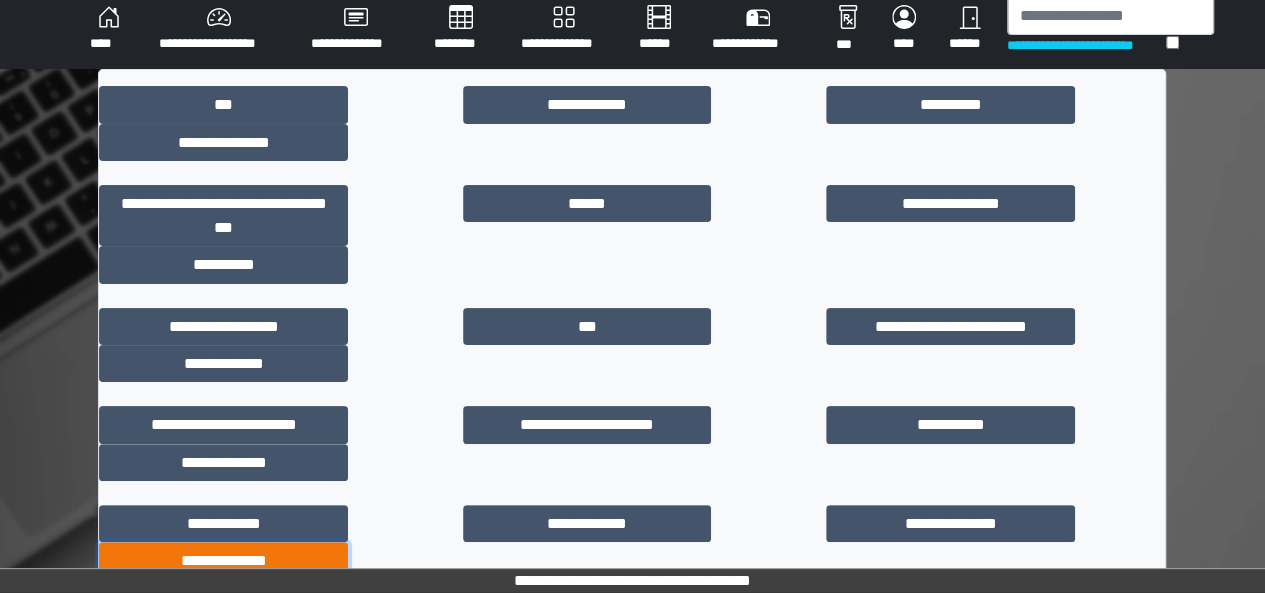 click on "**********" at bounding box center (223, 560) 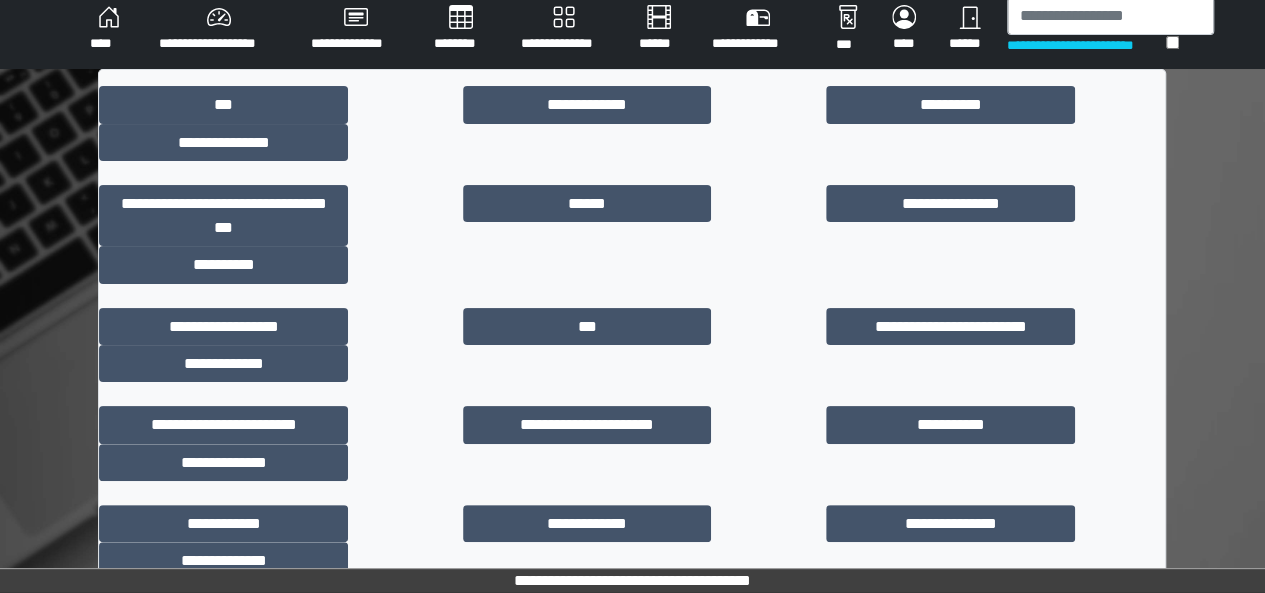 click on "**********" at bounding box center (950, 622) 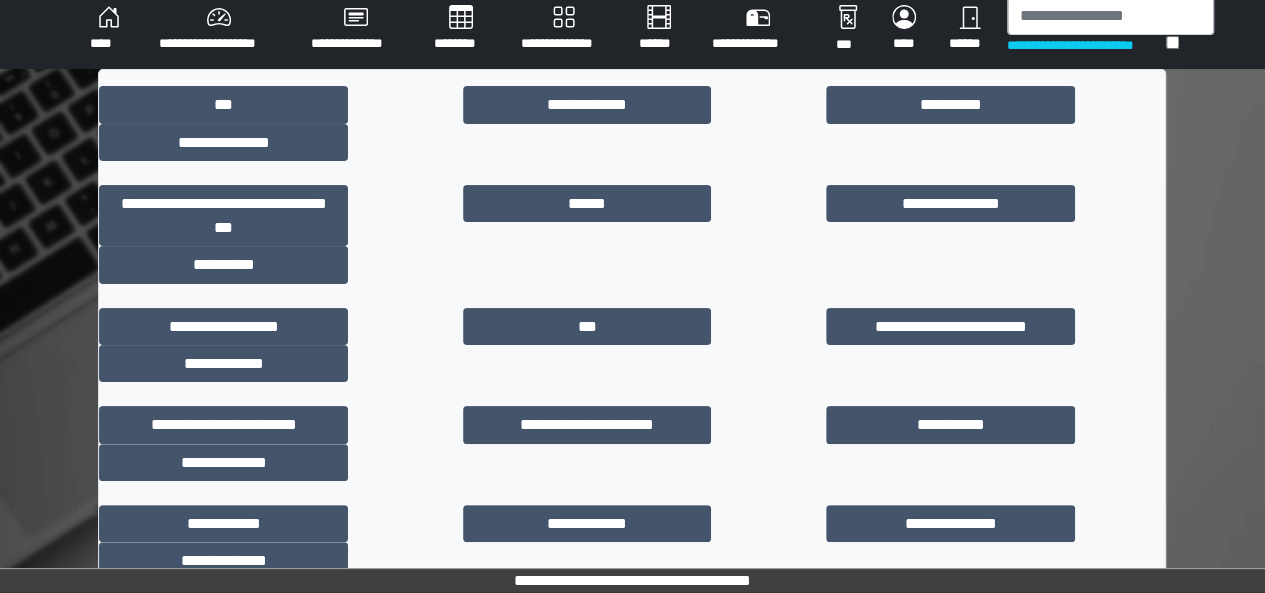 click on "**********" at bounding box center (950, 622) 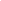 click at bounding box center (0, 0) 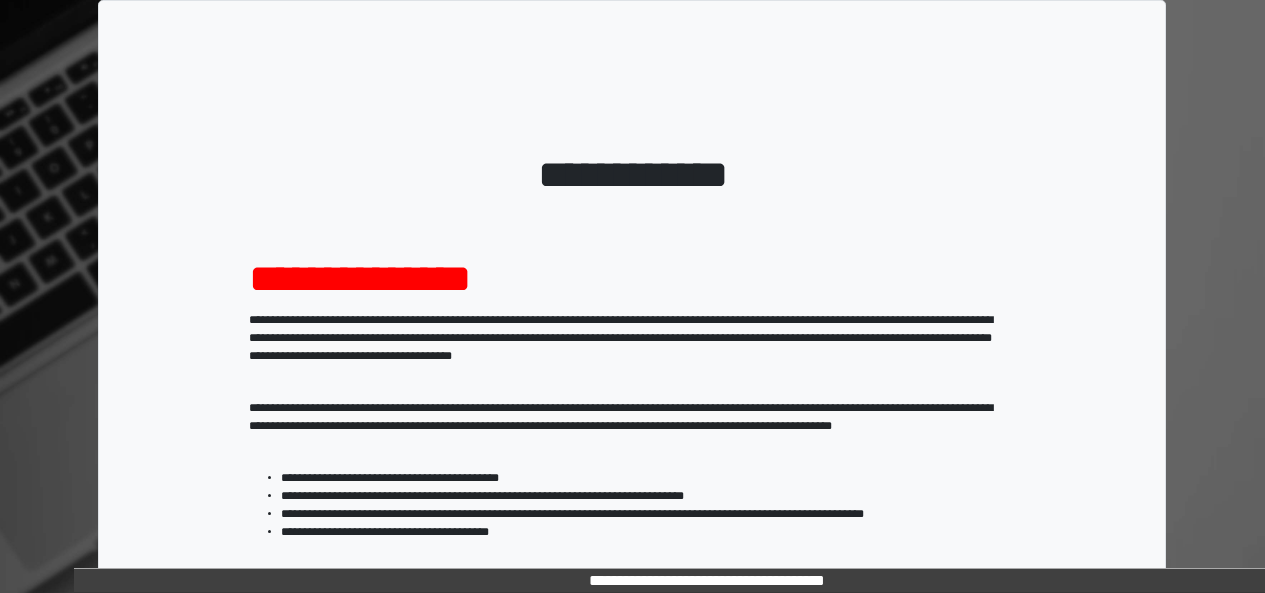 scroll, scrollTop: 0, scrollLeft: 0, axis: both 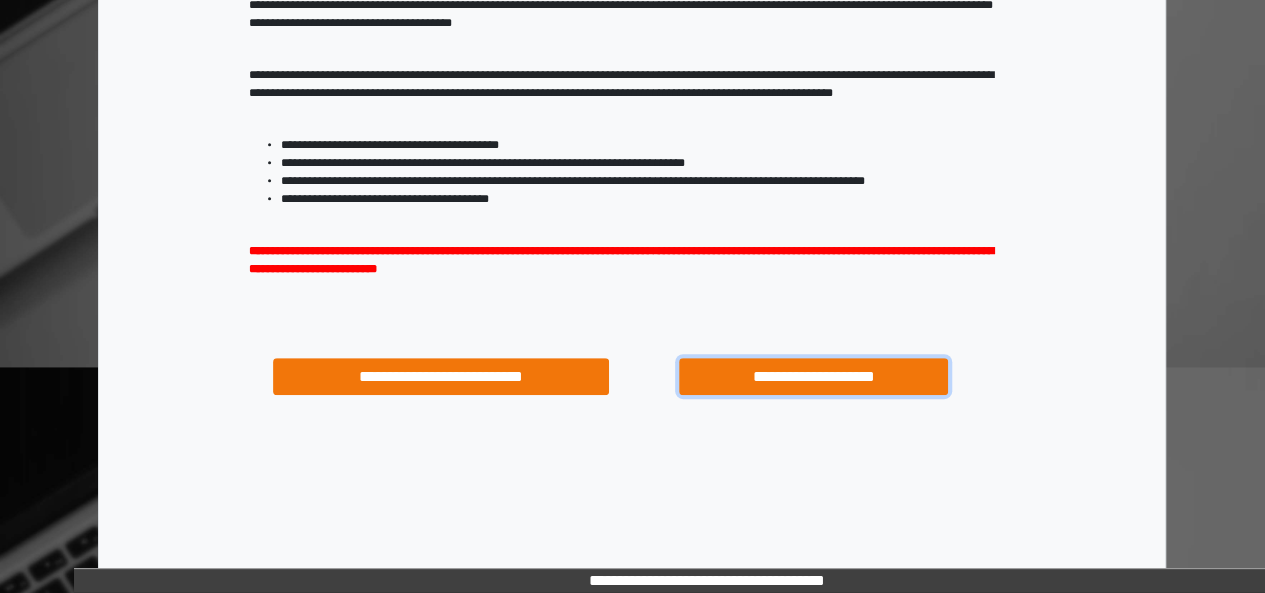 click on "**********" at bounding box center (813, 376) 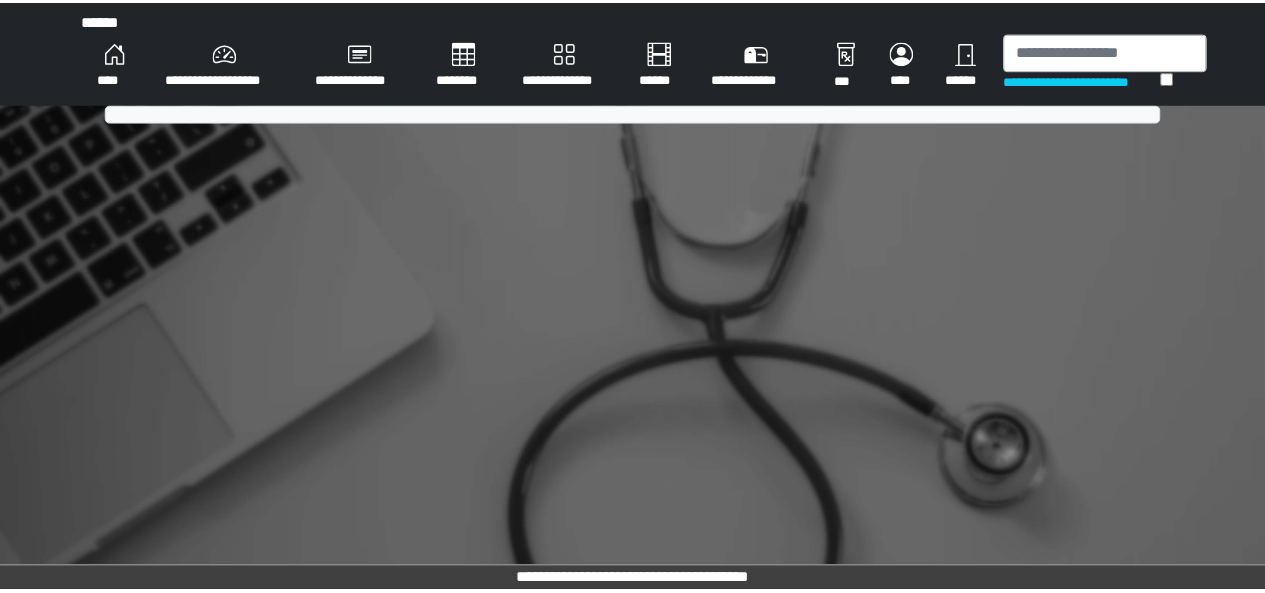 scroll, scrollTop: 0, scrollLeft: 0, axis: both 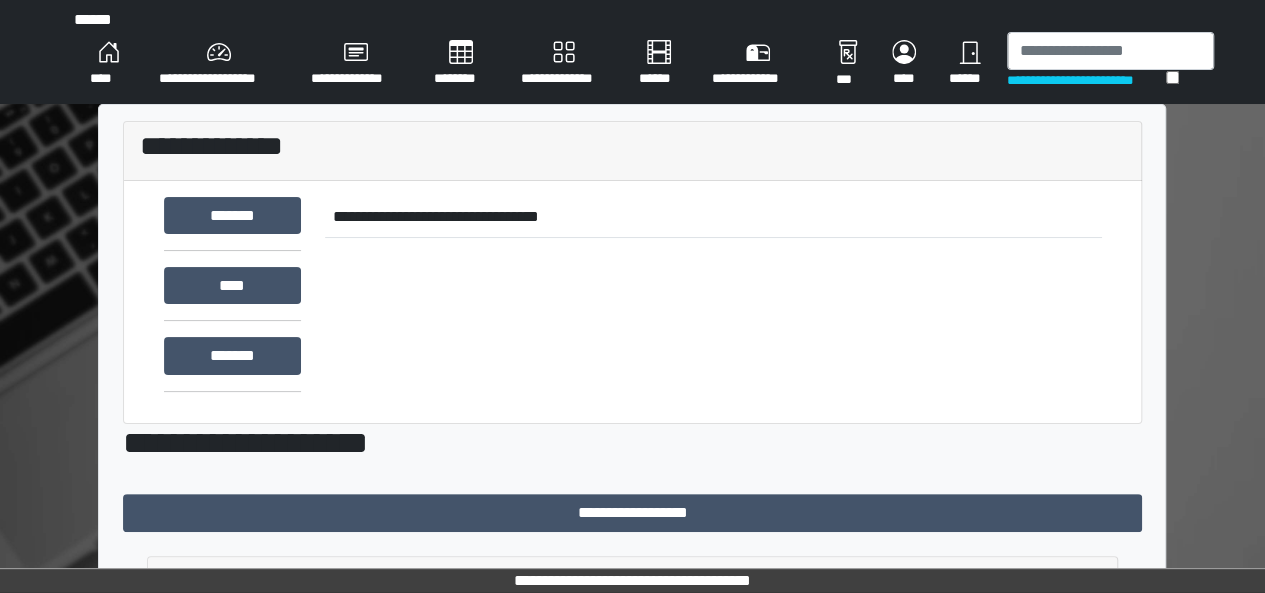 click on "********" at bounding box center (461, 64) 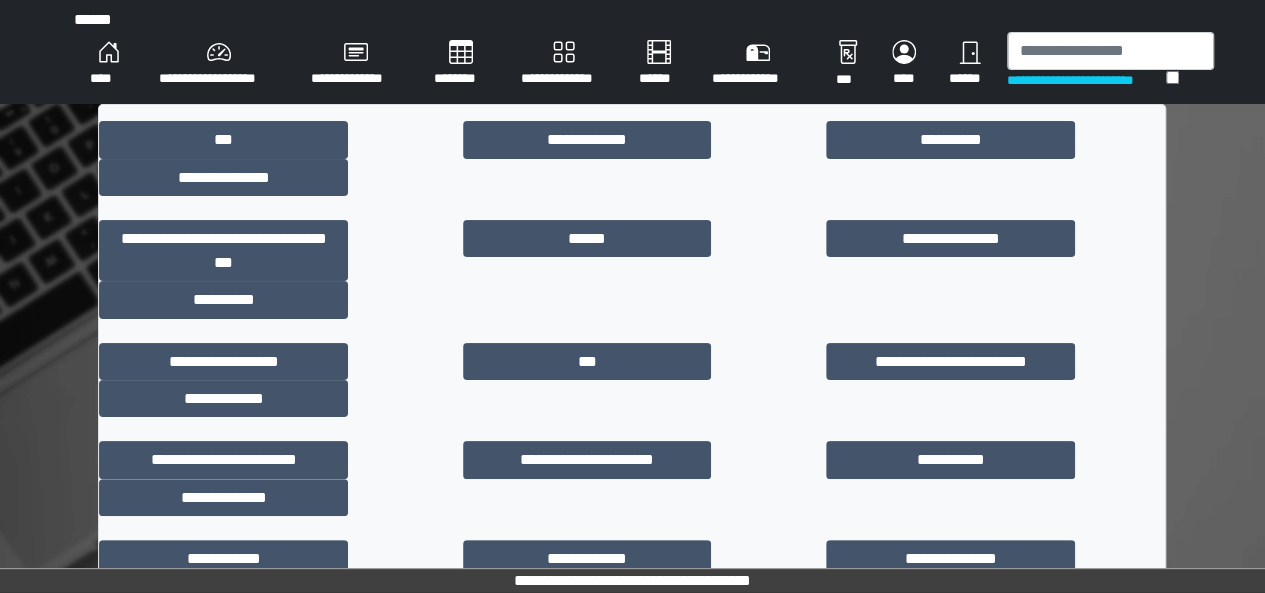 click on "**********" at bounding box center (223, 595) 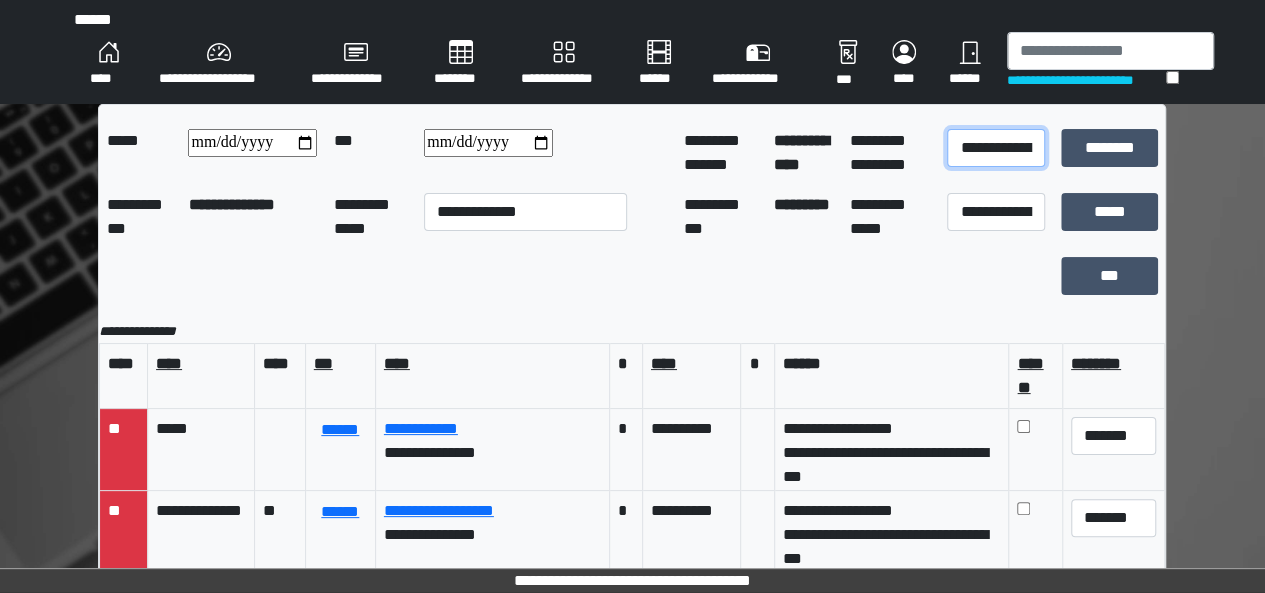click on "**********" at bounding box center (995, 148) 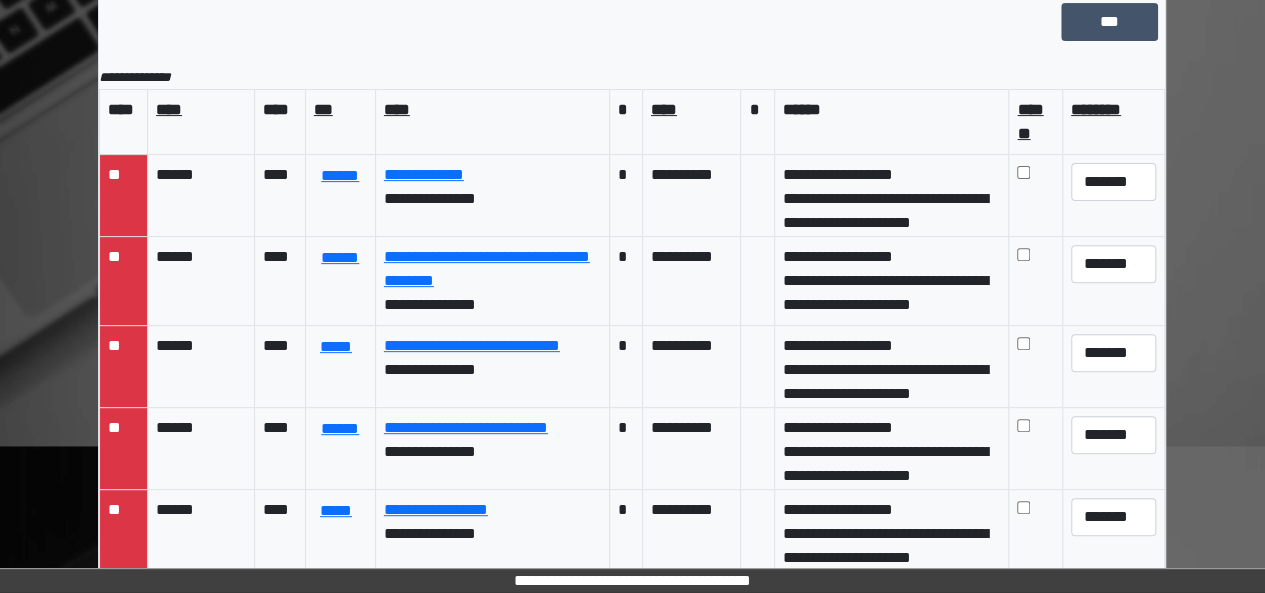 scroll, scrollTop: 342, scrollLeft: 0, axis: vertical 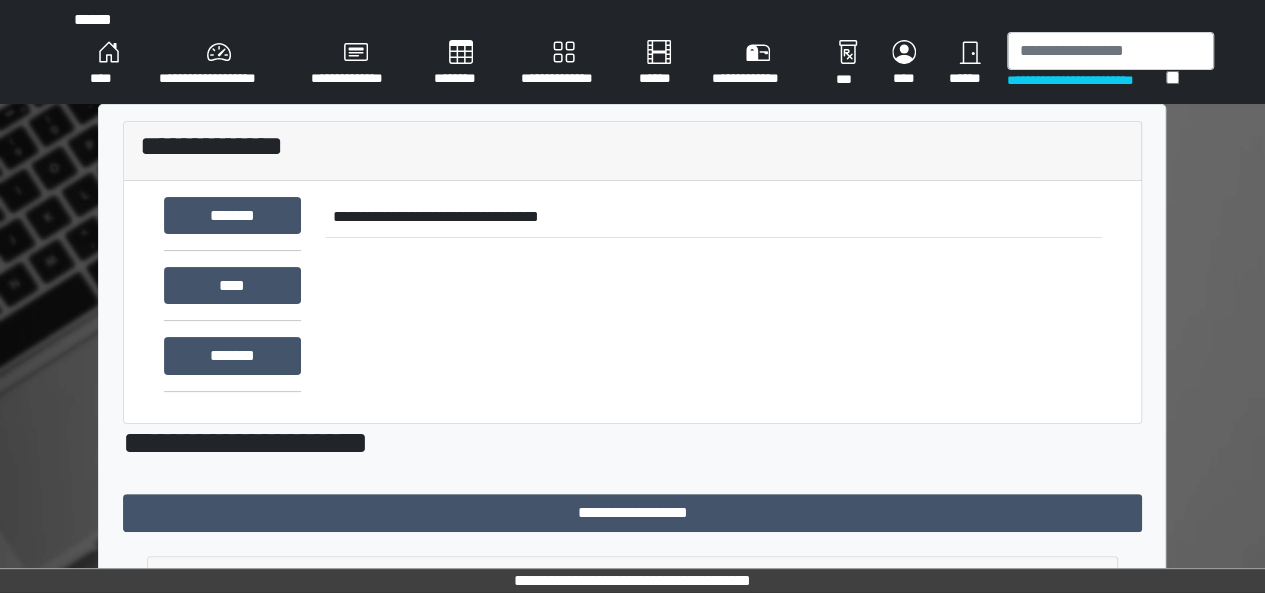 click on "********" at bounding box center [461, 64] 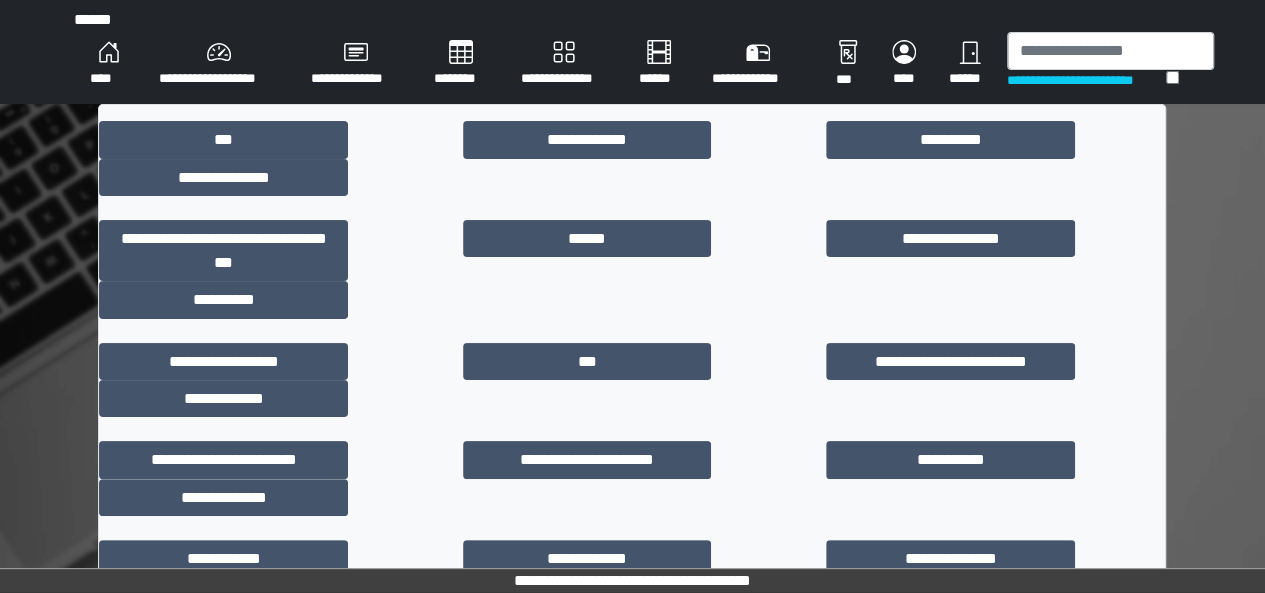 click on "**********" at bounding box center [950, 657] 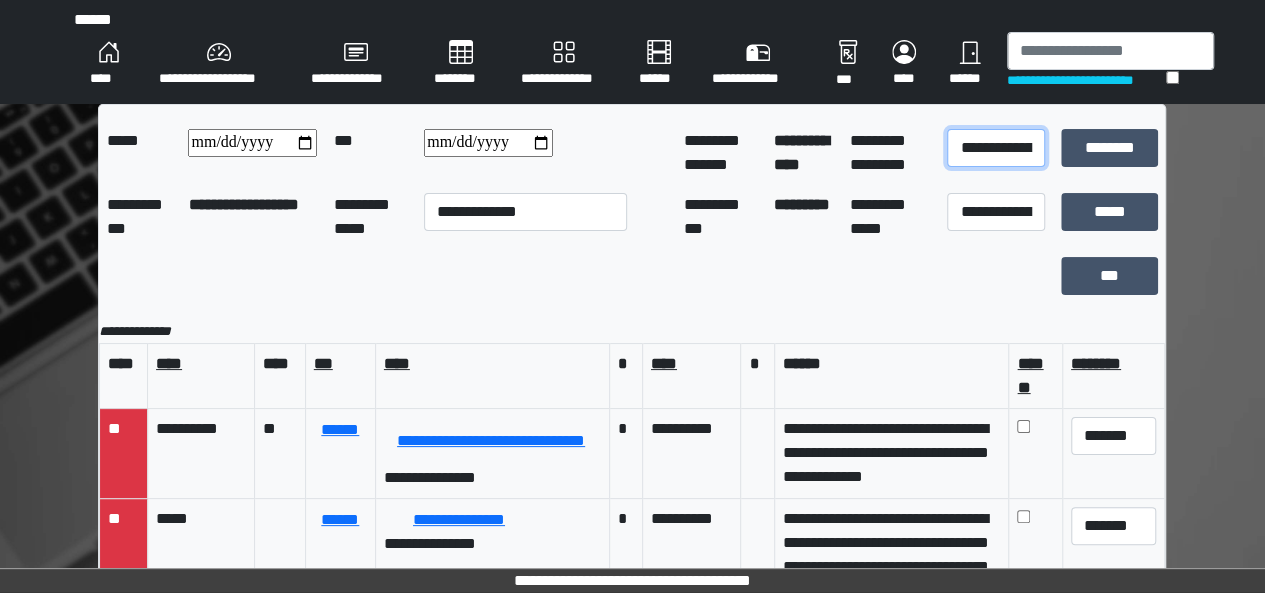 click on "**********" at bounding box center [995, 148] 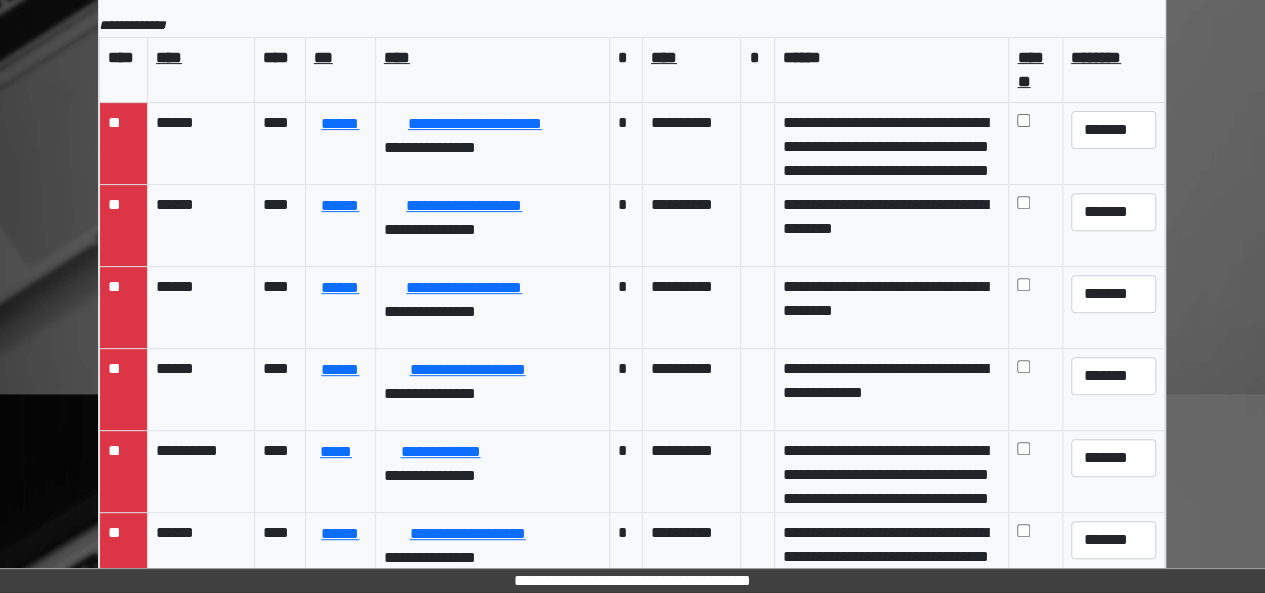 scroll, scrollTop: 342, scrollLeft: 0, axis: vertical 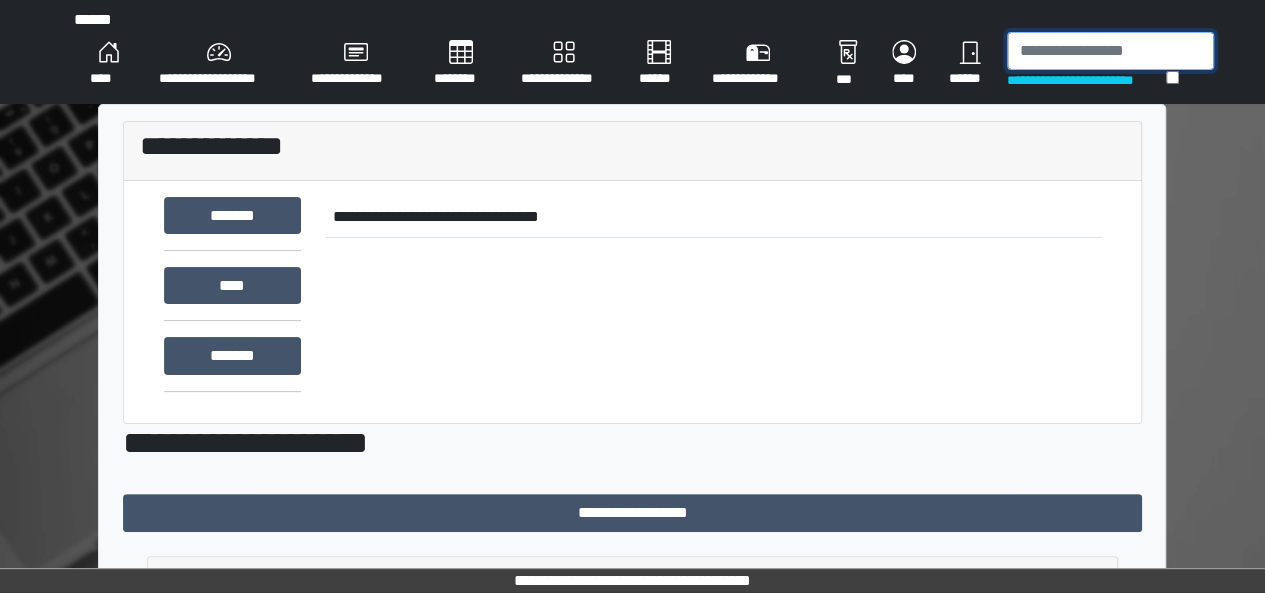 click at bounding box center (1110, 51) 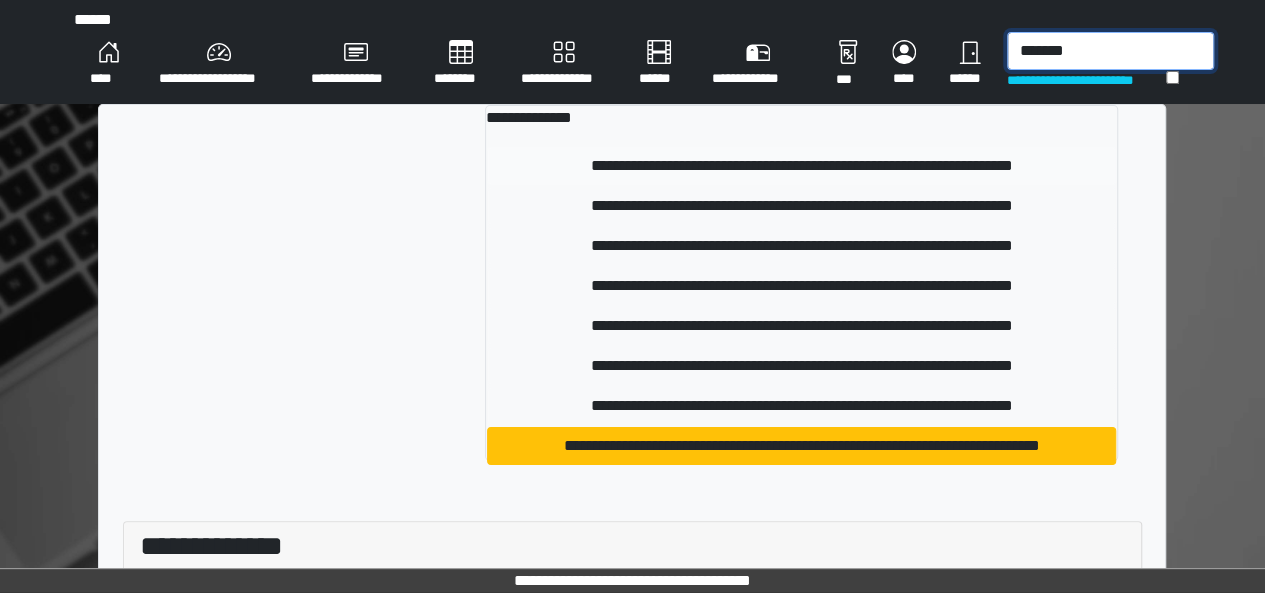 type on "*******" 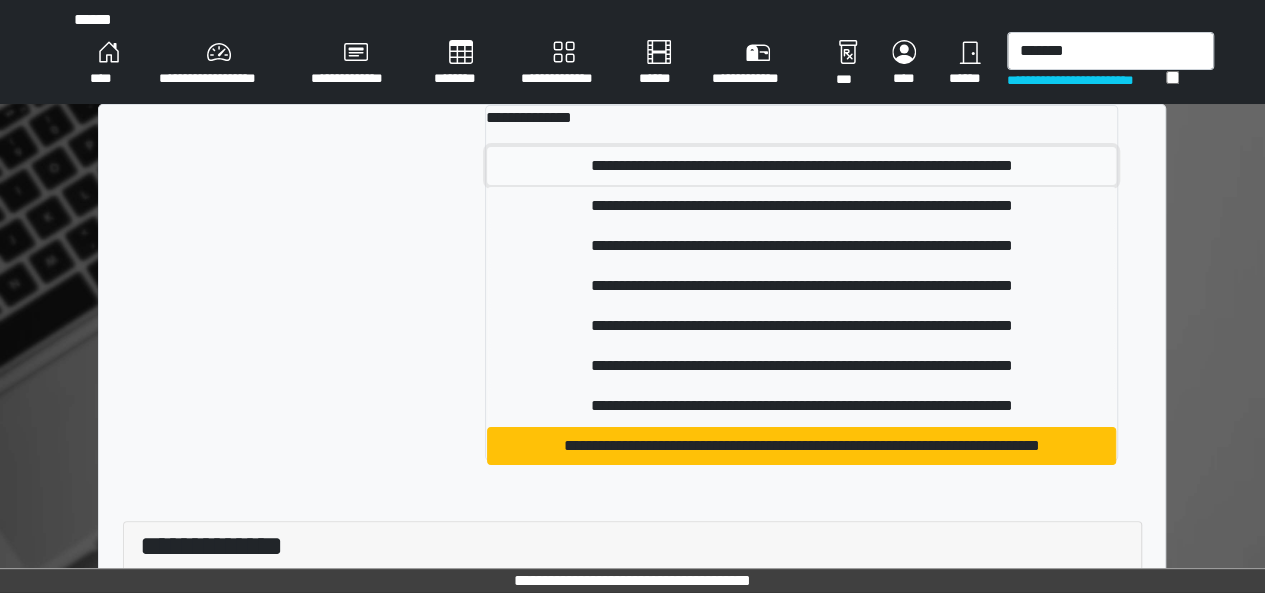 click on "**********" at bounding box center (801, 166) 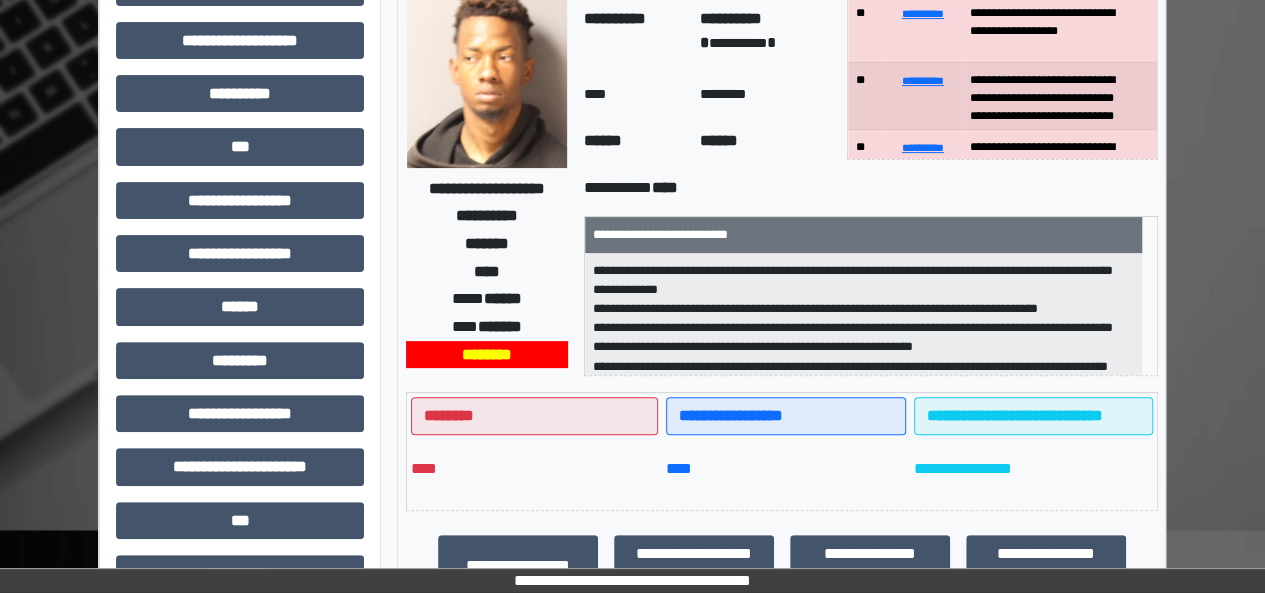 scroll, scrollTop: 188, scrollLeft: 0, axis: vertical 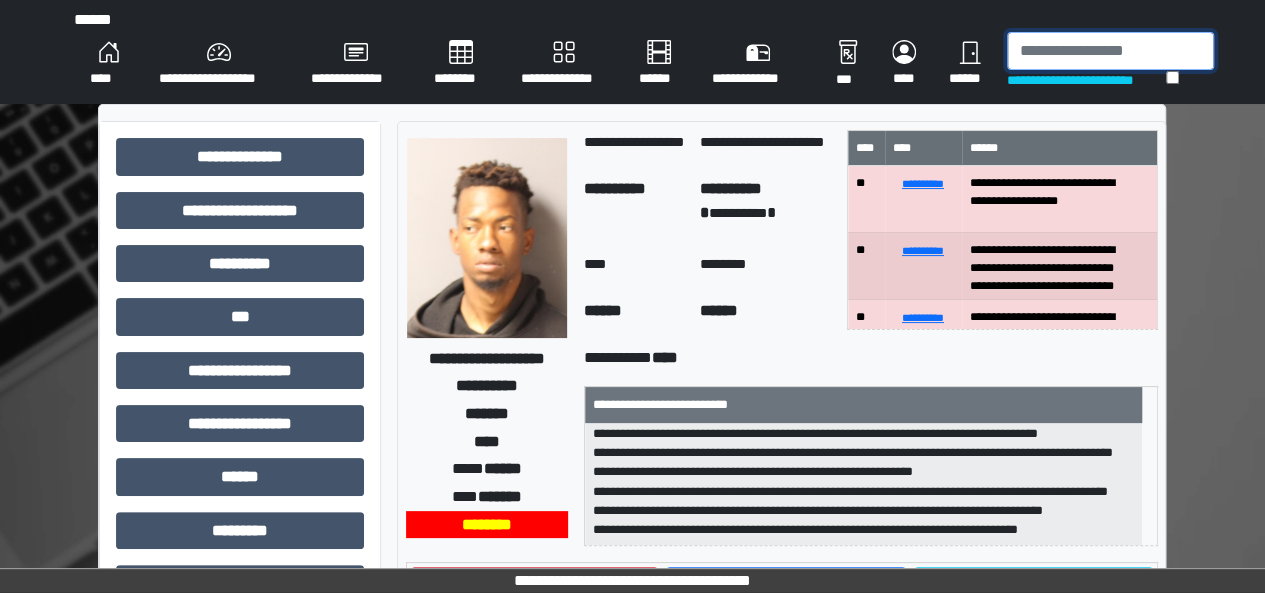 click at bounding box center [1110, 51] 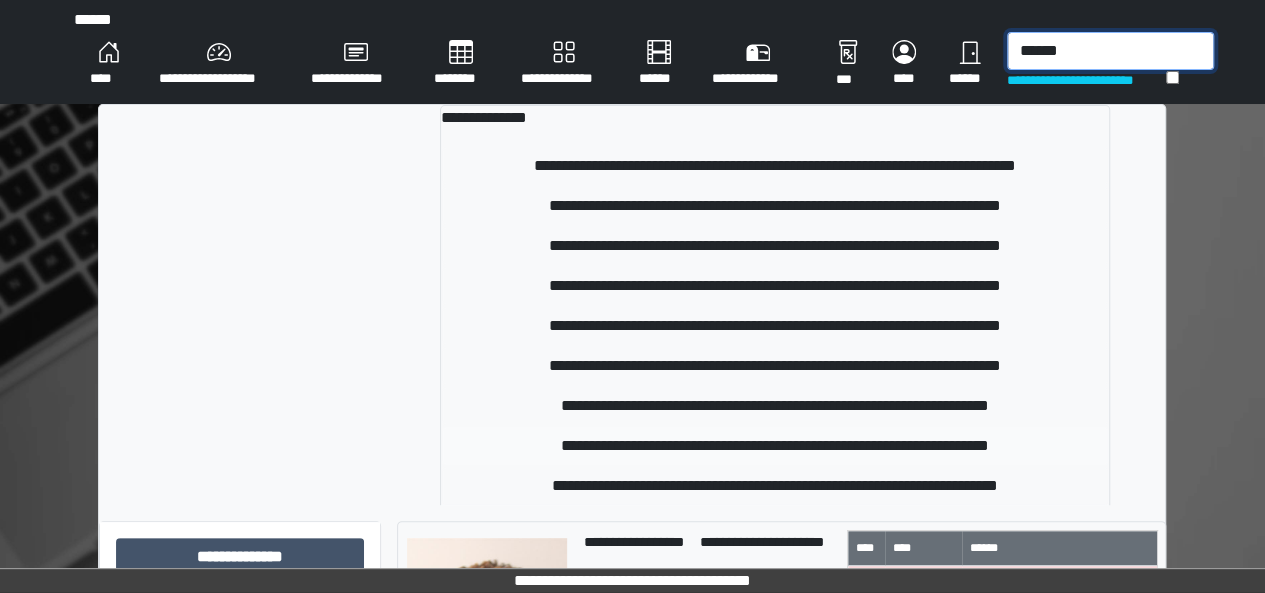 type on "******" 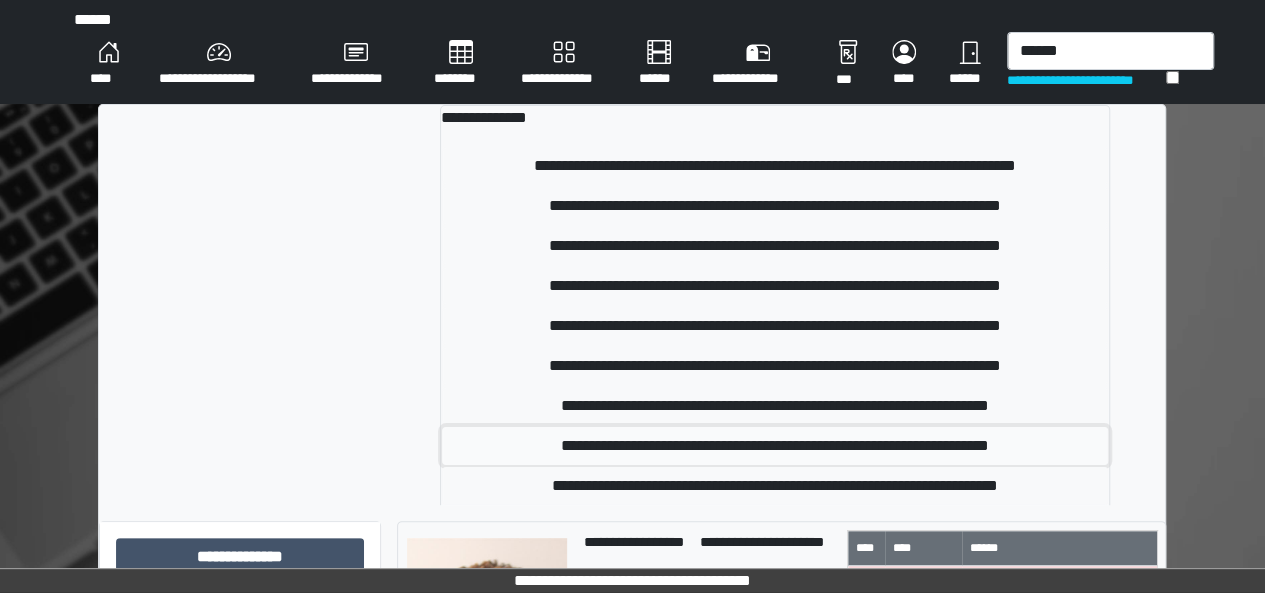 click on "**********" at bounding box center (775, 446) 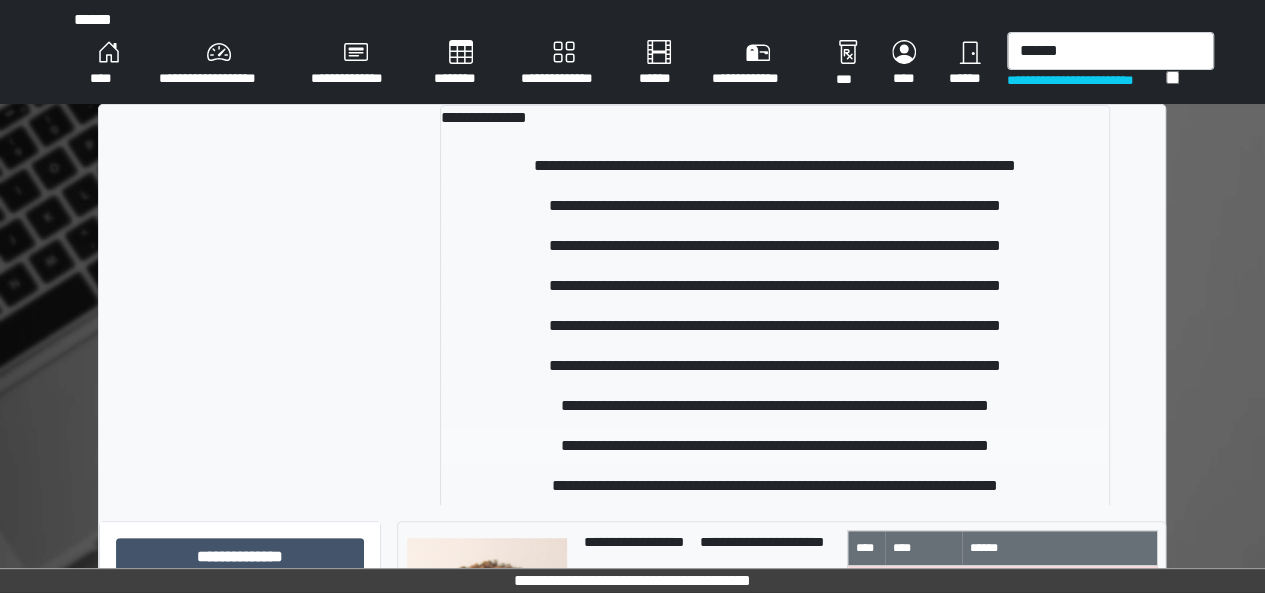 type 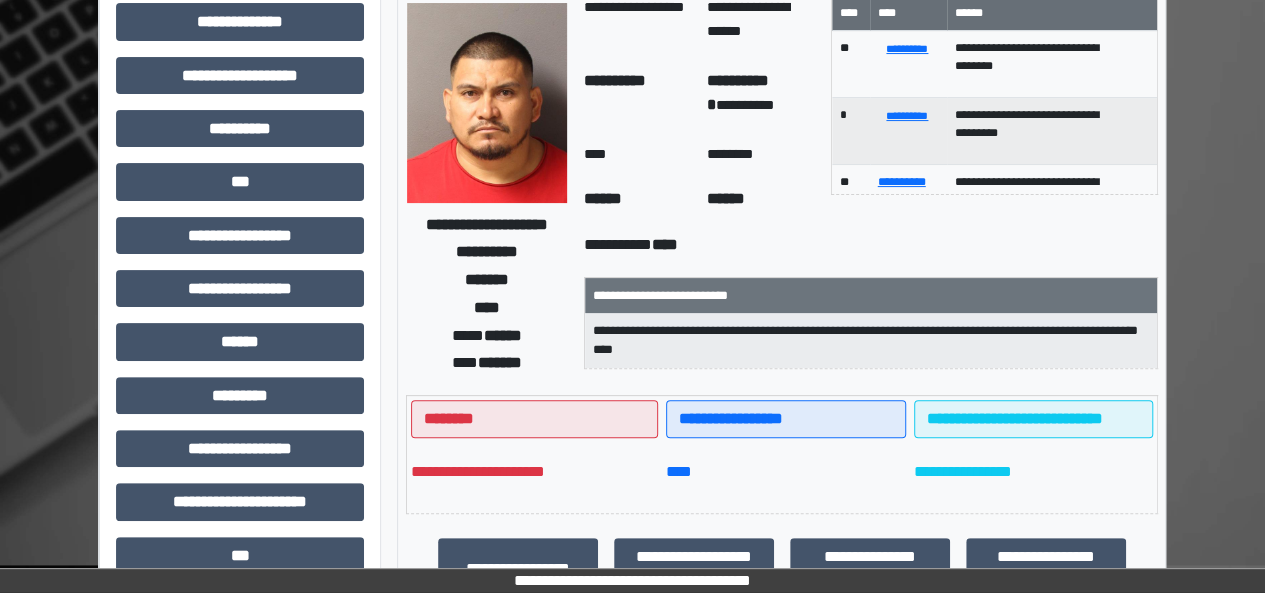 scroll, scrollTop: 138, scrollLeft: 0, axis: vertical 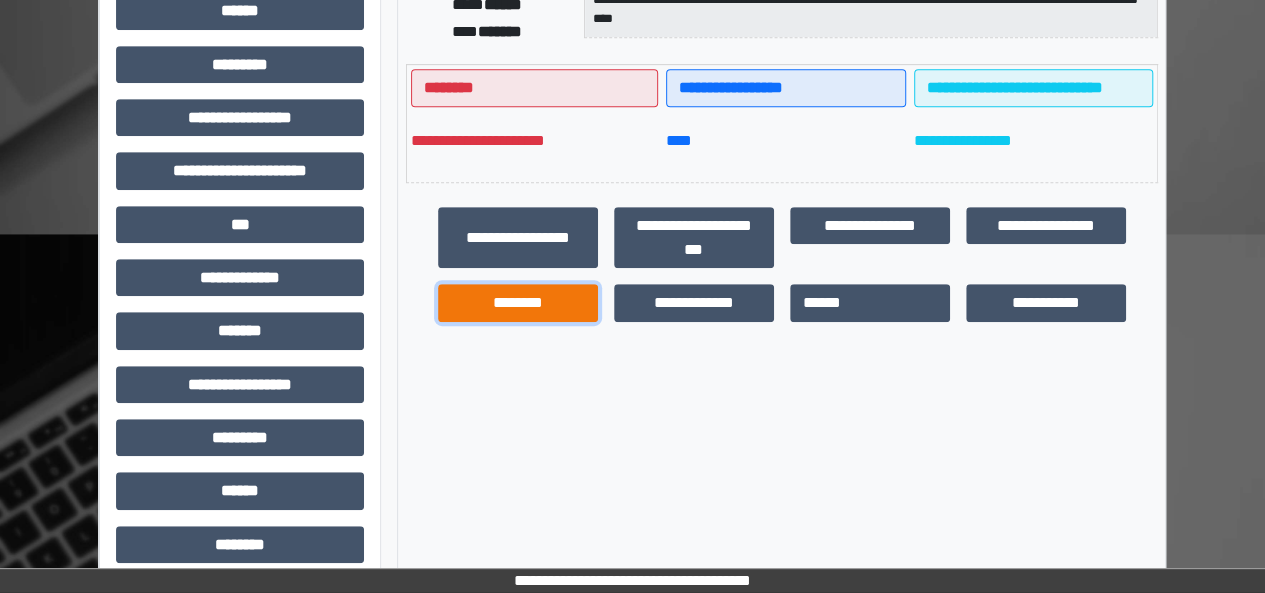 click on "********" at bounding box center [518, 302] 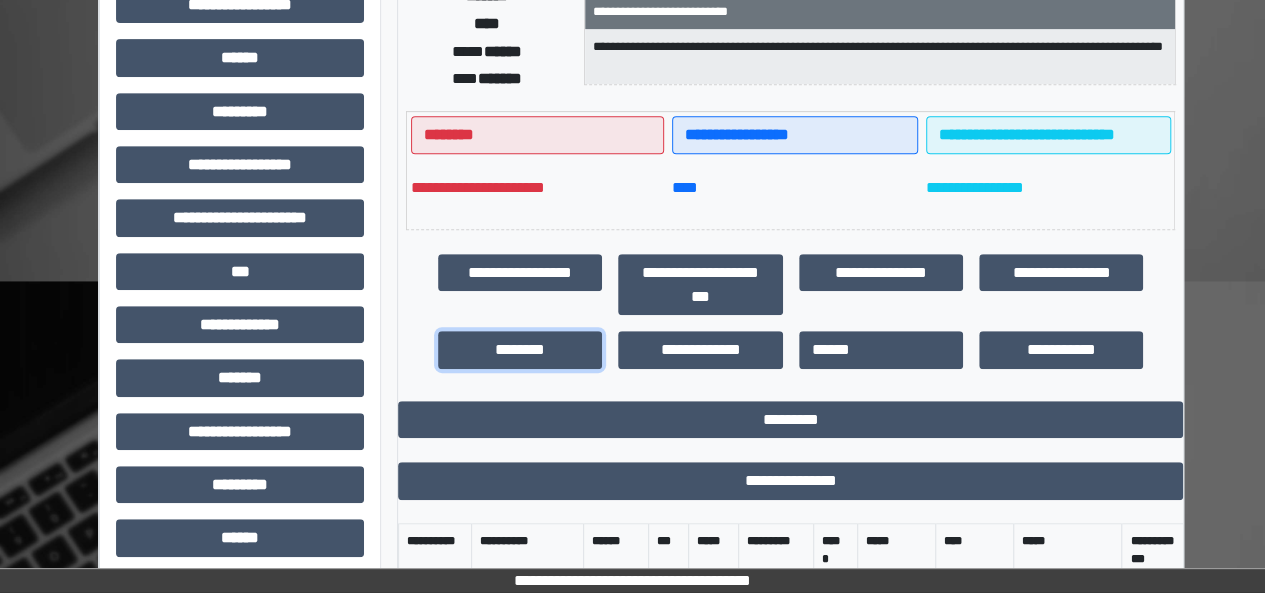 scroll, scrollTop: 420, scrollLeft: 0, axis: vertical 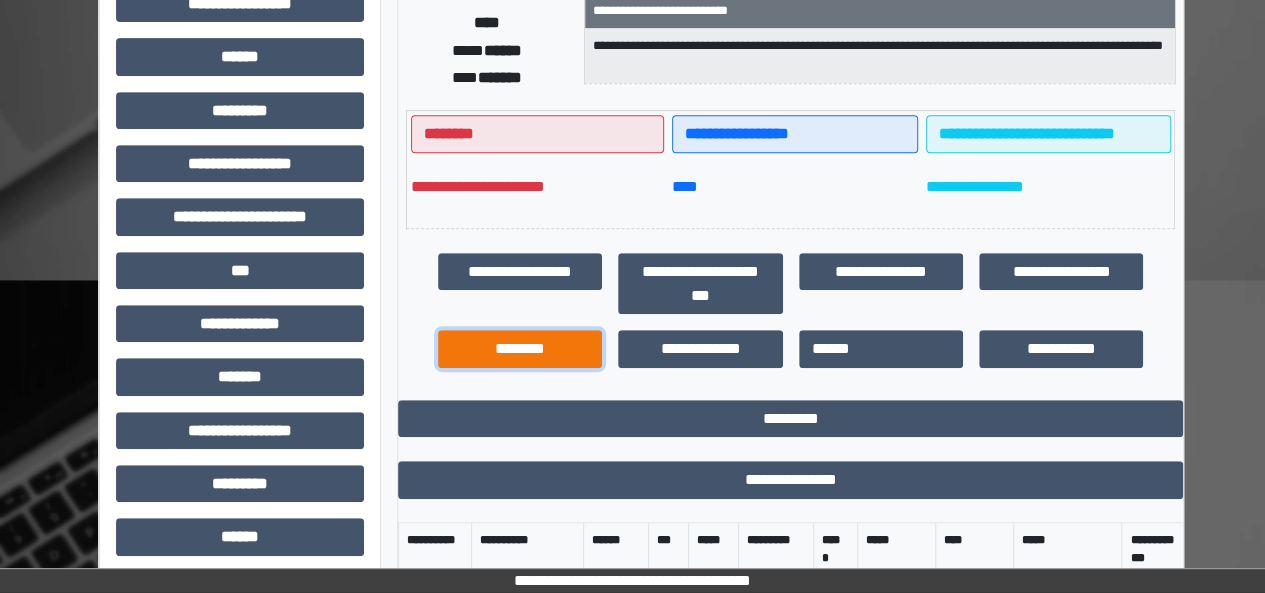 click on "********" at bounding box center (520, 348) 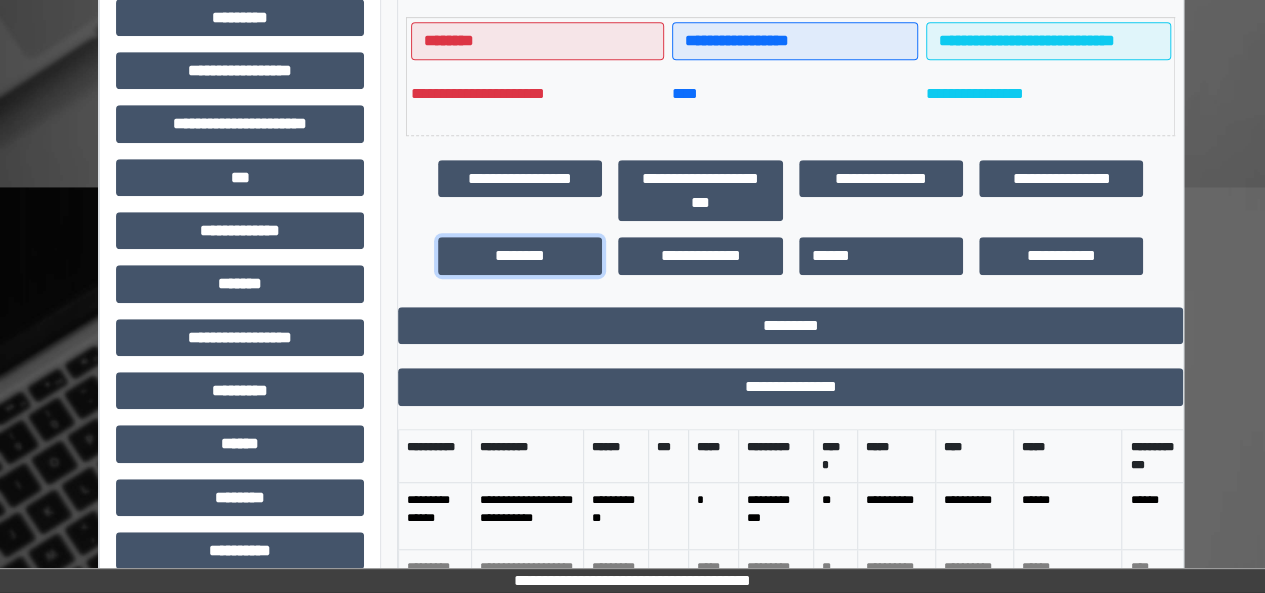 scroll, scrollTop: 514, scrollLeft: 0, axis: vertical 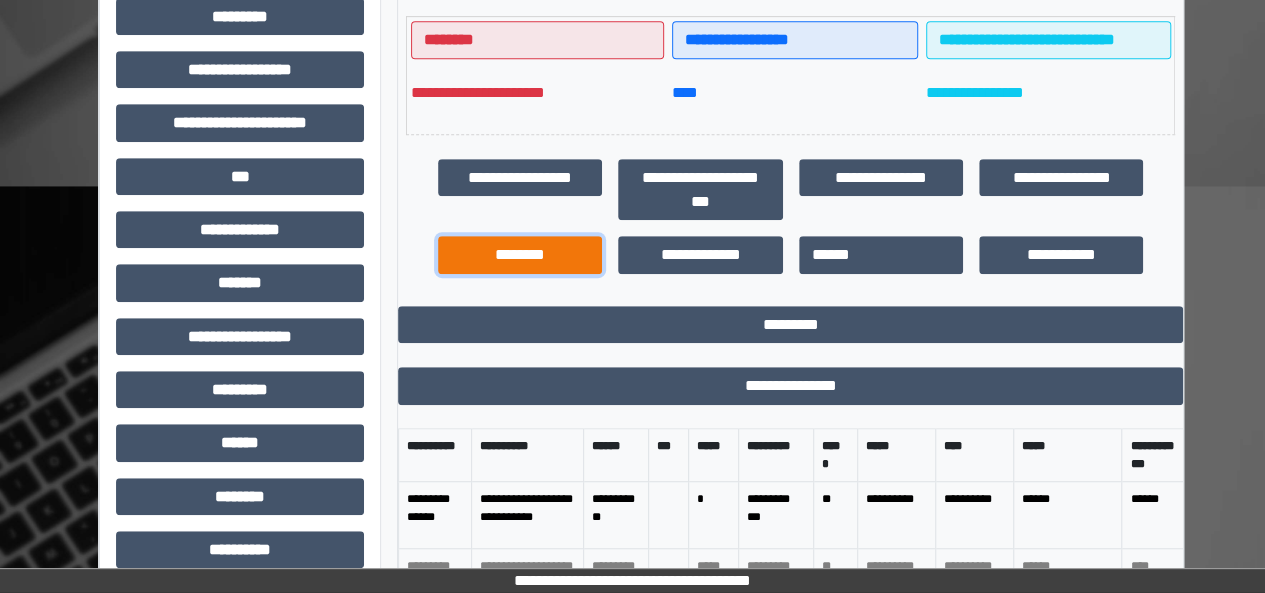click on "********" at bounding box center (520, 254) 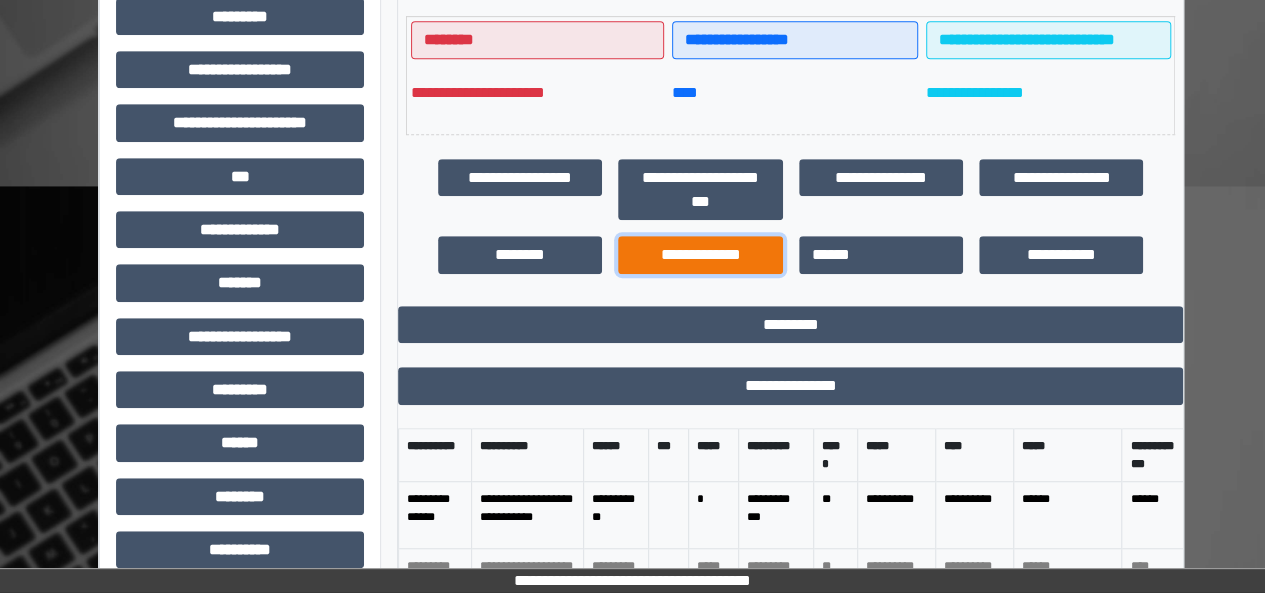 click on "**********" at bounding box center (700, 254) 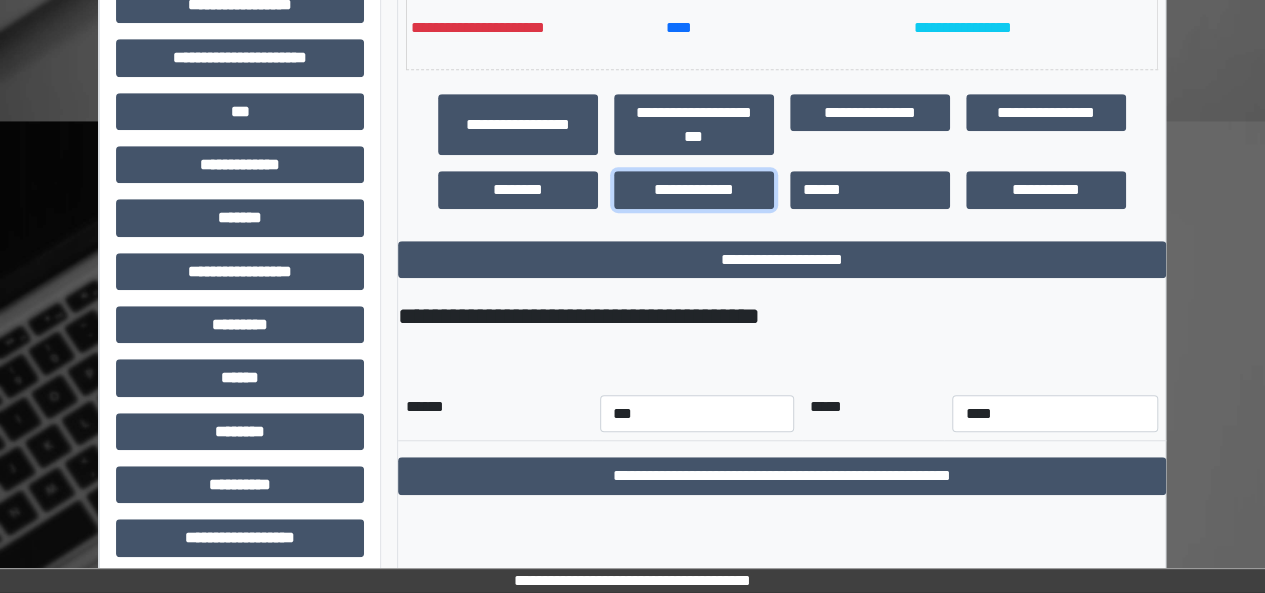 scroll, scrollTop: 591, scrollLeft: 0, axis: vertical 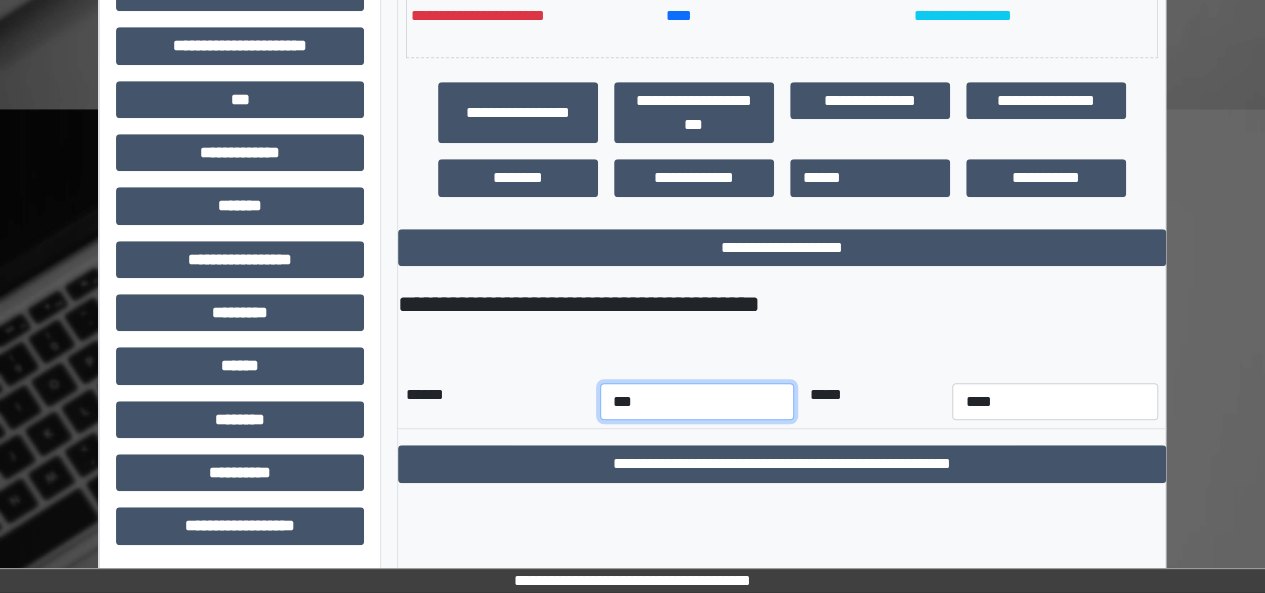 click on "***
***
***
***
***
***
***
***
***
***
***
***" at bounding box center [697, 401] 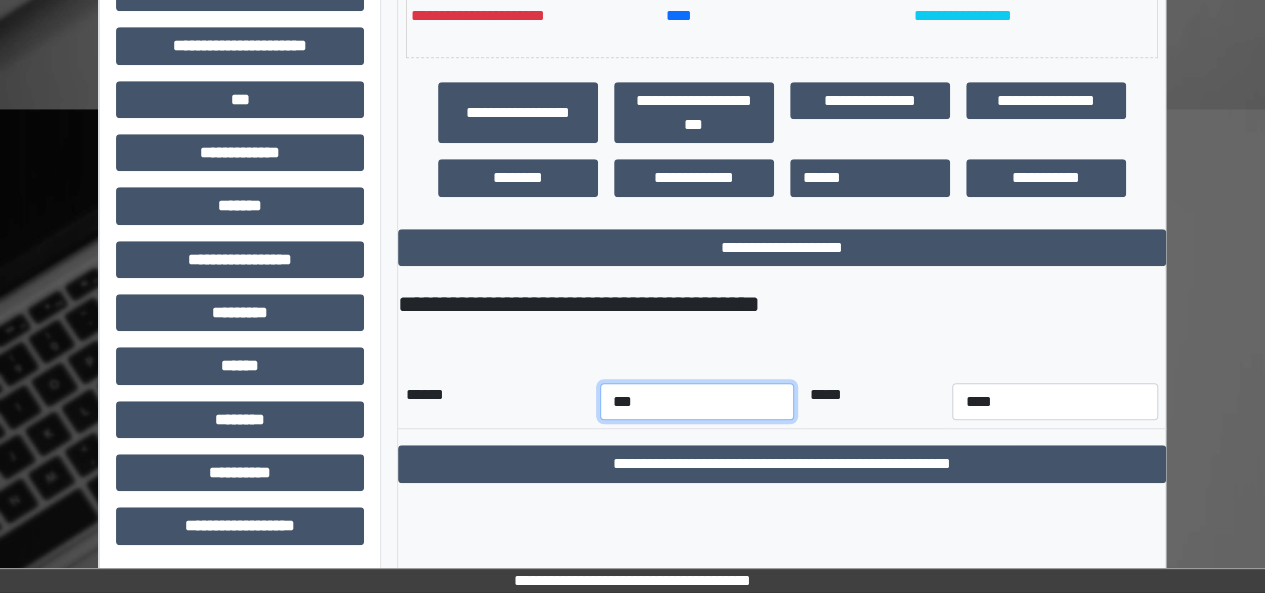 select on "*" 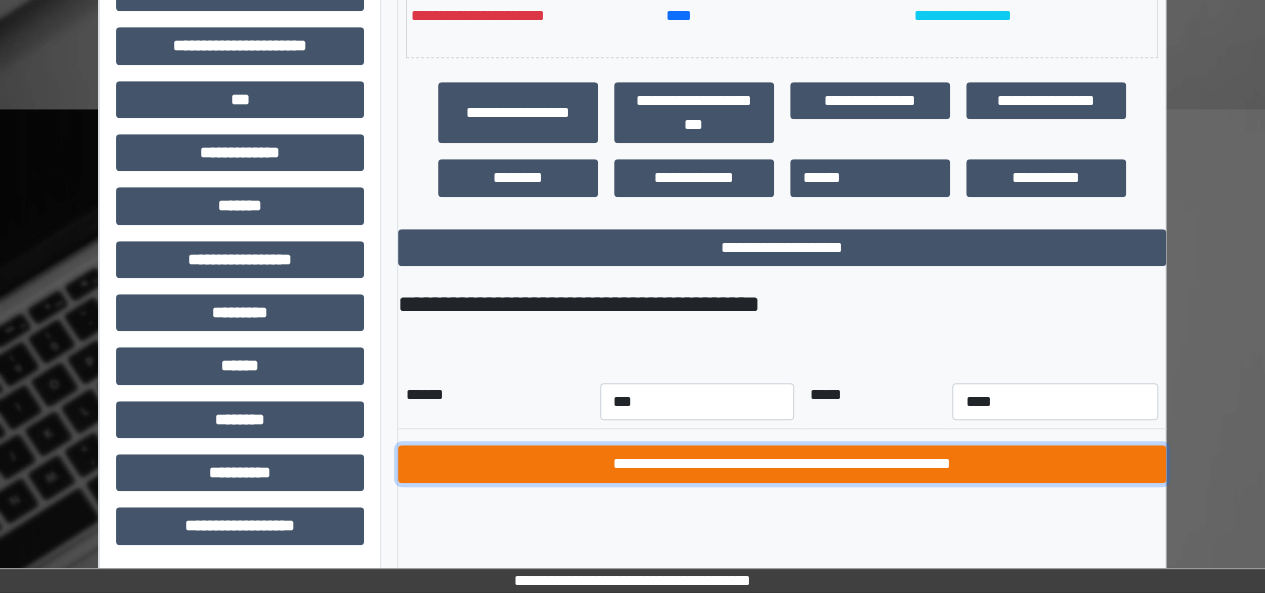 click on "**********" at bounding box center (782, 464) 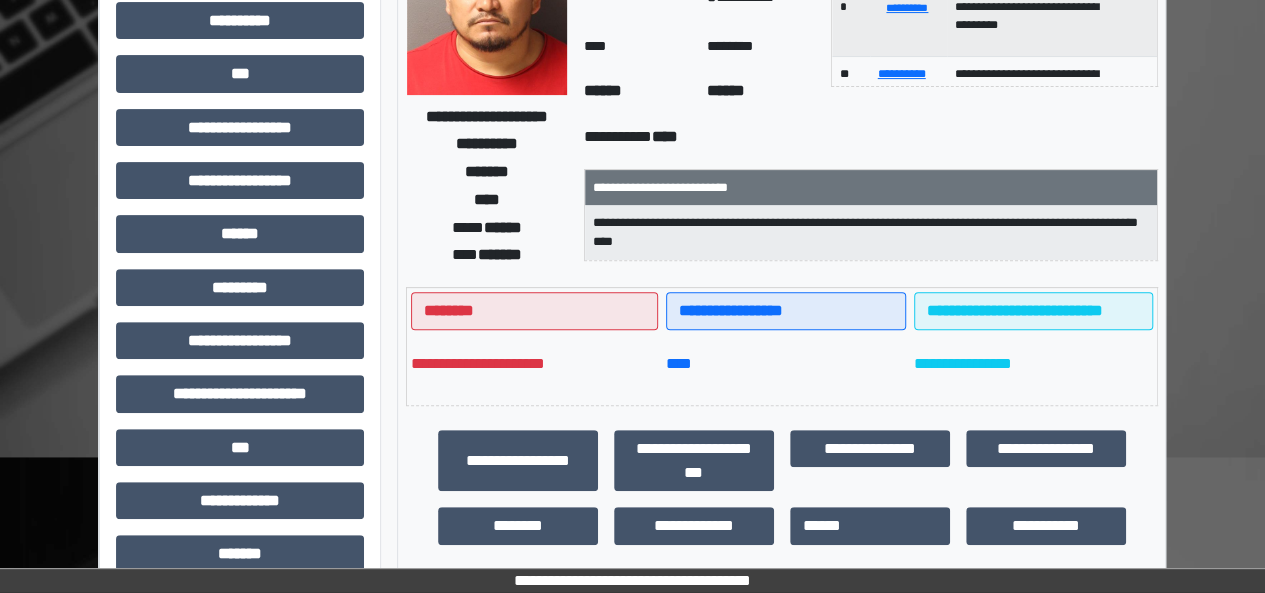 scroll, scrollTop: 0, scrollLeft: 0, axis: both 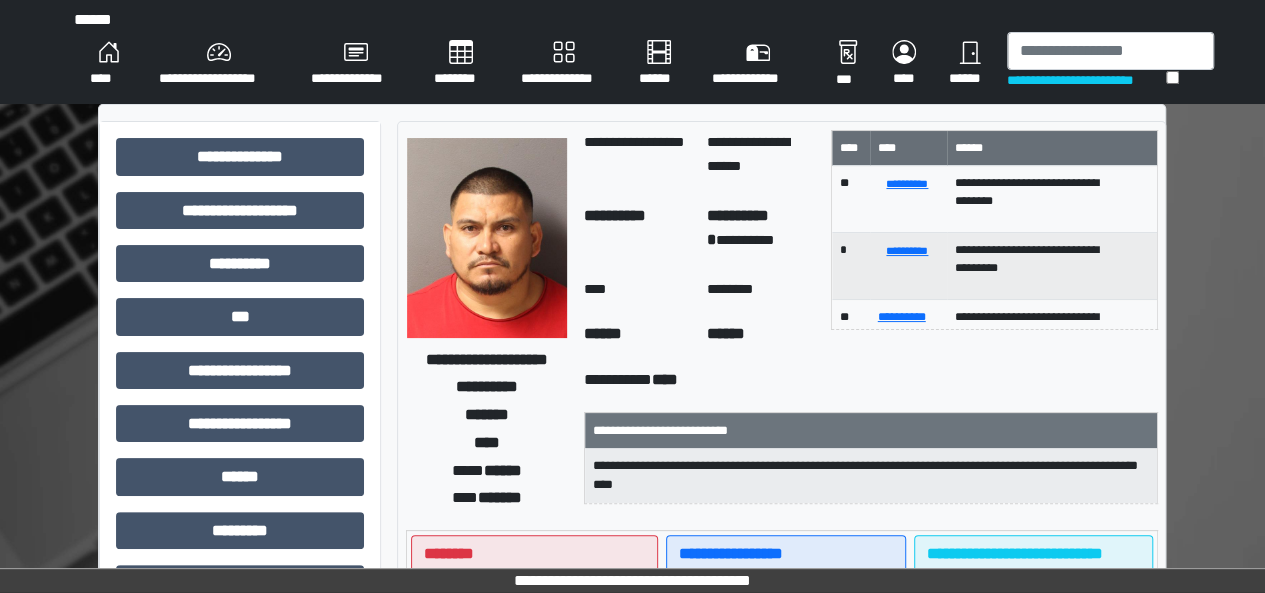 click on "********" at bounding box center [461, 64] 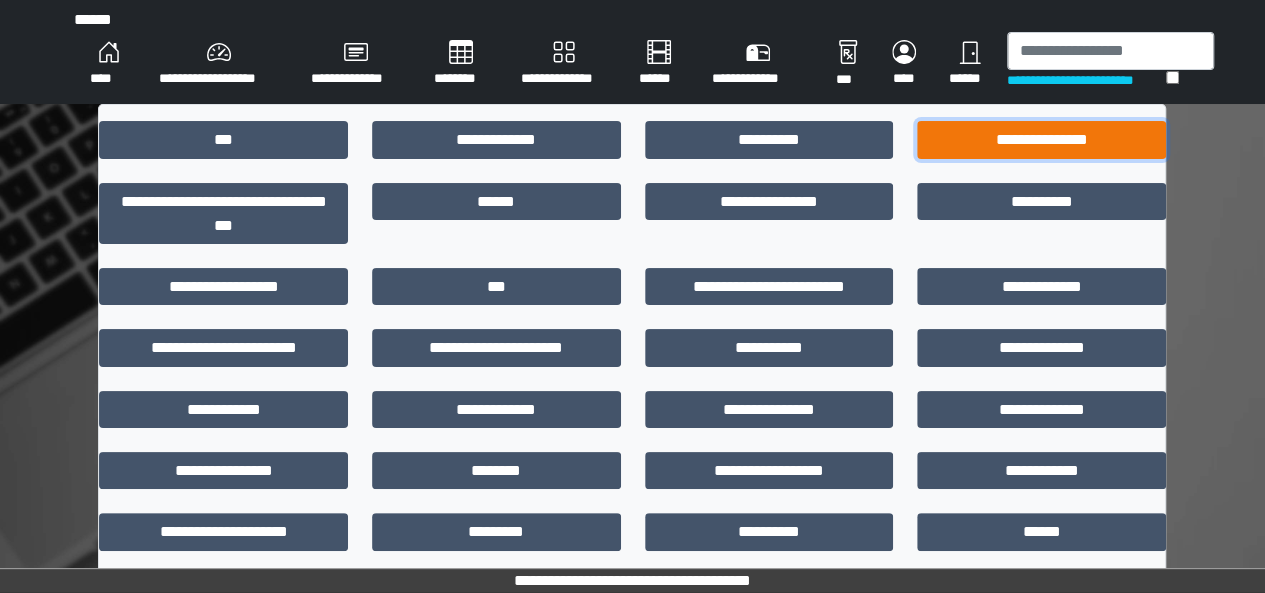 click on "**********" at bounding box center (1041, 139) 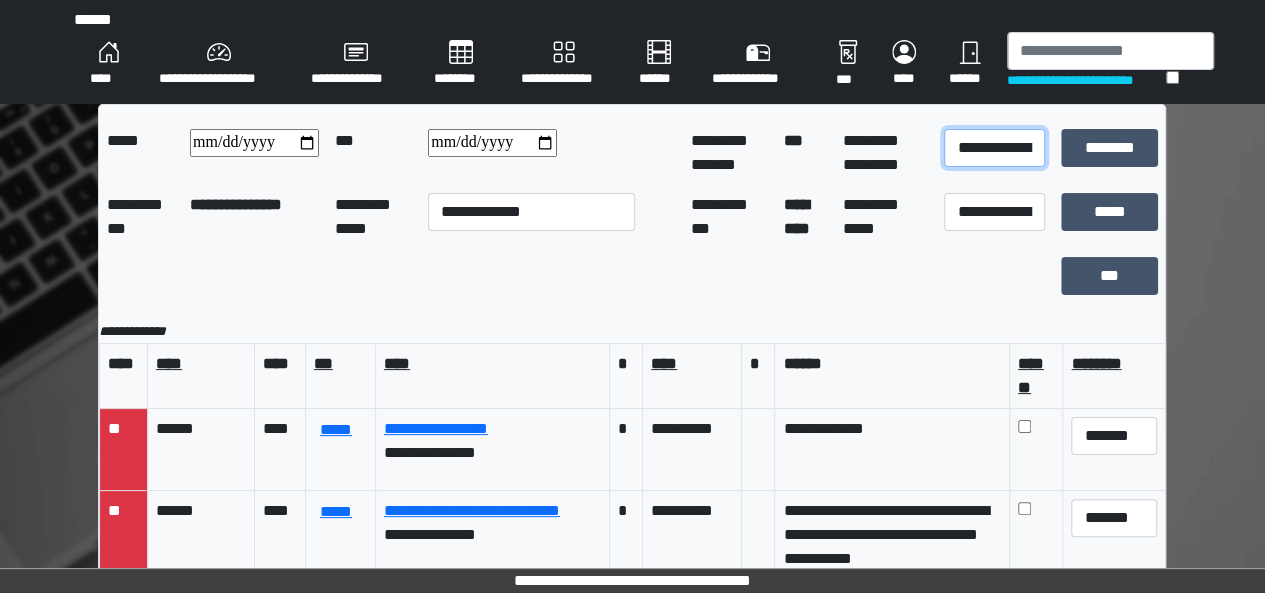 click on "**********" at bounding box center [994, 148] 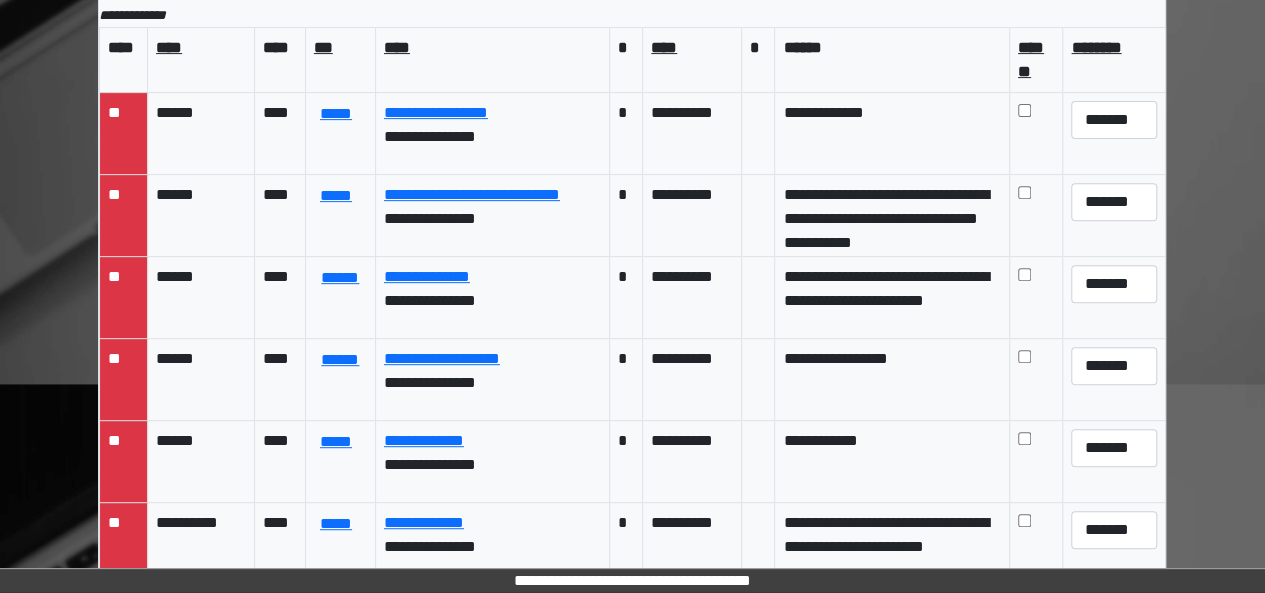 scroll, scrollTop: 342, scrollLeft: 0, axis: vertical 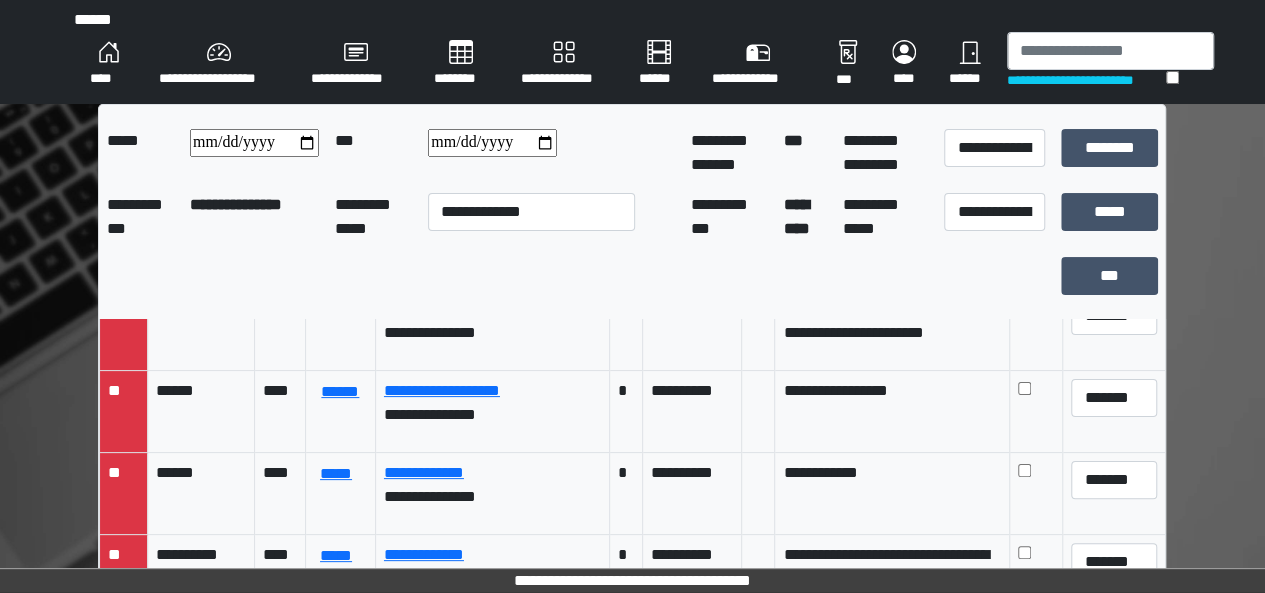 click on "********" at bounding box center [461, 64] 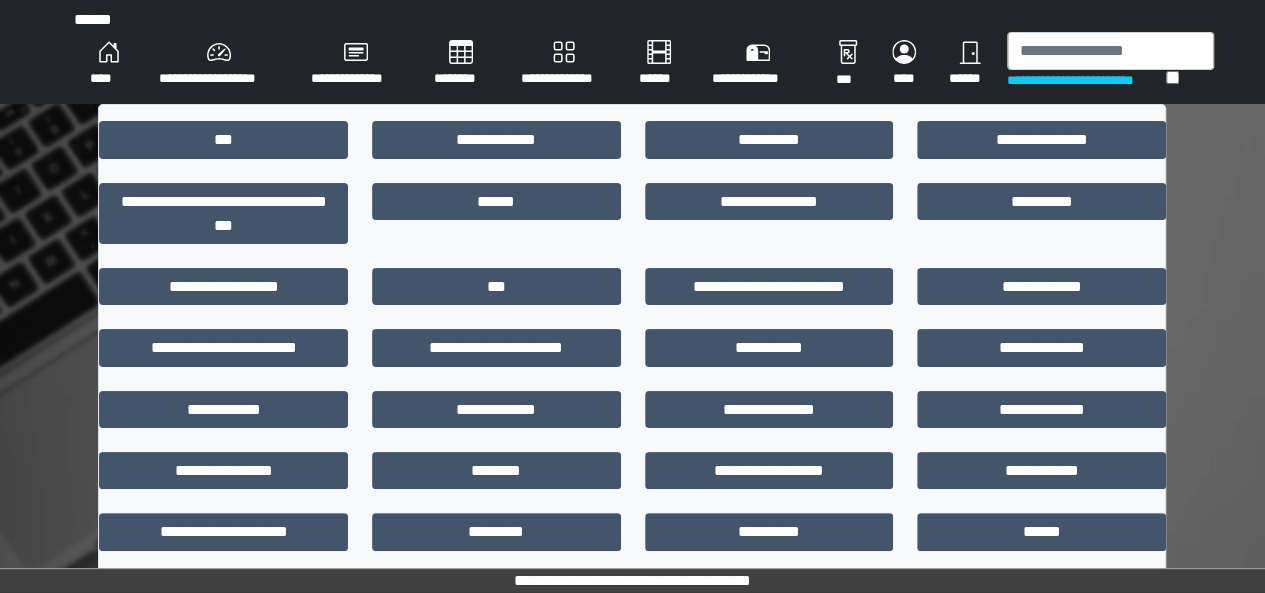 scroll, scrollTop: 35, scrollLeft: 0, axis: vertical 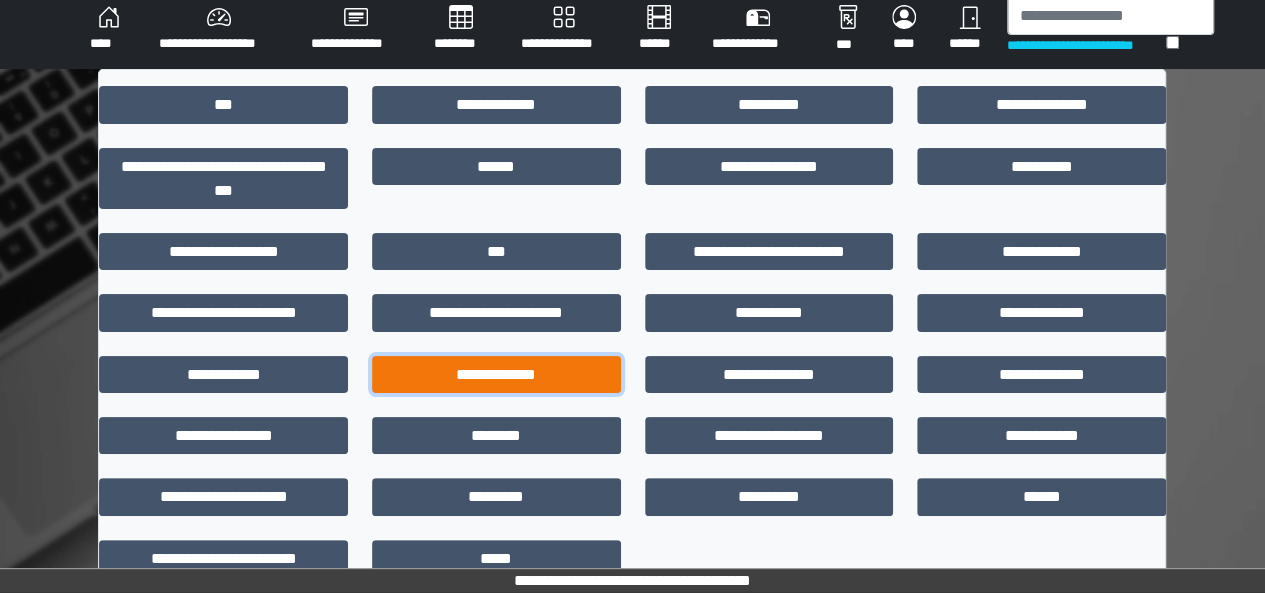 click on "**********" at bounding box center [496, 374] 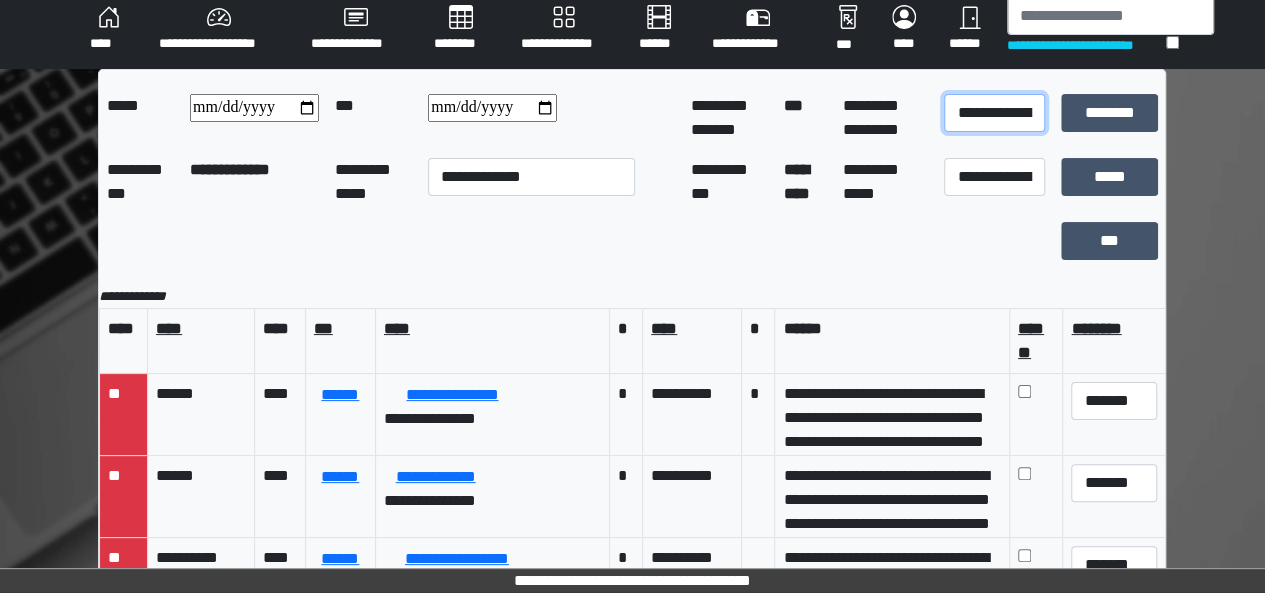 click on "**********" at bounding box center [994, 113] 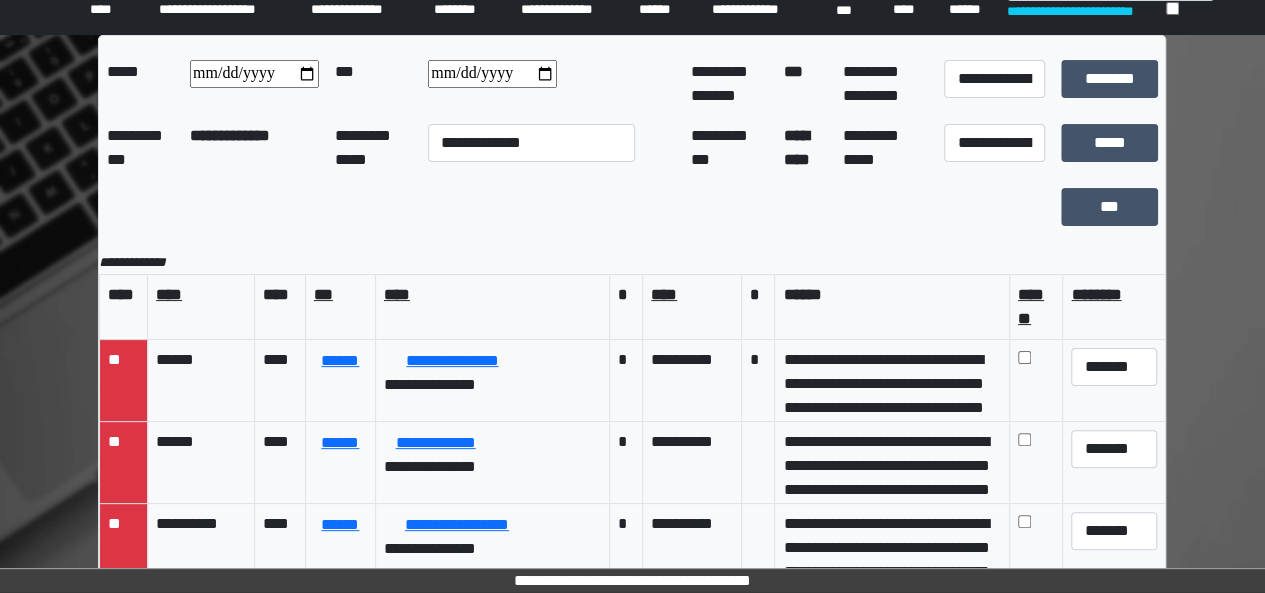 scroll, scrollTop: 71, scrollLeft: 0, axis: vertical 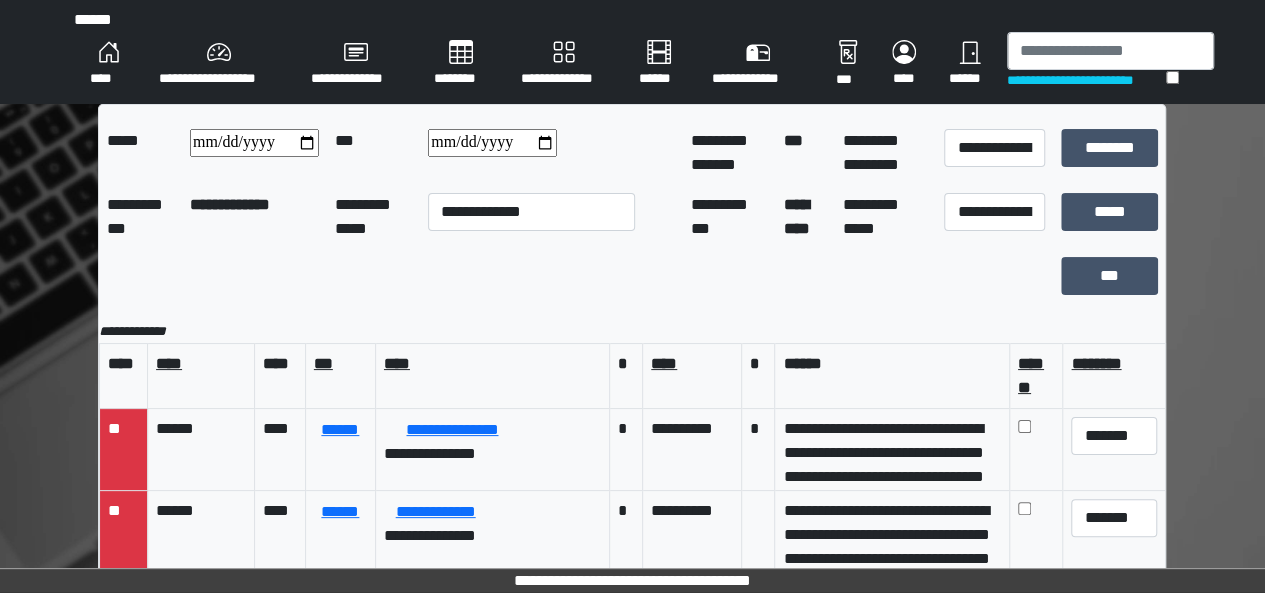 click on "********" at bounding box center [461, 64] 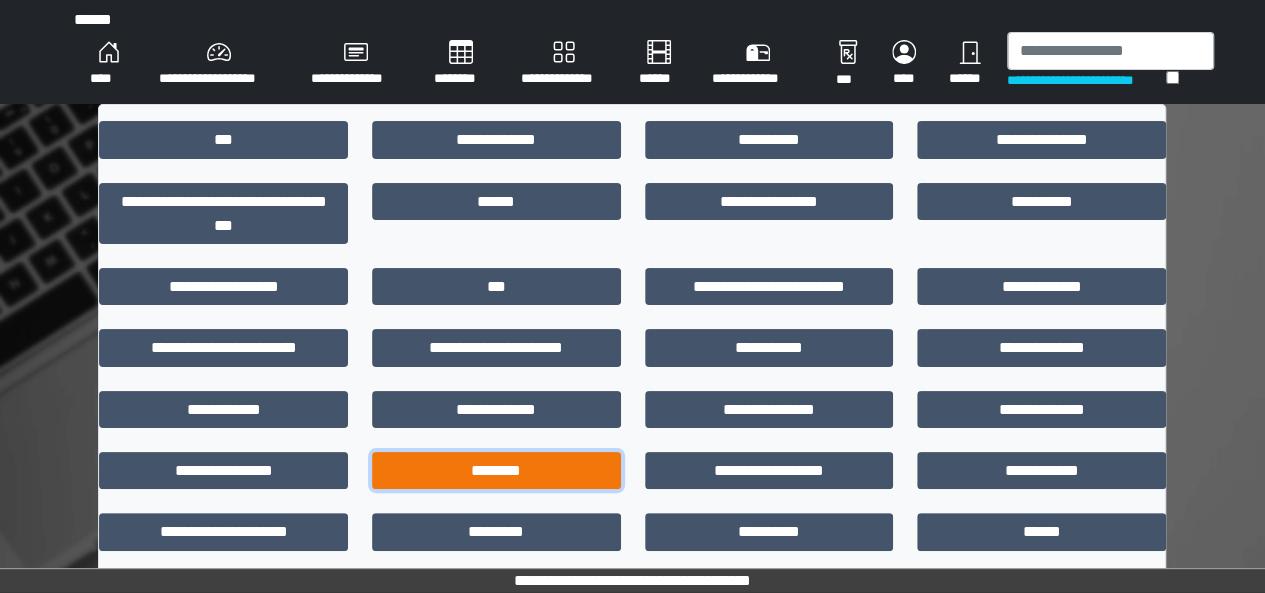 click on "********" at bounding box center [496, 470] 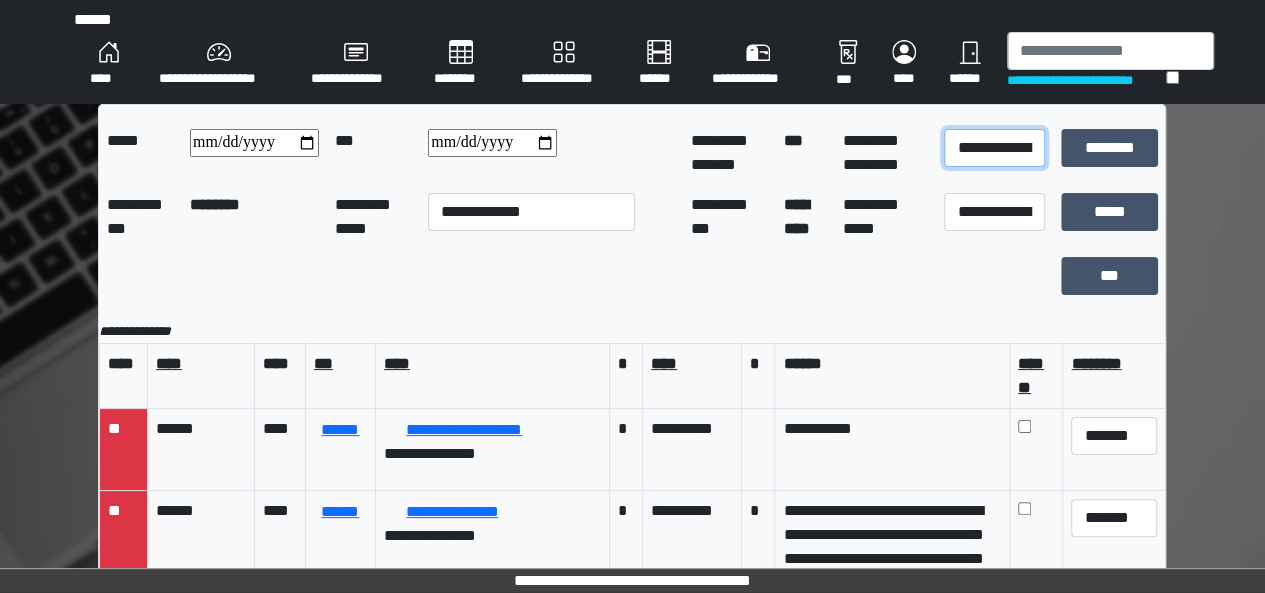click on "**********" at bounding box center [994, 148] 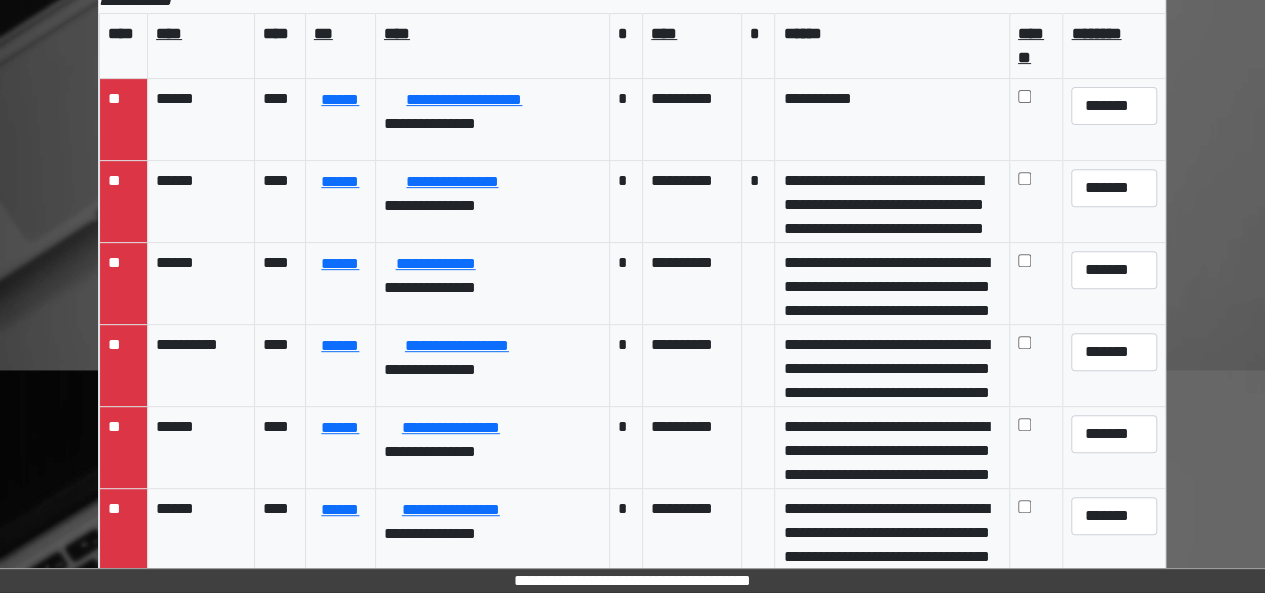 scroll, scrollTop: 342, scrollLeft: 0, axis: vertical 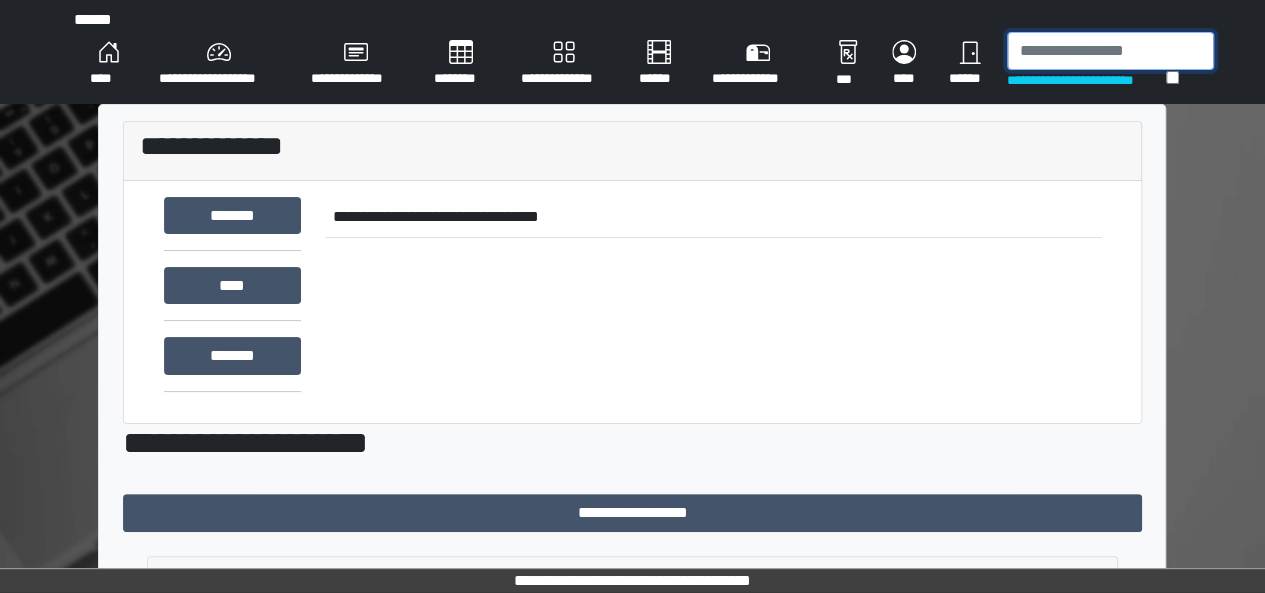 click at bounding box center (1110, 51) 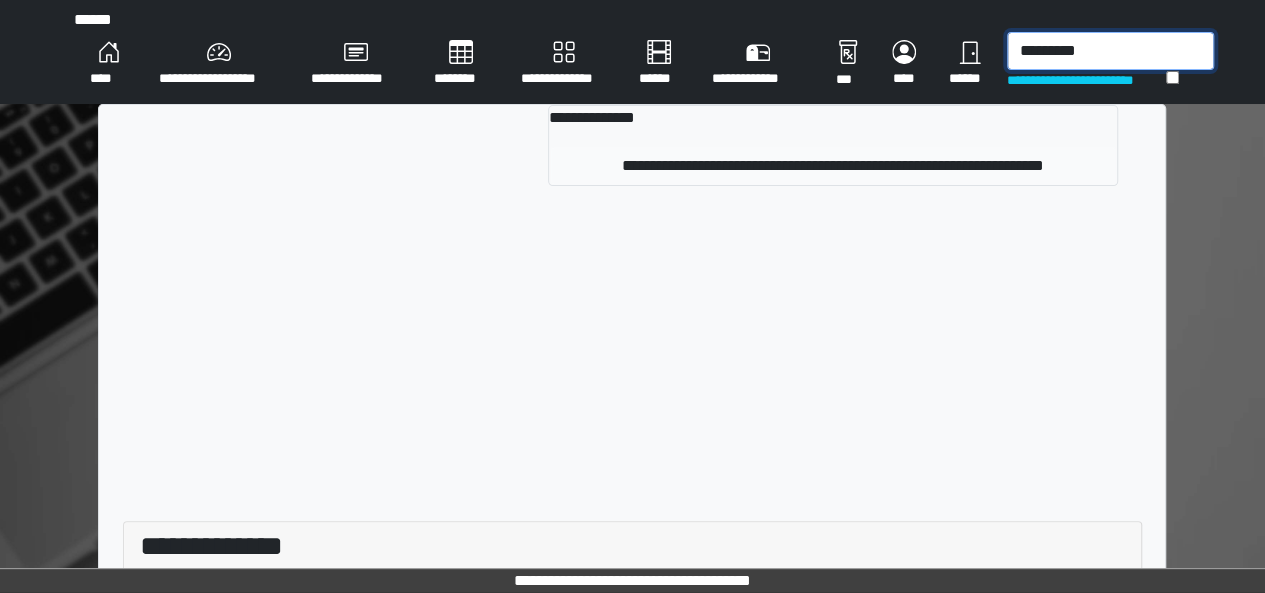 type on "*********" 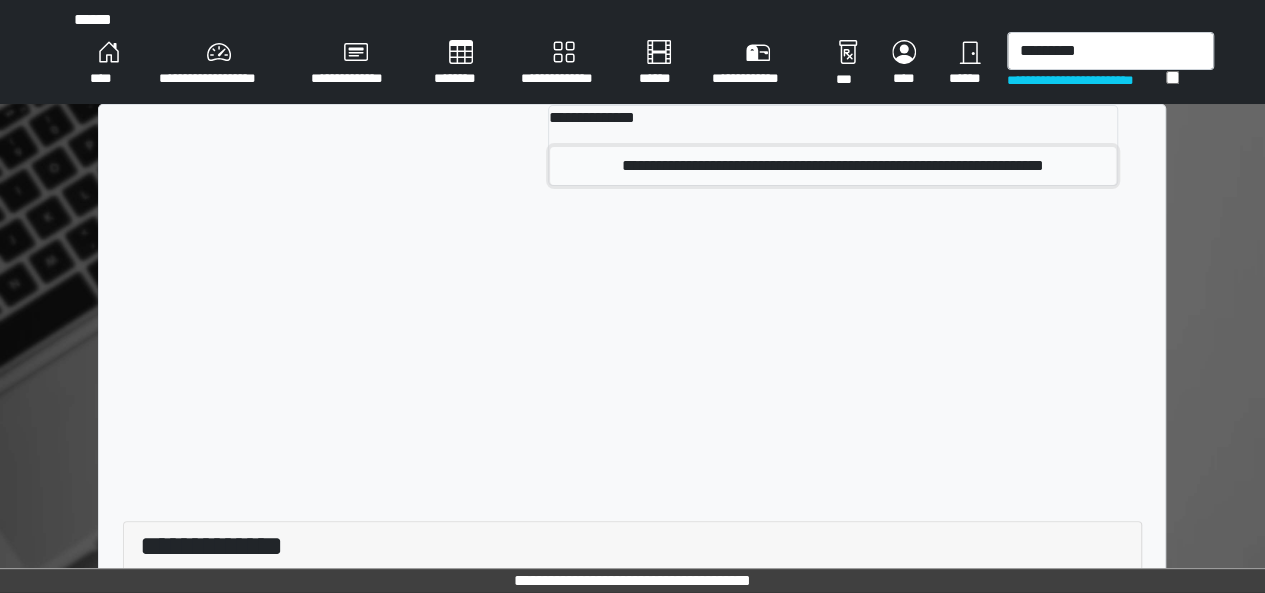 click on "**********" at bounding box center (833, 166) 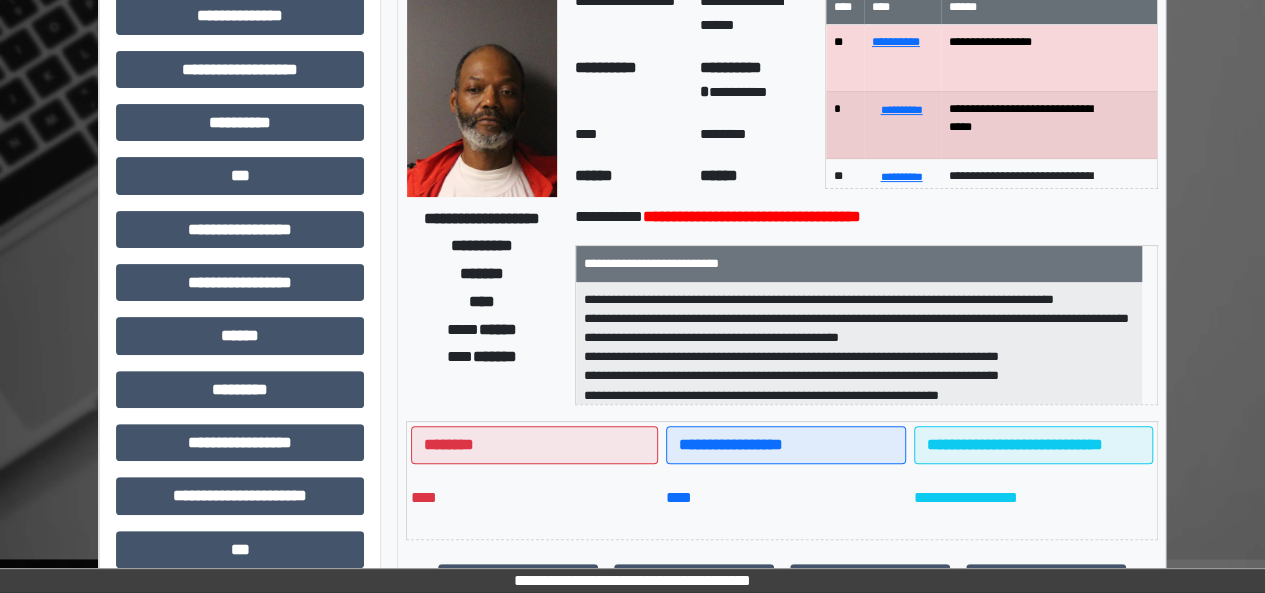 scroll, scrollTop: 152, scrollLeft: 0, axis: vertical 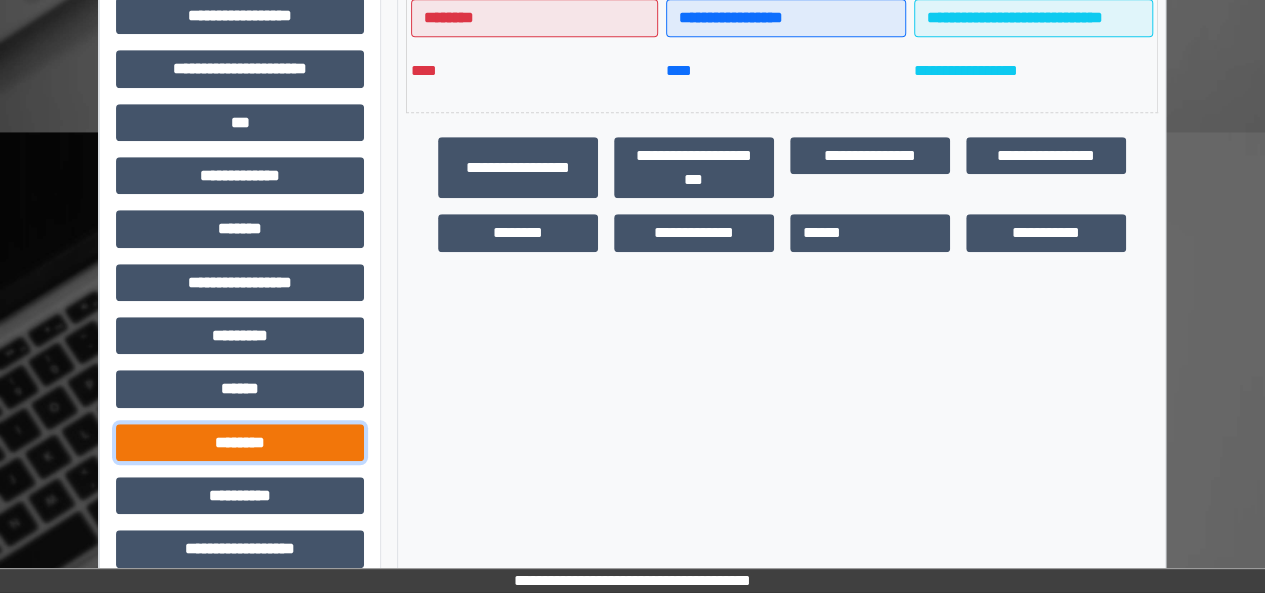 click on "********" at bounding box center [240, 442] 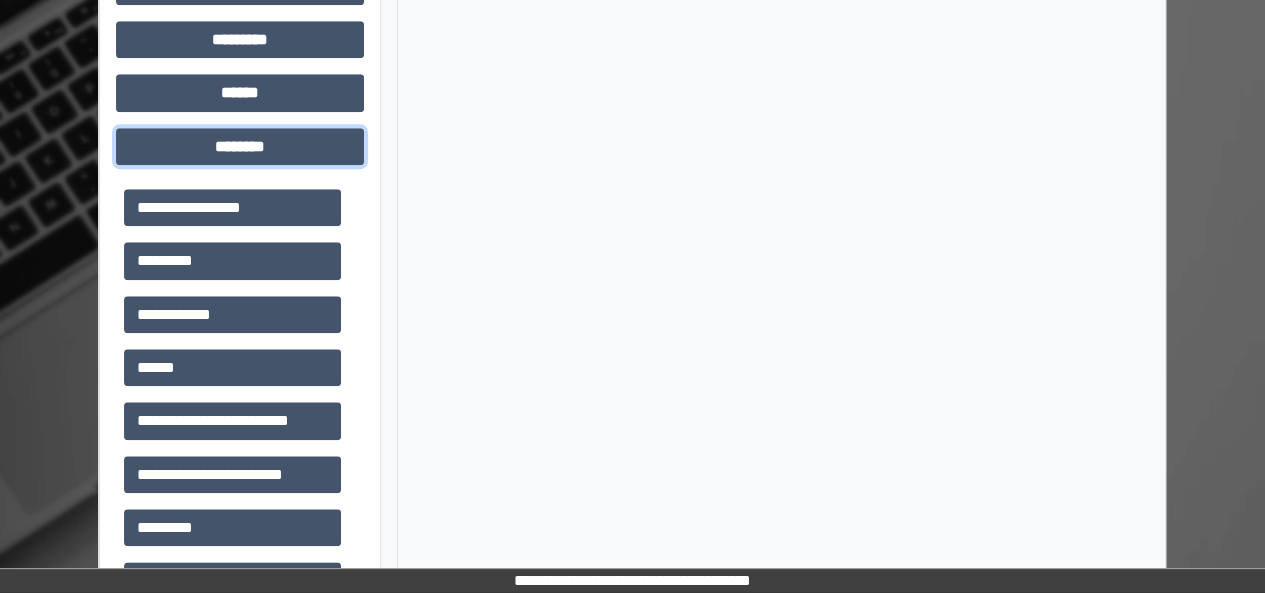 scroll, scrollTop: 902, scrollLeft: 0, axis: vertical 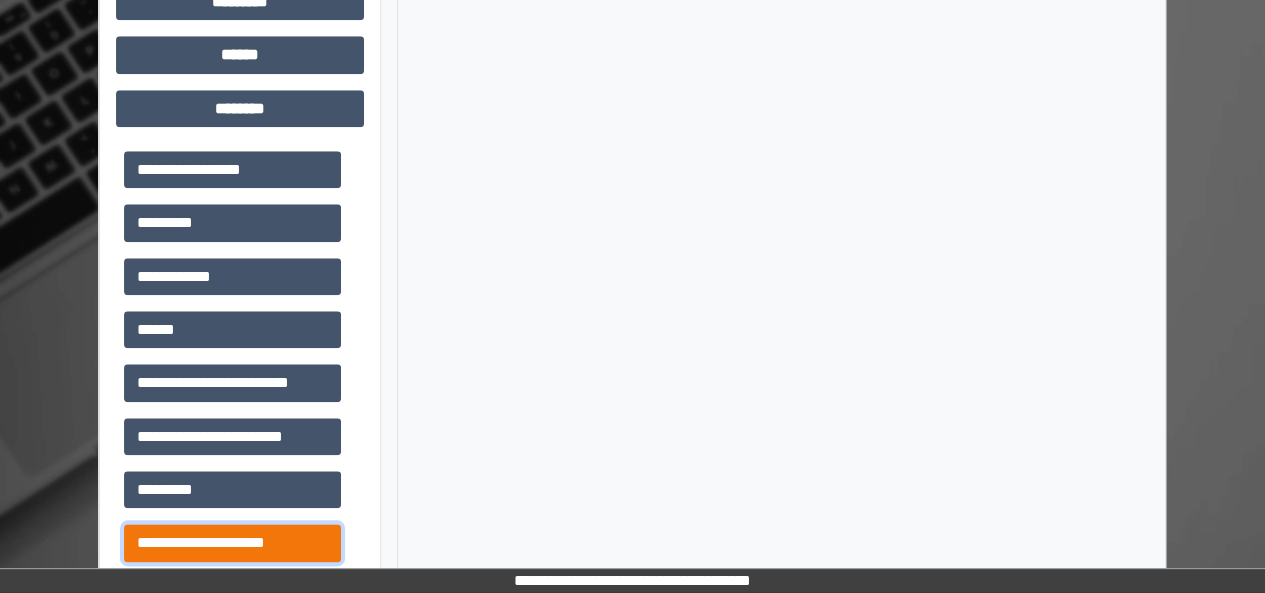 click on "**********" at bounding box center [232, 542] 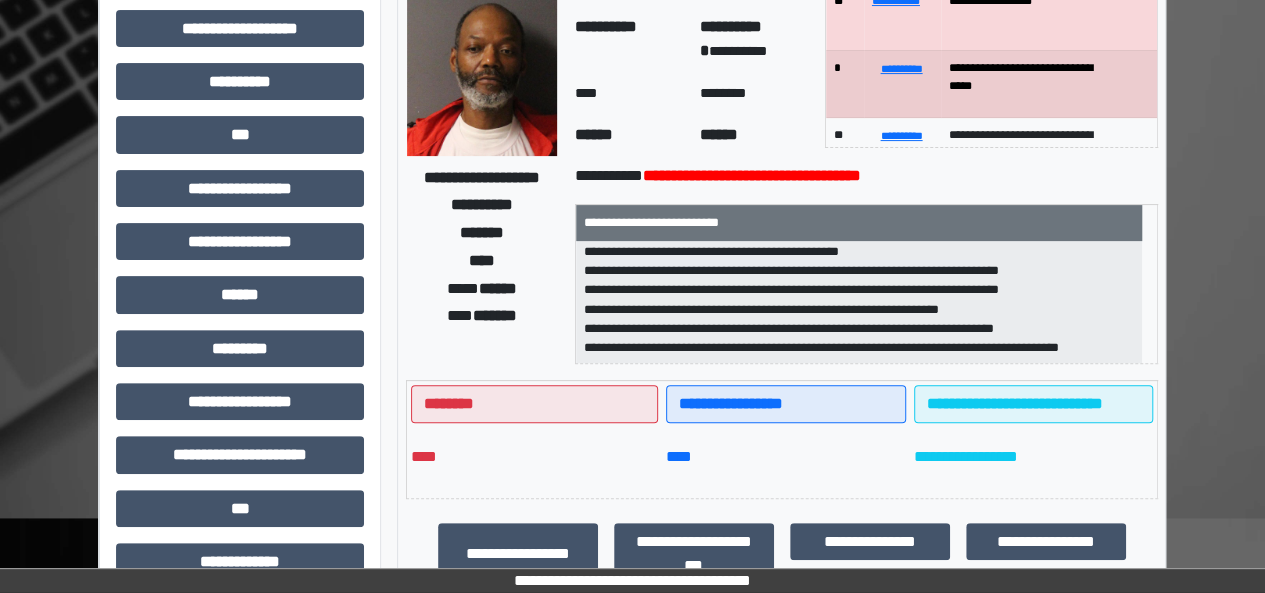 scroll, scrollTop: 174, scrollLeft: 0, axis: vertical 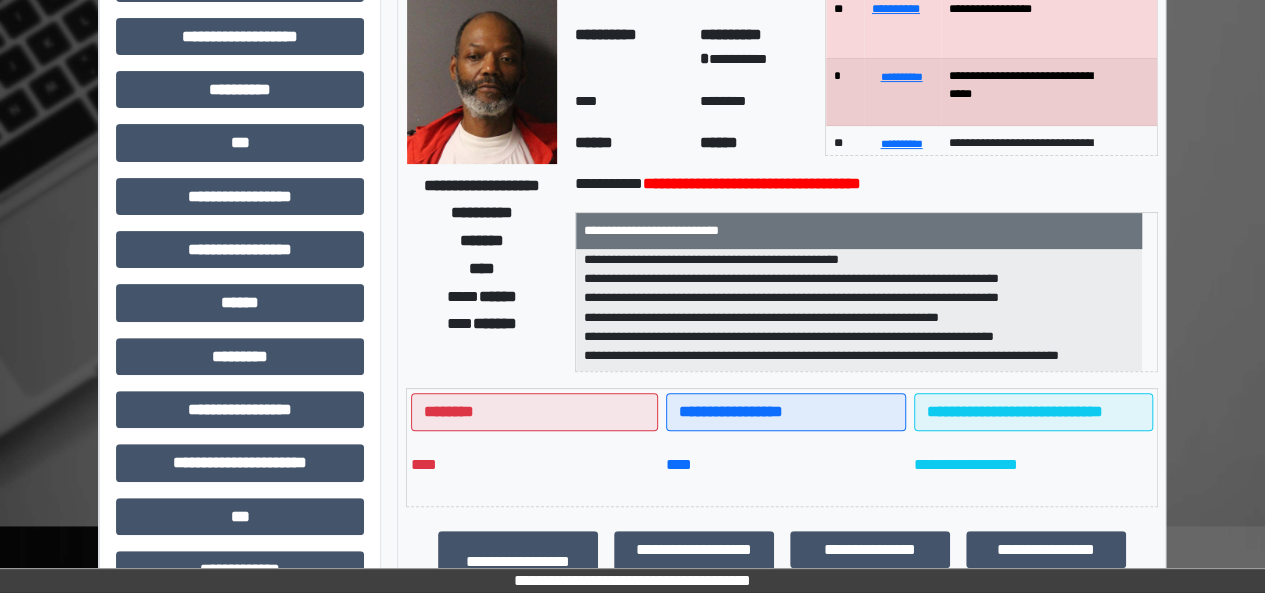 click on "**********" at bounding box center (859, 311) 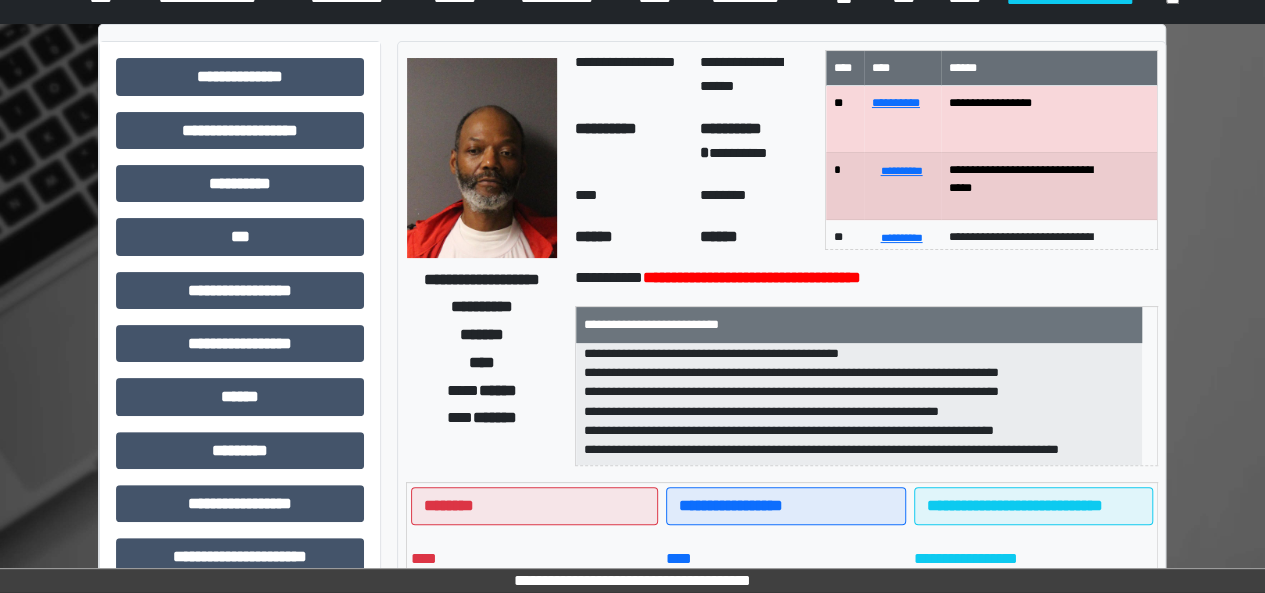 scroll, scrollTop: 0, scrollLeft: 0, axis: both 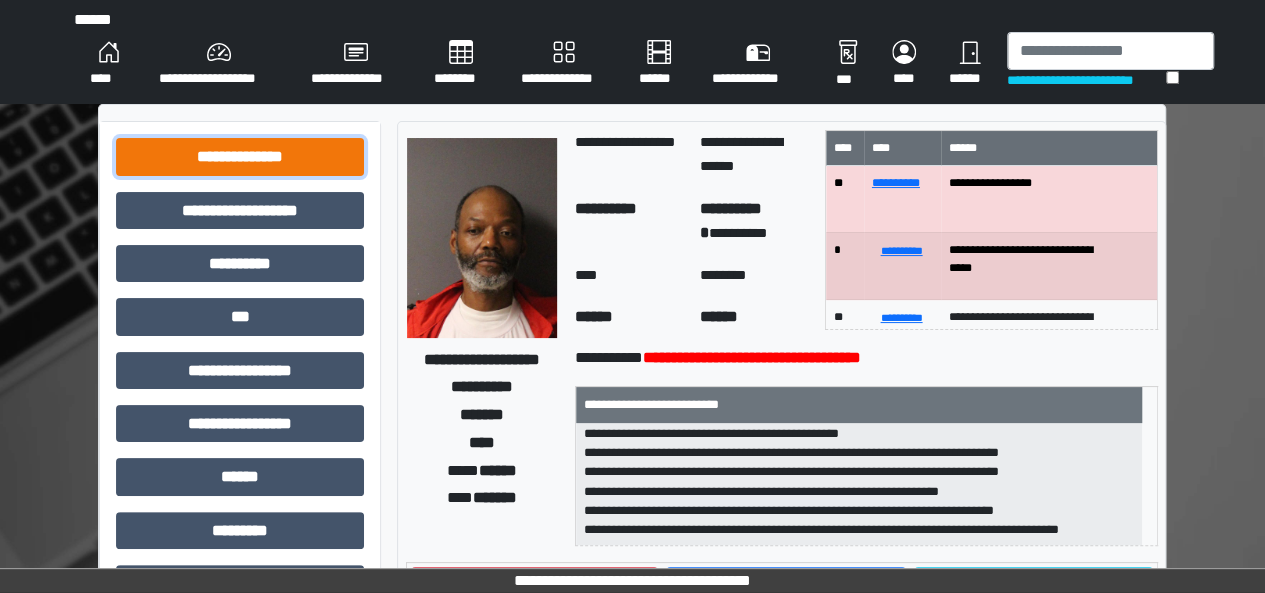 click on "**********" at bounding box center (240, 156) 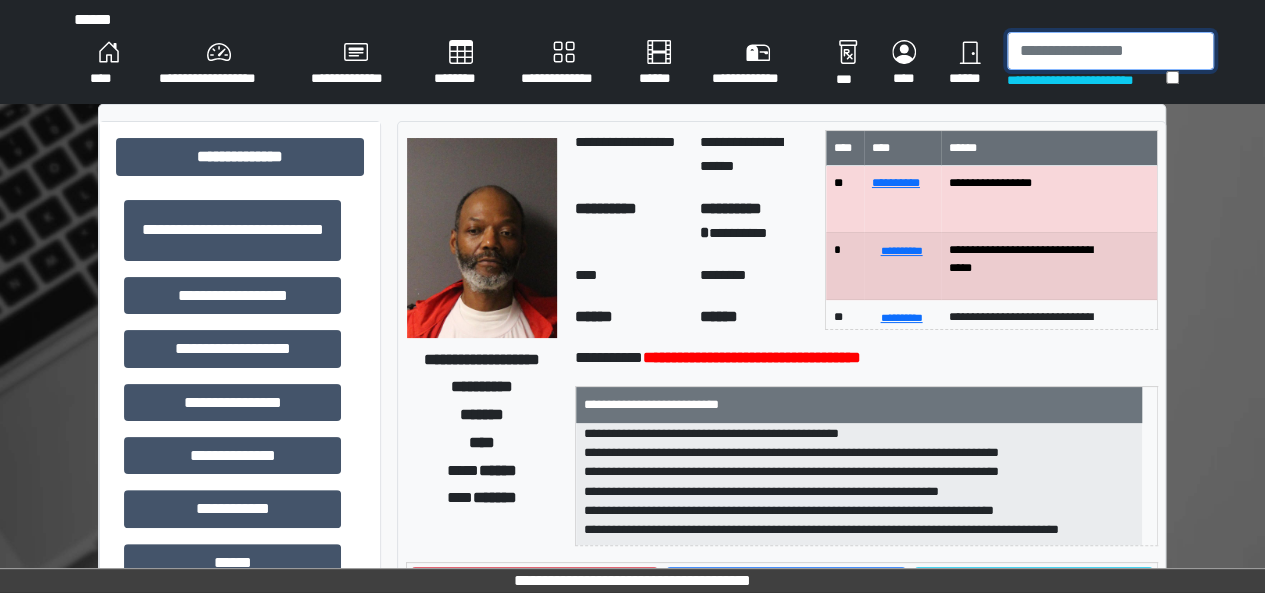 click at bounding box center (1110, 51) 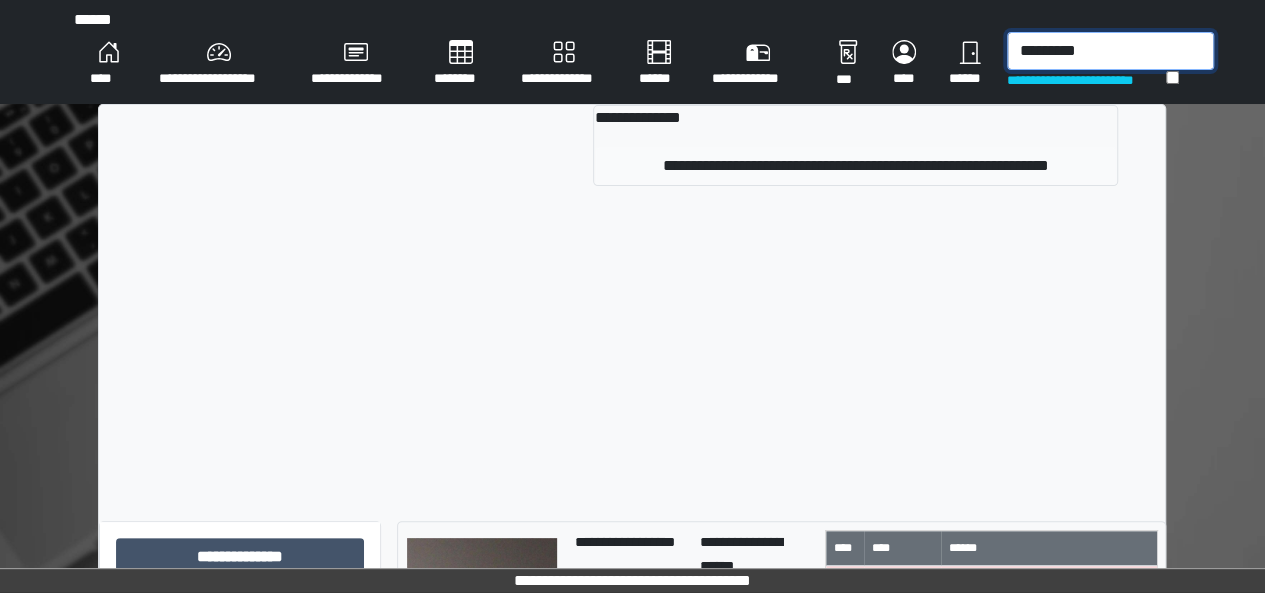 type on "*********" 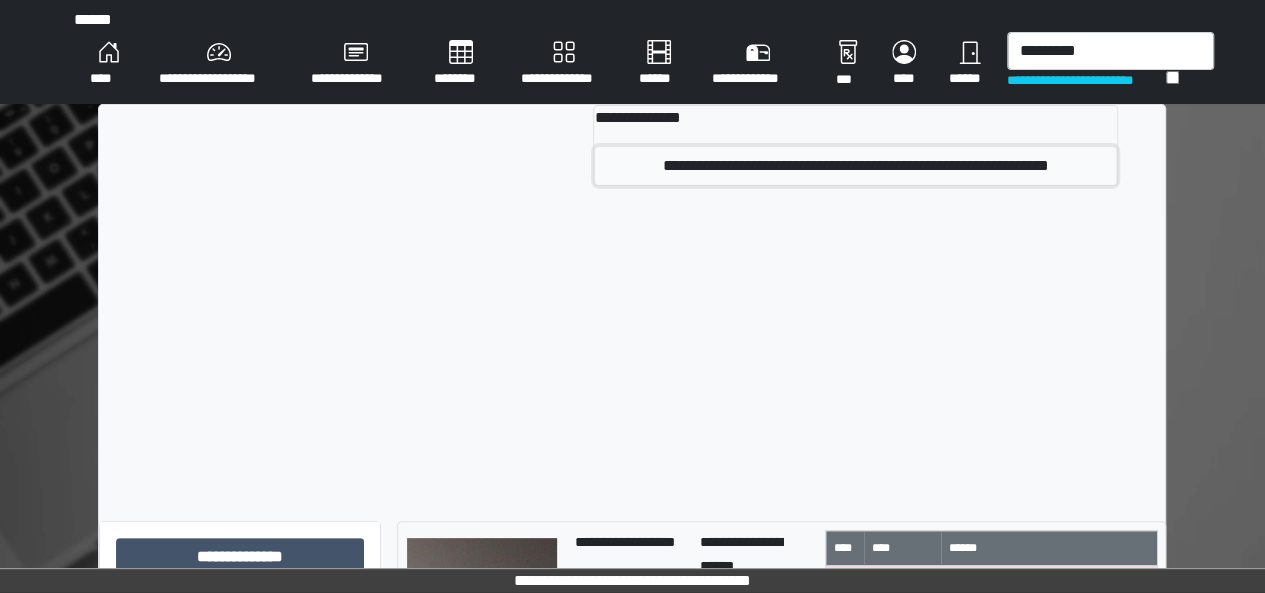 click on "**********" at bounding box center (855, 166) 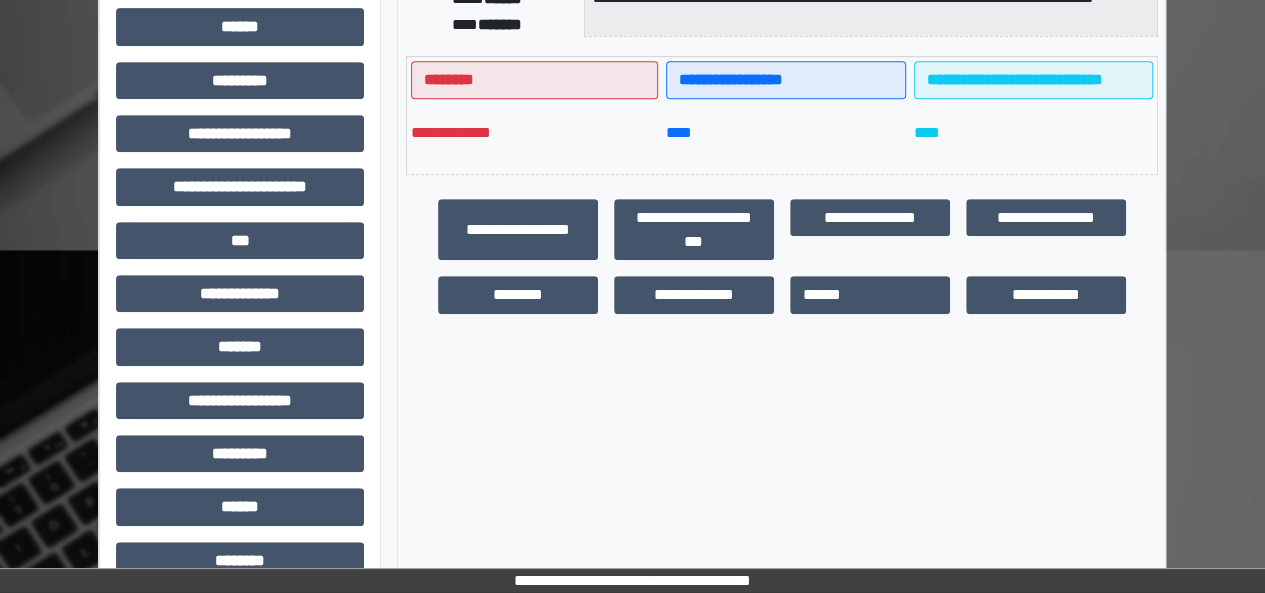 scroll, scrollTop: 591, scrollLeft: 0, axis: vertical 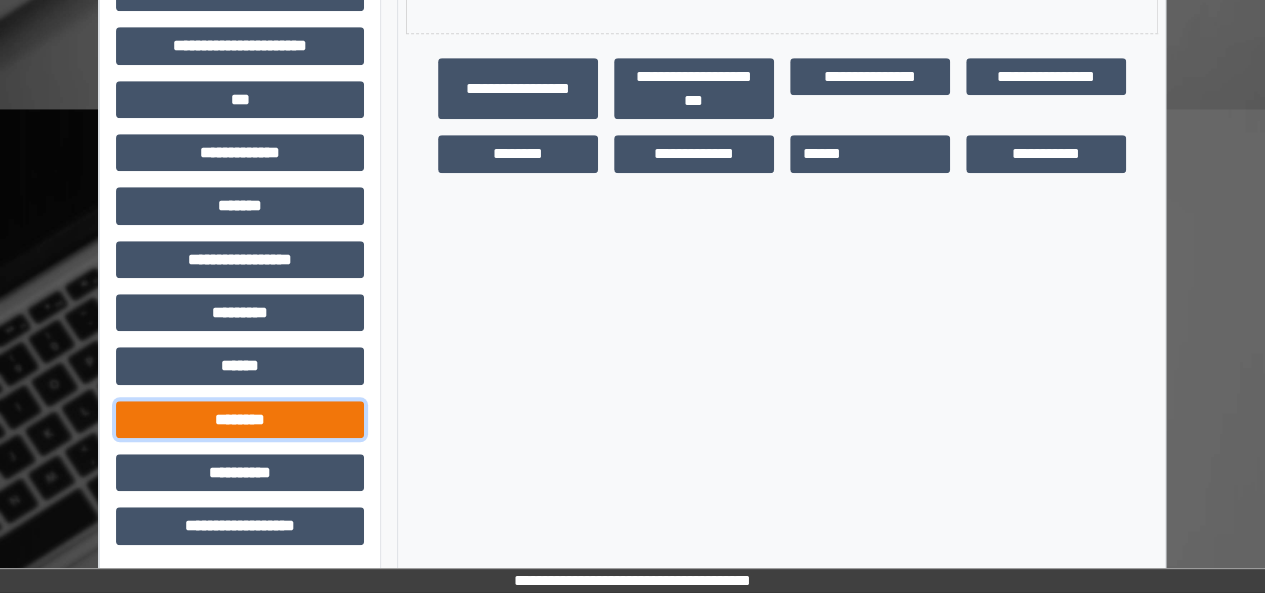 click on "********" at bounding box center (240, 419) 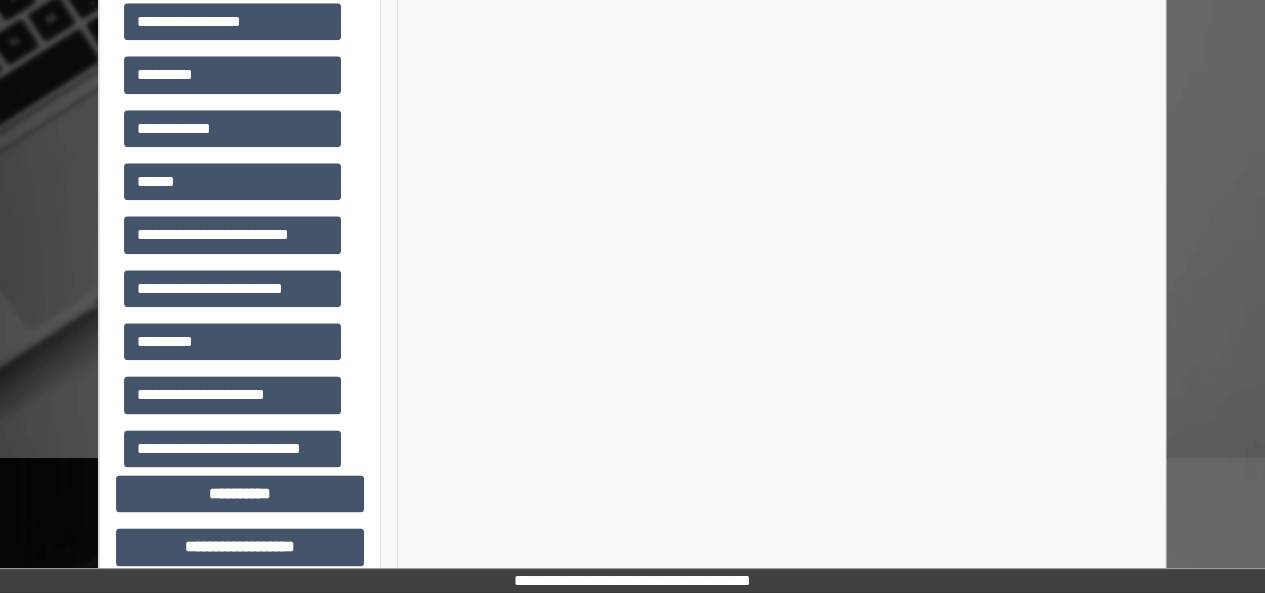 scroll, scrollTop: 1058, scrollLeft: 0, axis: vertical 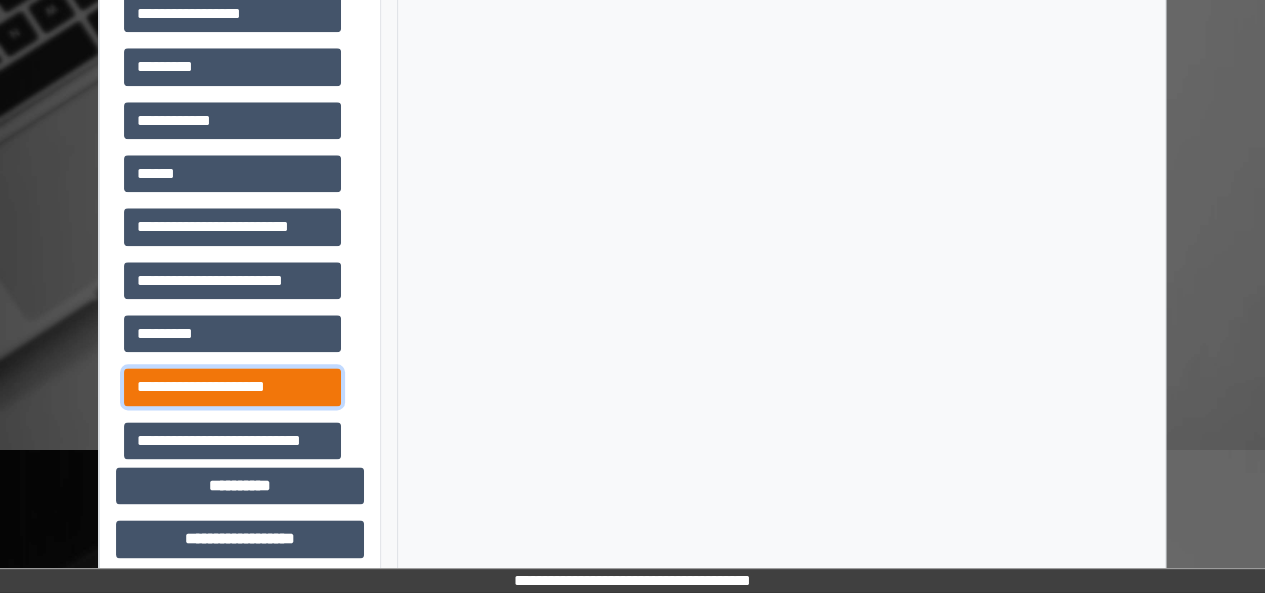 click on "**********" at bounding box center [232, 386] 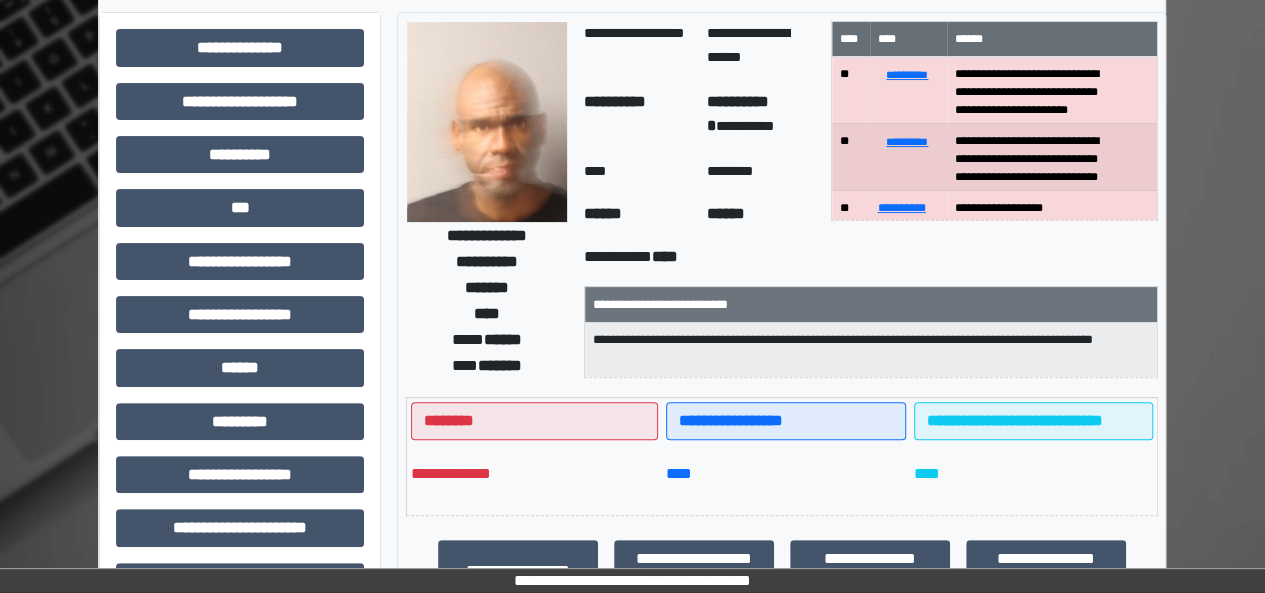 scroll, scrollTop: 0, scrollLeft: 0, axis: both 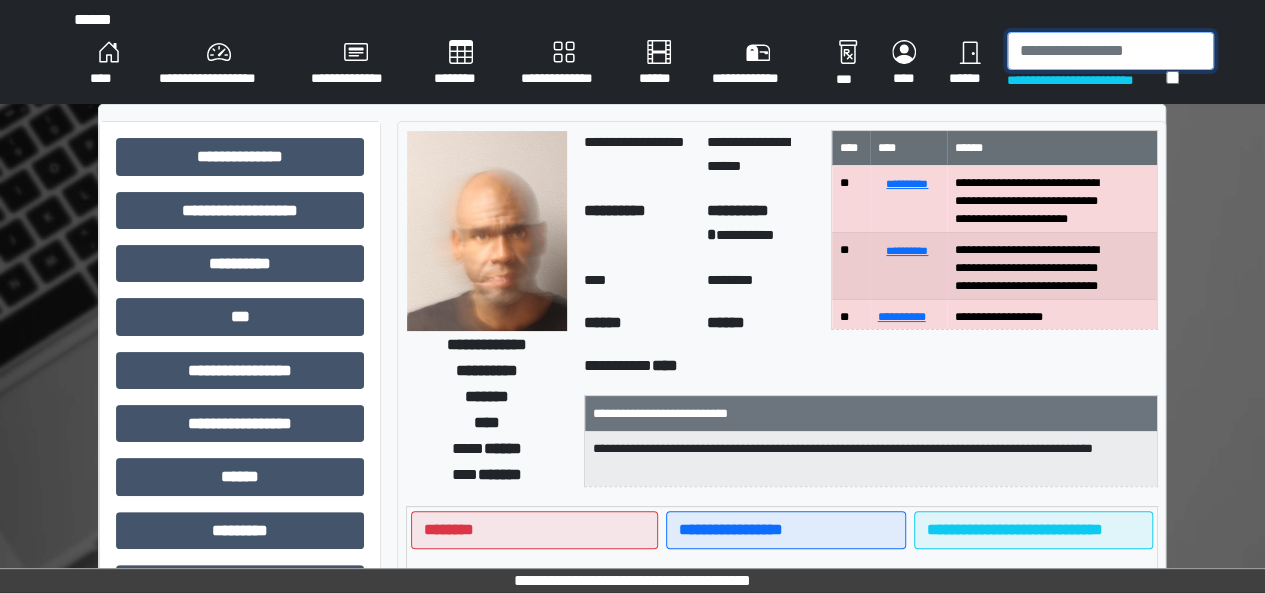click at bounding box center (1110, 51) 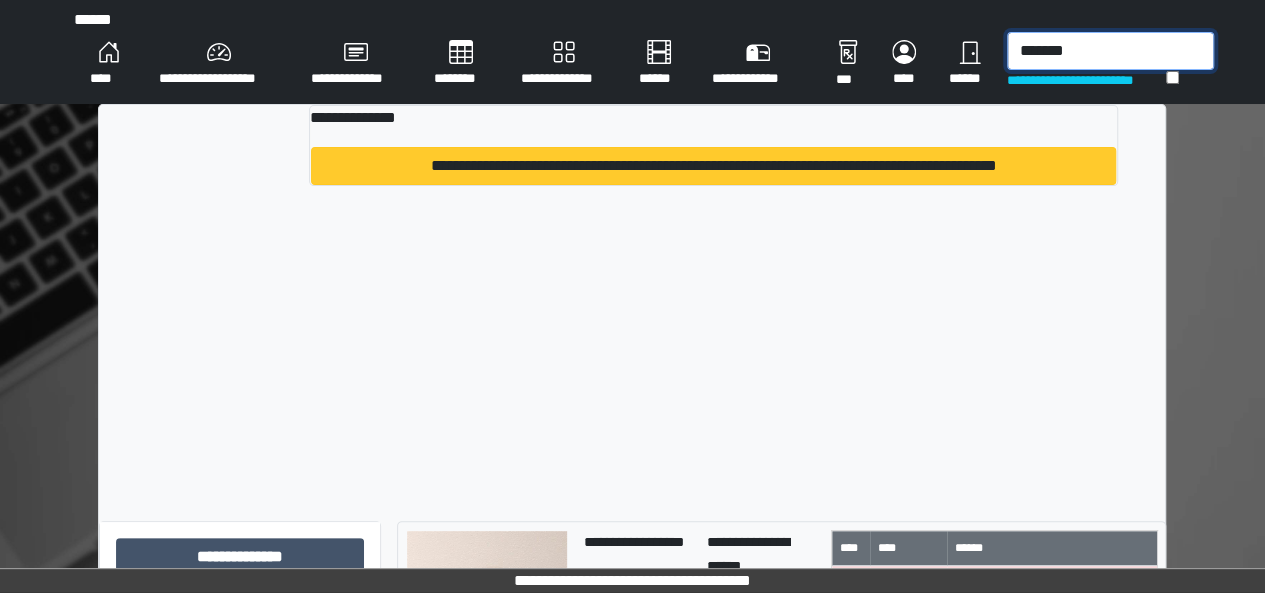 type on "*******" 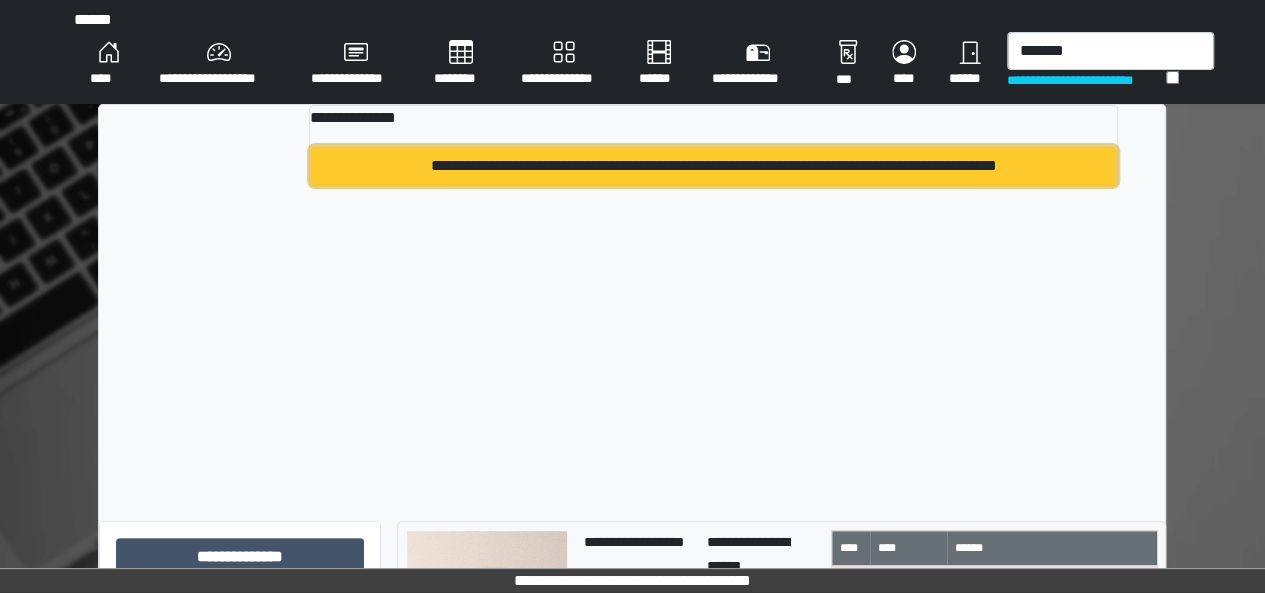 click on "**********" at bounding box center (713, 166) 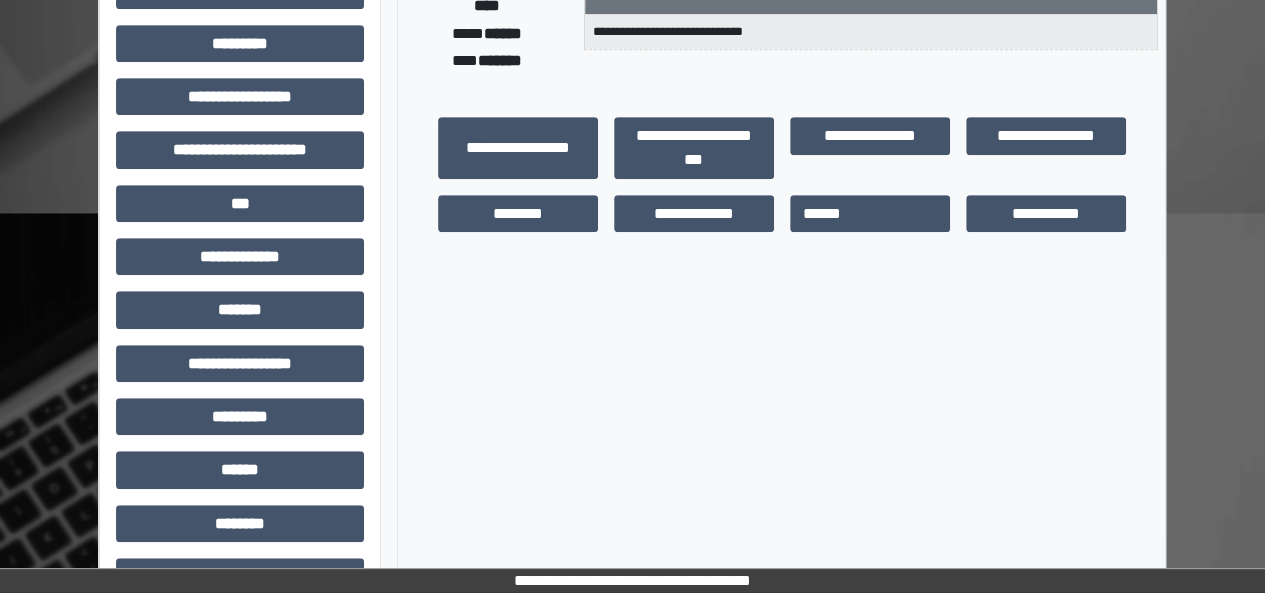 scroll, scrollTop: 591, scrollLeft: 0, axis: vertical 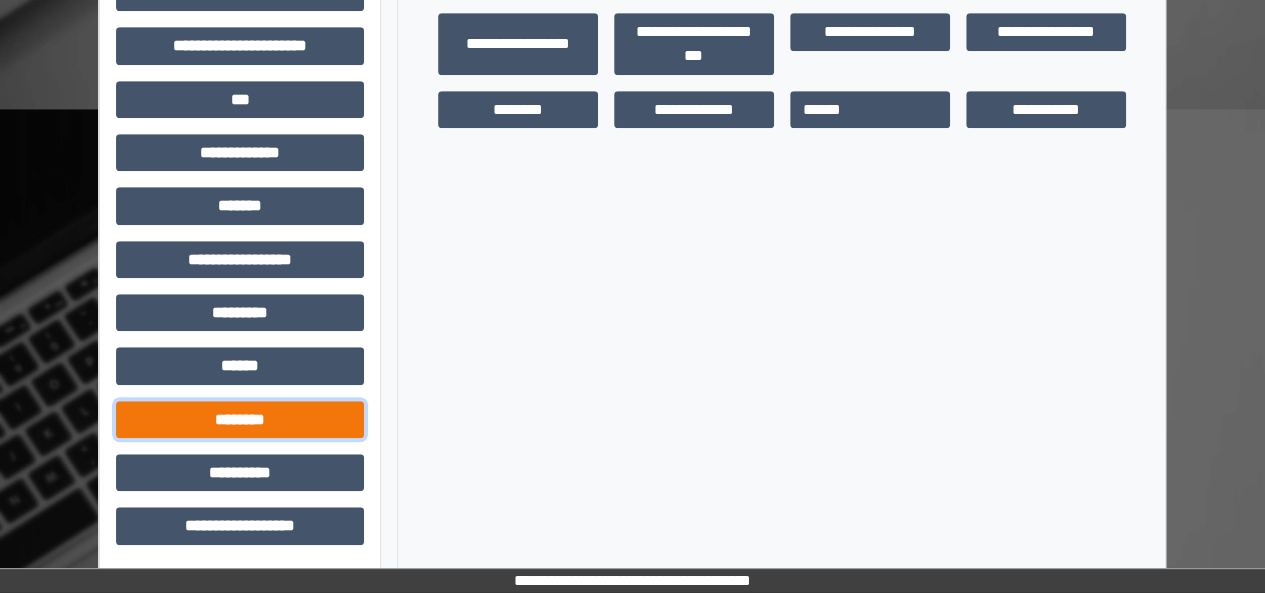 click on "********" at bounding box center (240, 419) 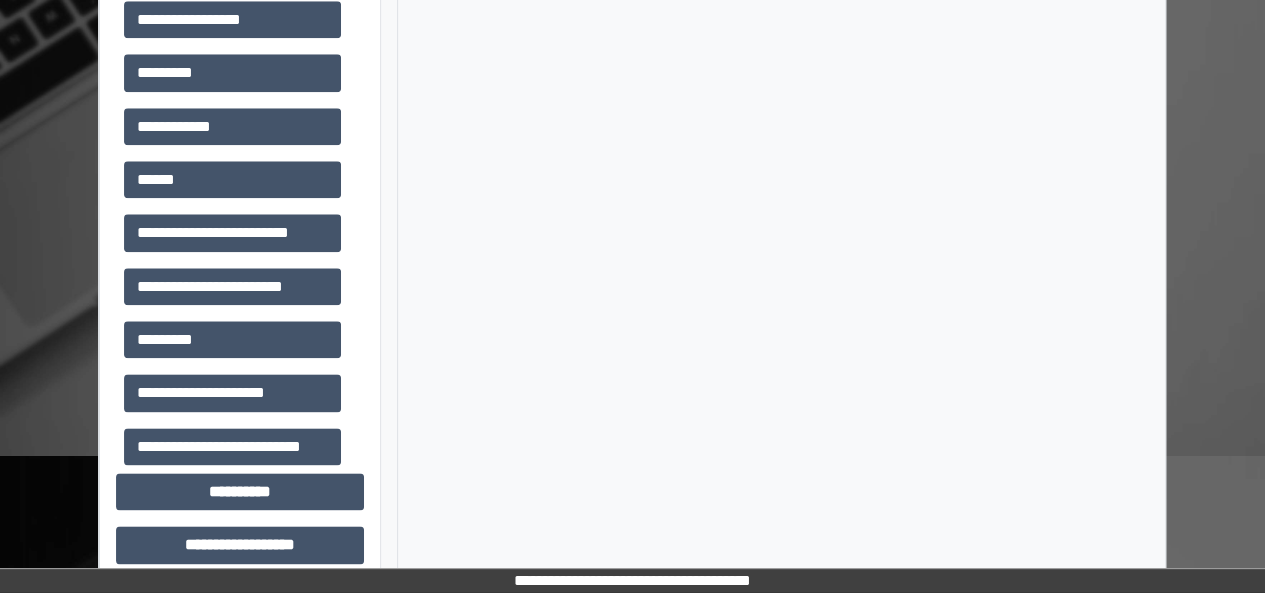 scroll, scrollTop: 1071, scrollLeft: 0, axis: vertical 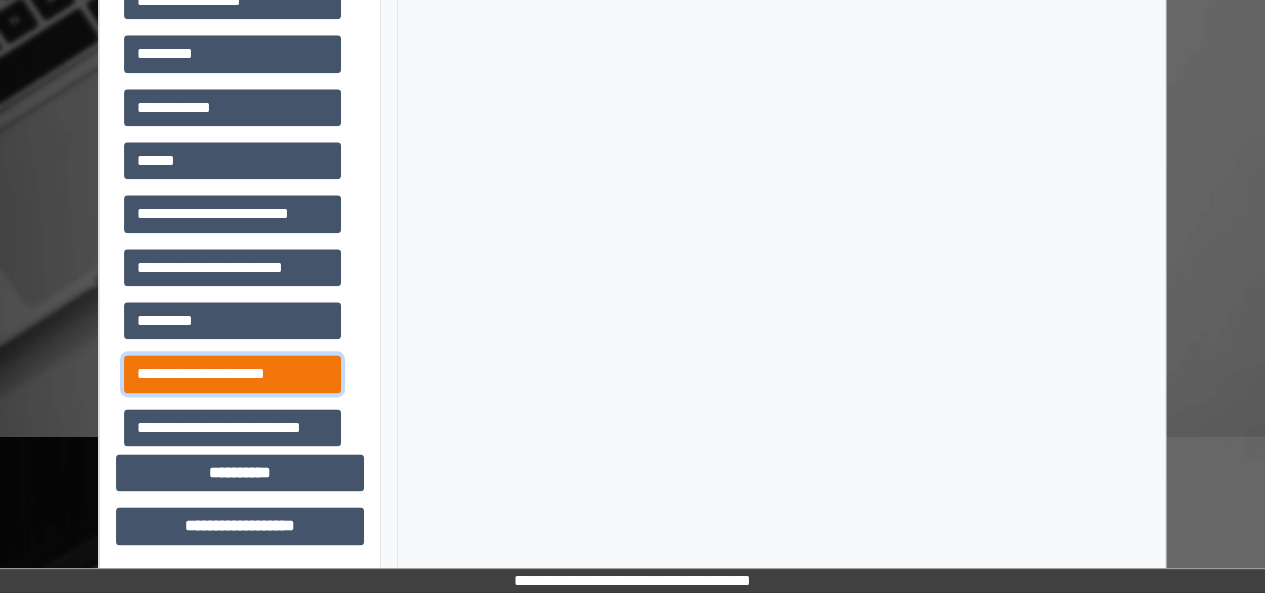 click on "**********" at bounding box center [232, 373] 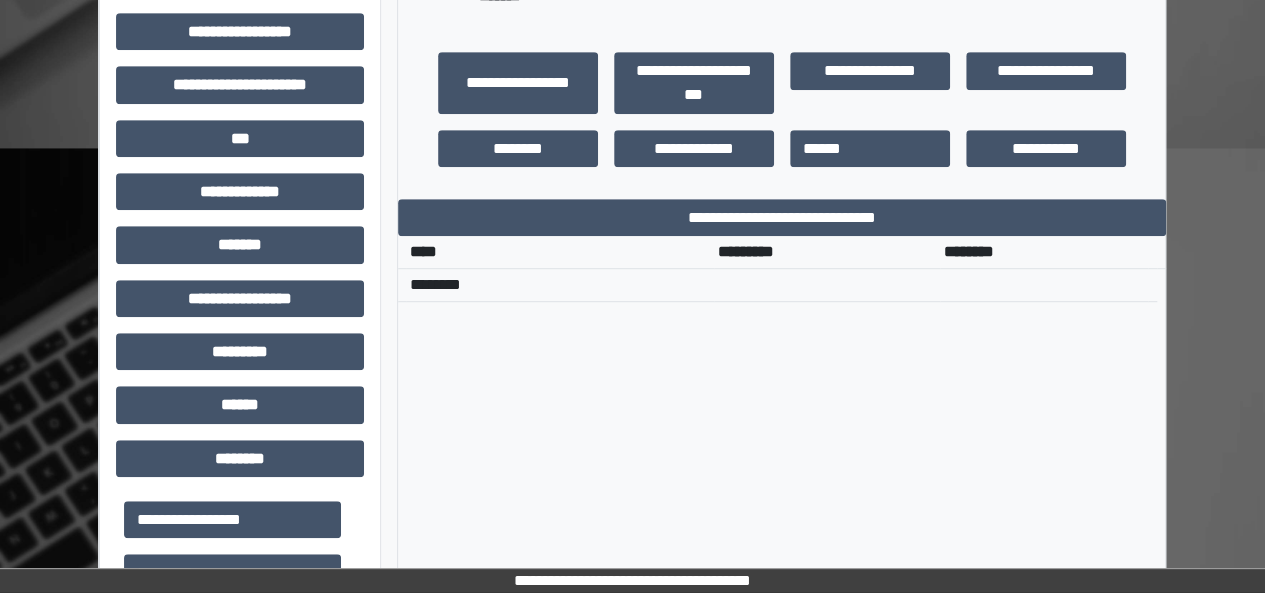 scroll, scrollTop: 380, scrollLeft: 0, axis: vertical 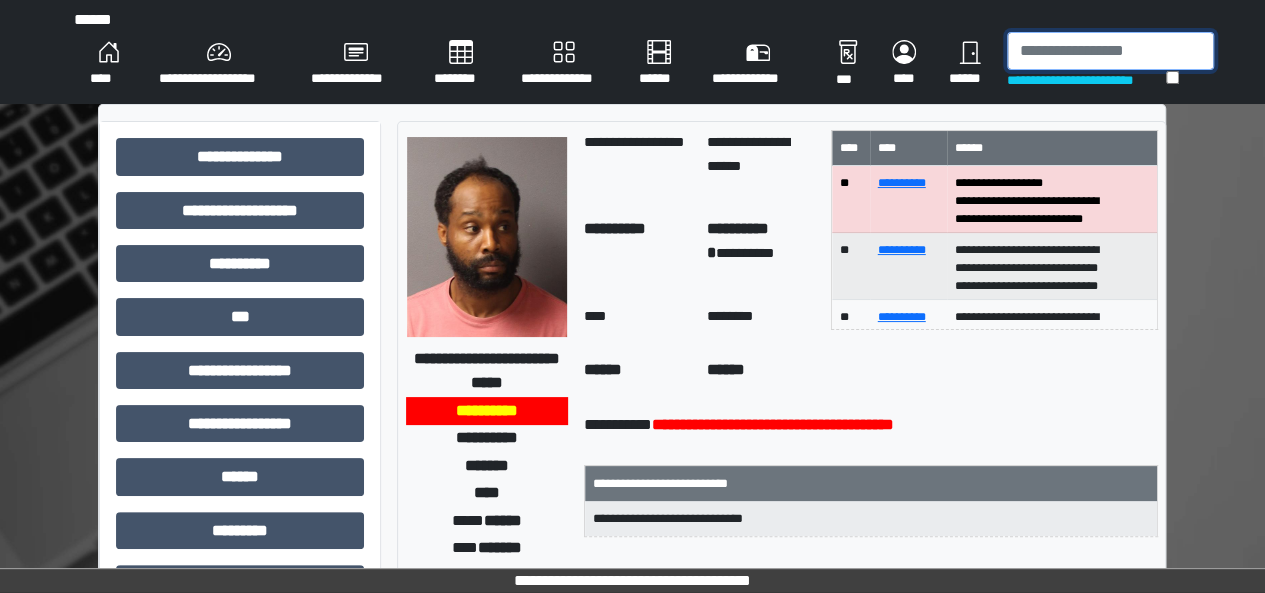 click at bounding box center (1110, 51) 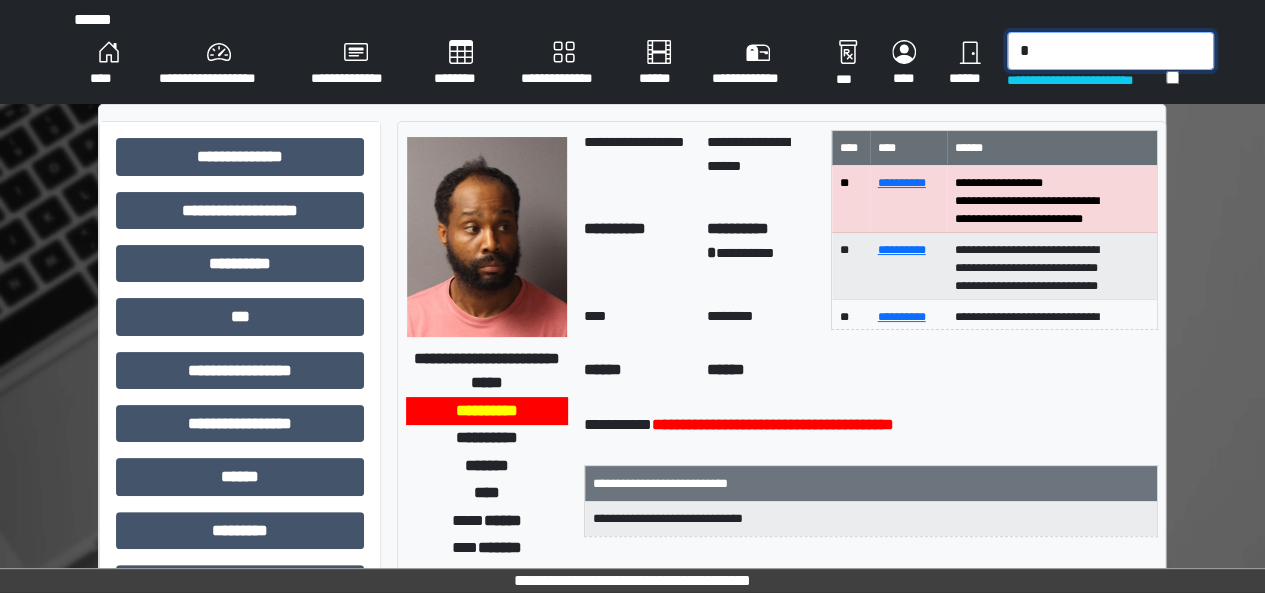 click on "*" at bounding box center [1110, 51] 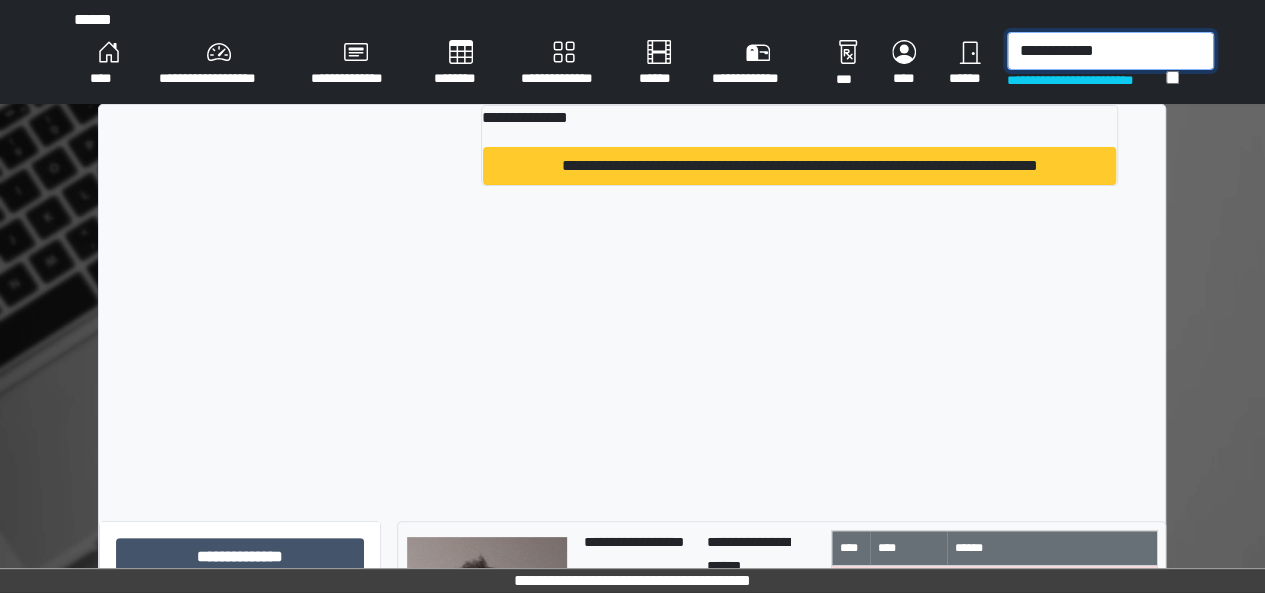 type on "**********" 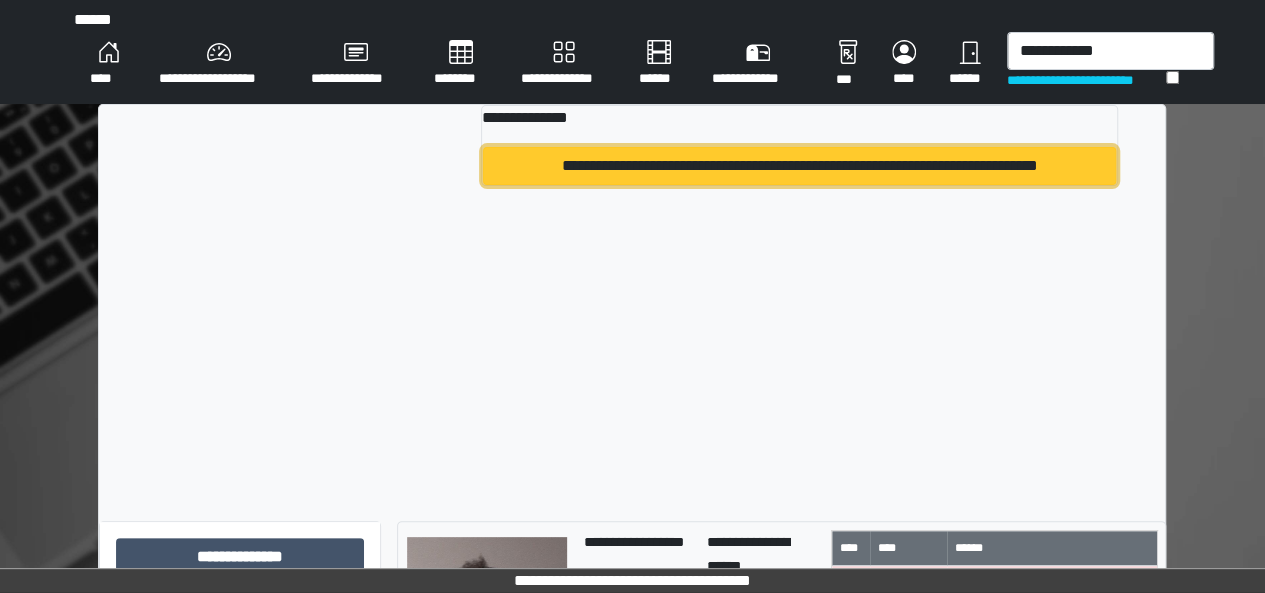 click on "**********" at bounding box center (799, 166) 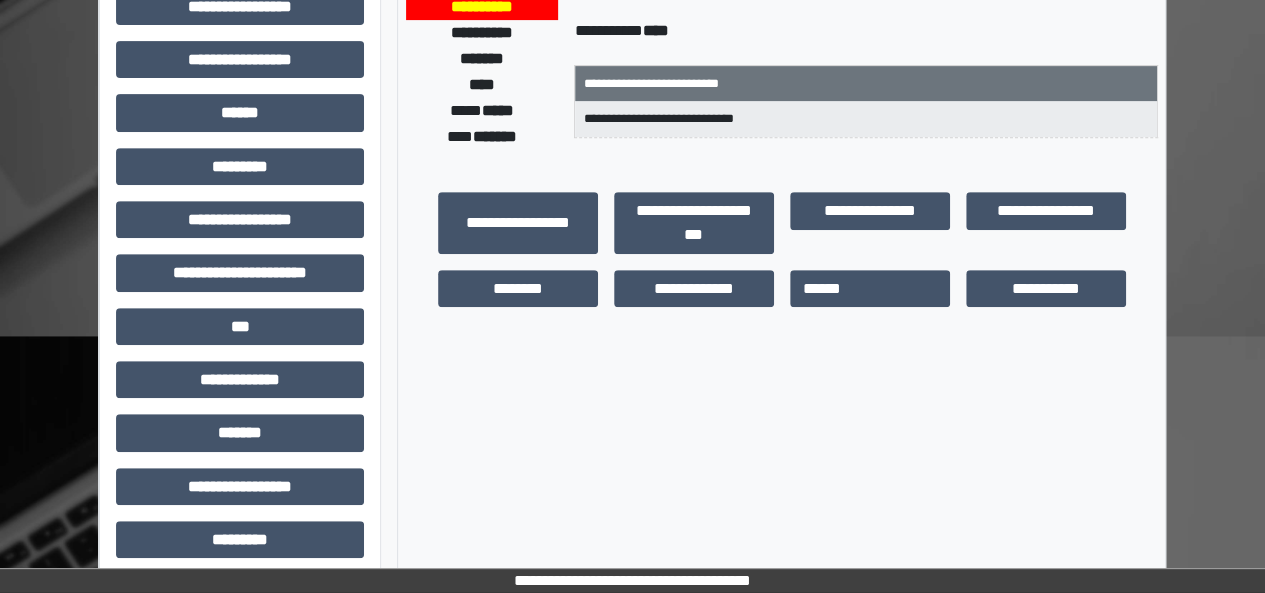 scroll, scrollTop: 591, scrollLeft: 0, axis: vertical 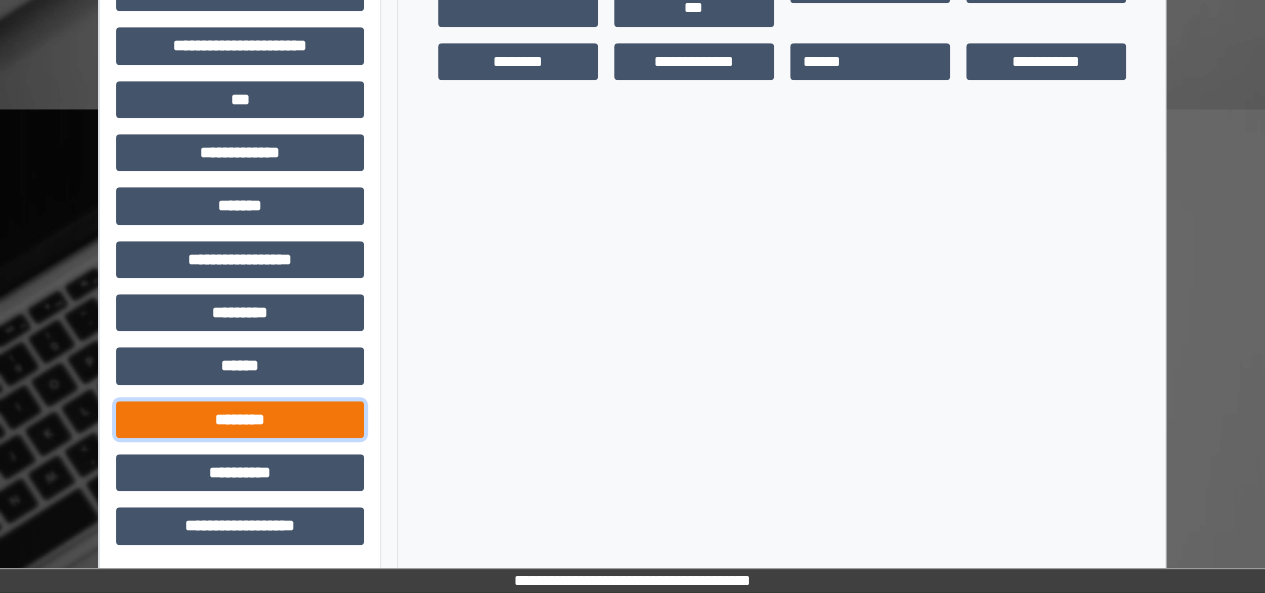 click on "********" at bounding box center [240, 419] 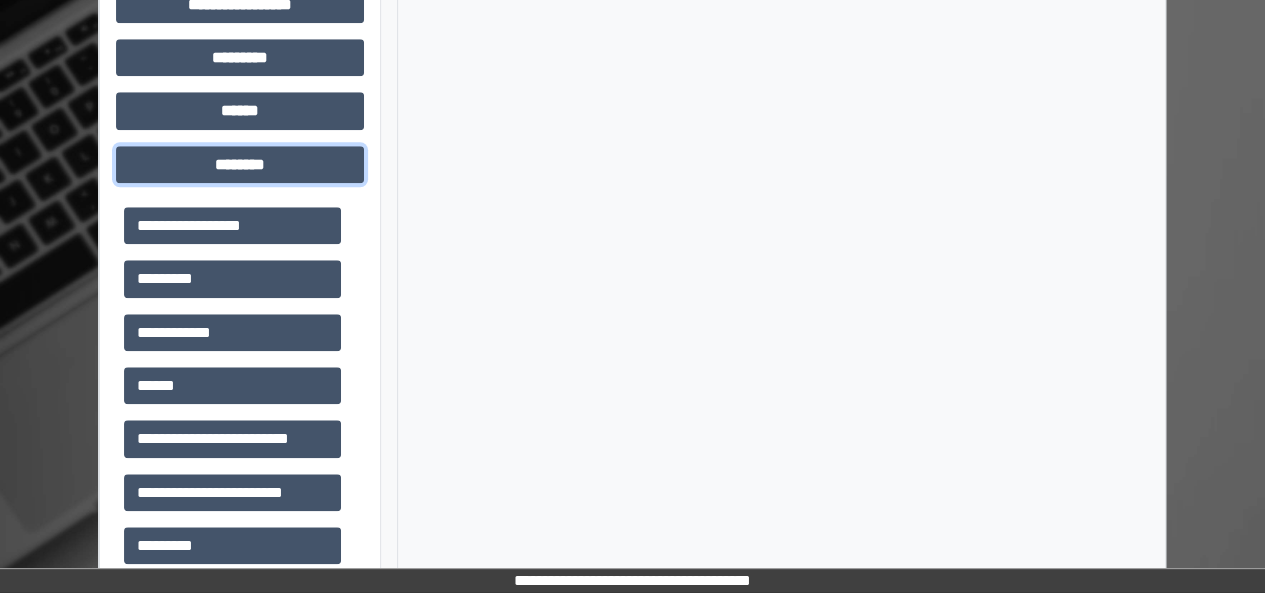 scroll, scrollTop: 906, scrollLeft: 0, axis: vertical 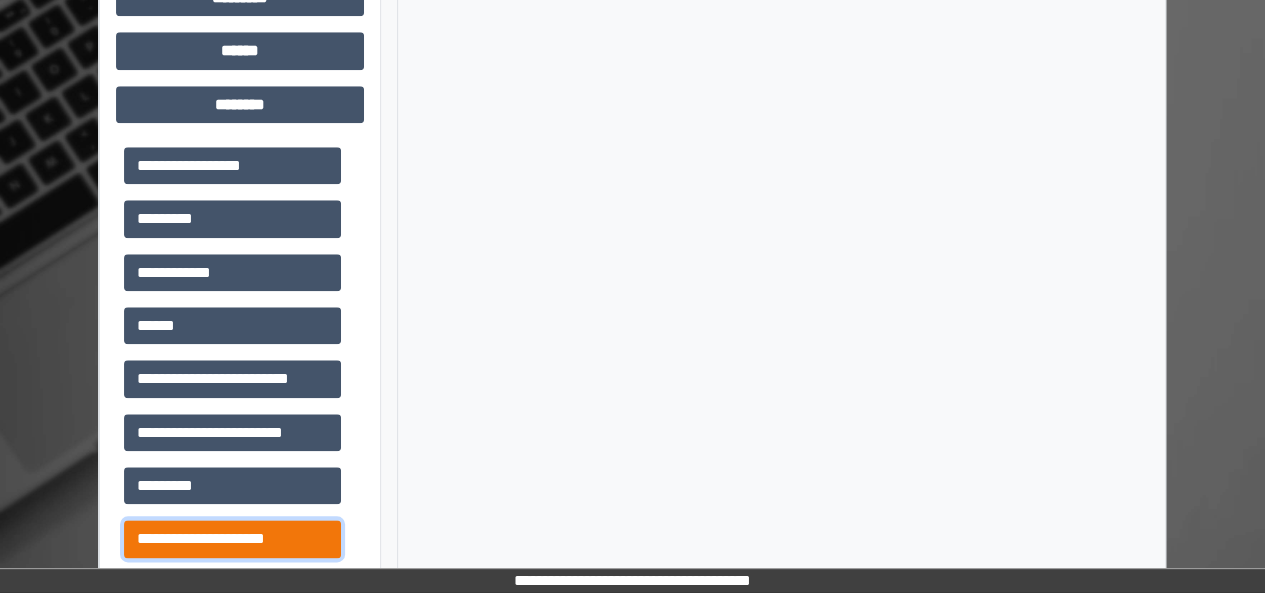 click on "**********" at bounding box center (232, 538) 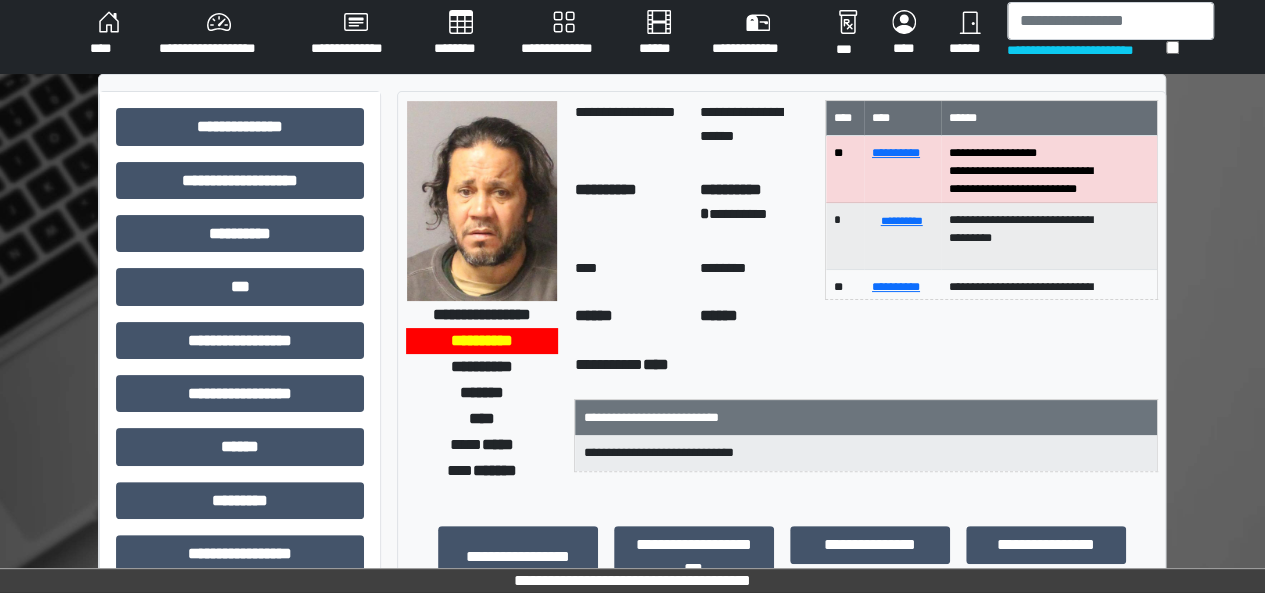 scroll, scrollTop: 0, scrollLeft: 0, axis: both 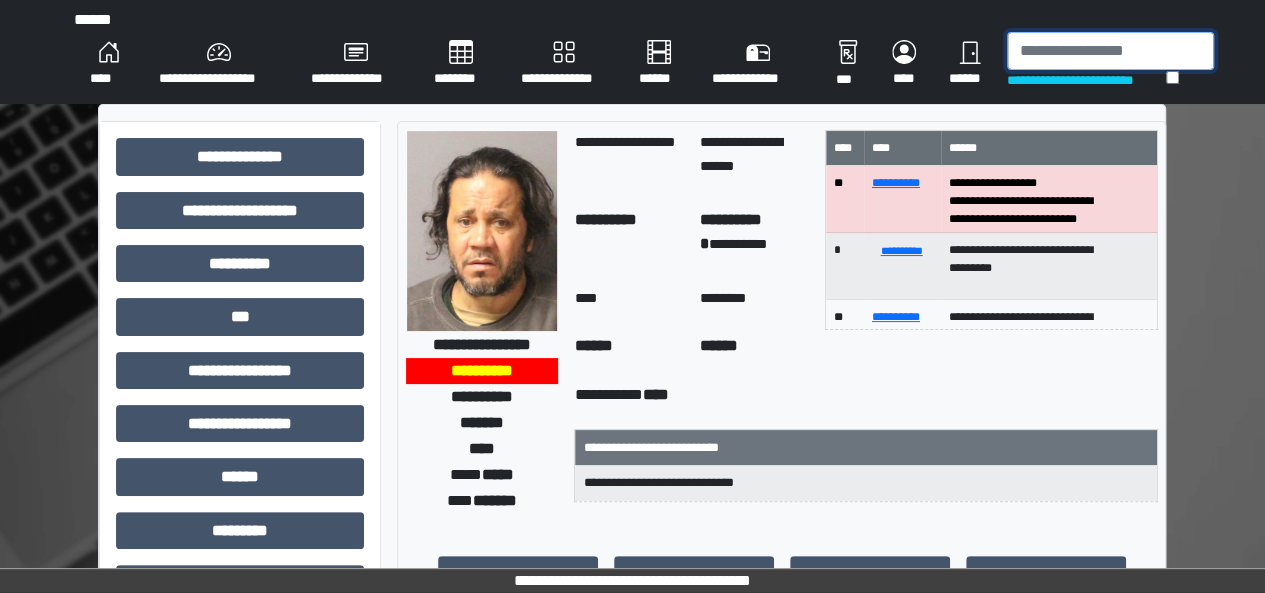 click at bounding box center (1110, 51) 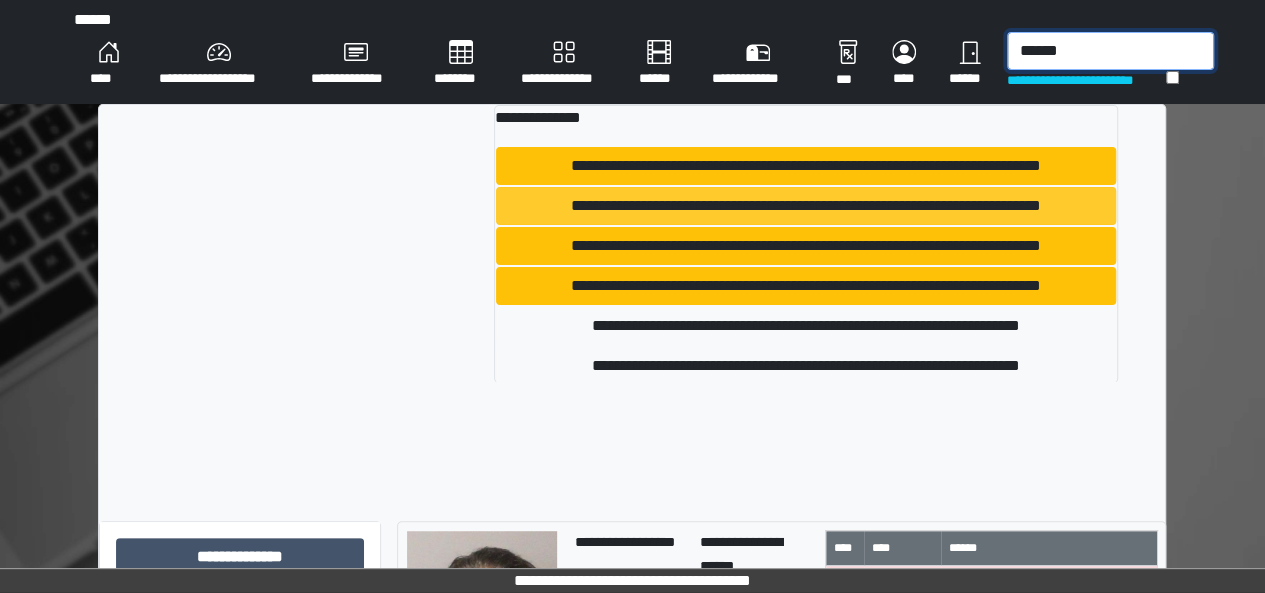 type on "******" 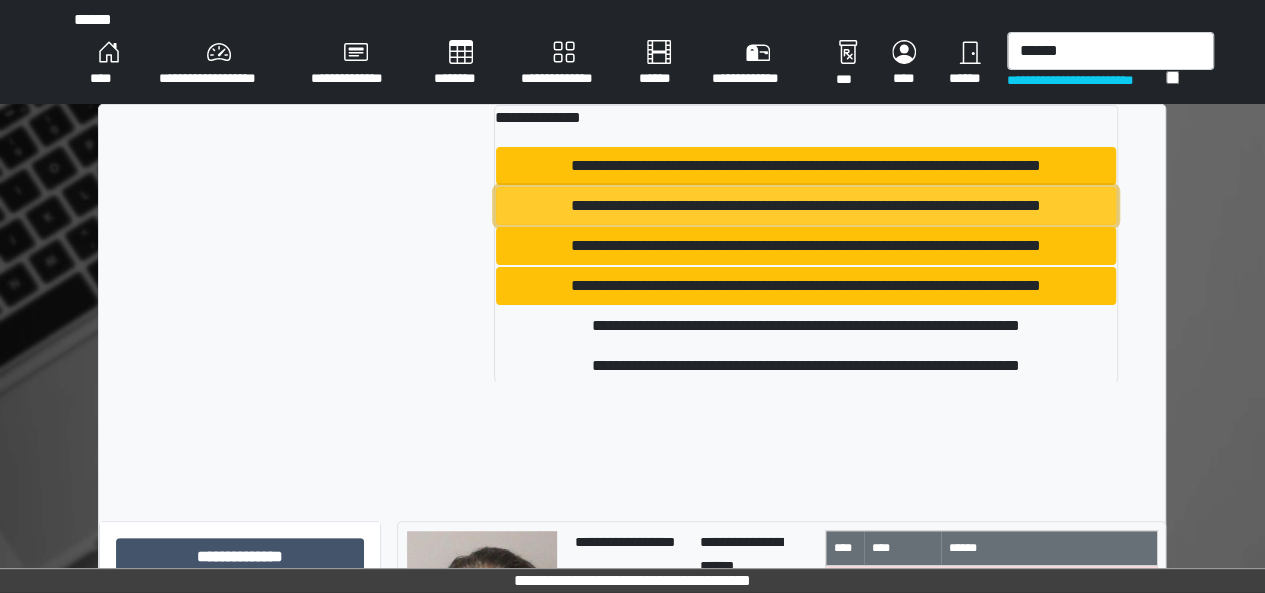 click on "**********" at bounding box center (806, 206) 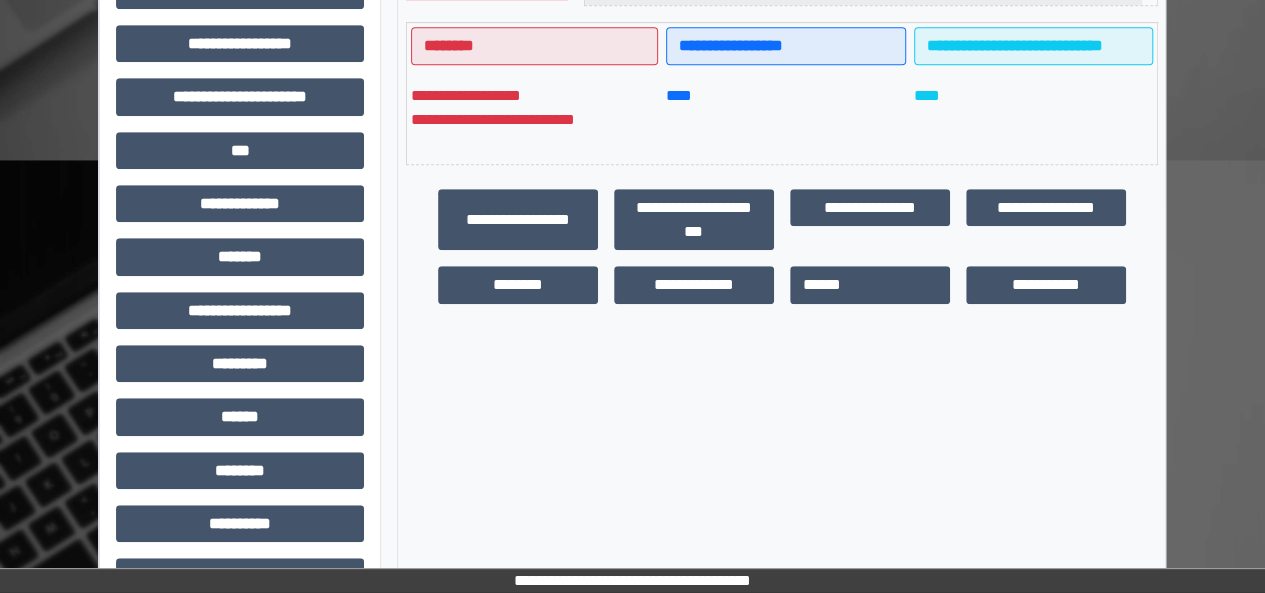 scroll, scrollTop: 591, scrollLeft: 0, axis: vertical 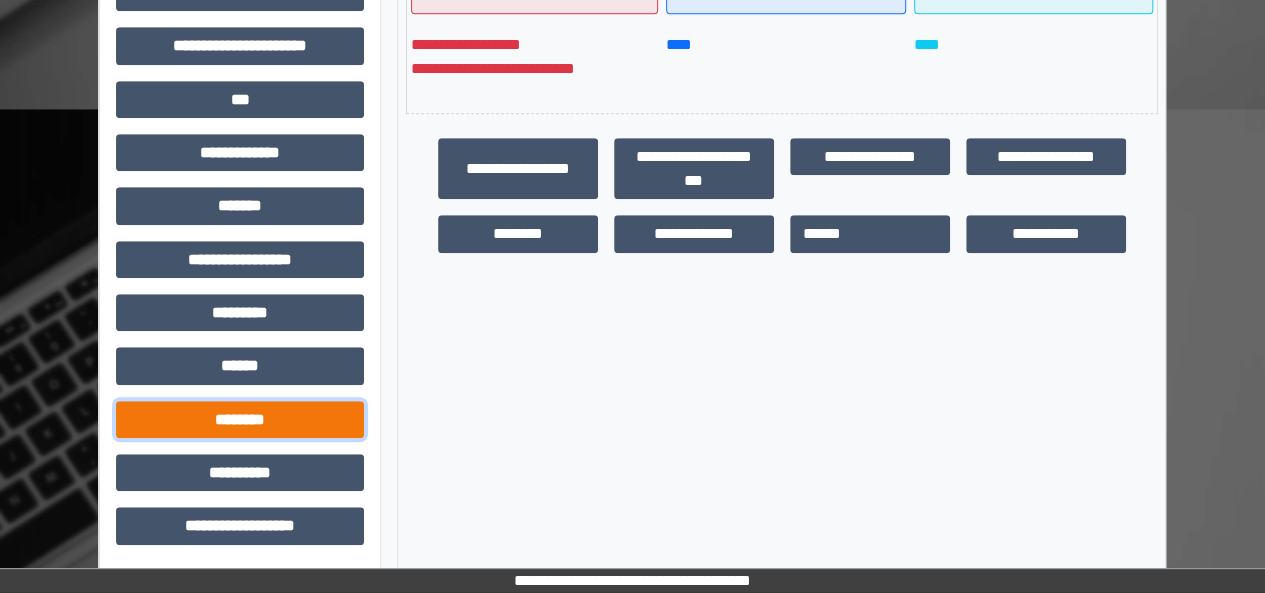 click on "********" at bounding box center [240, 419] 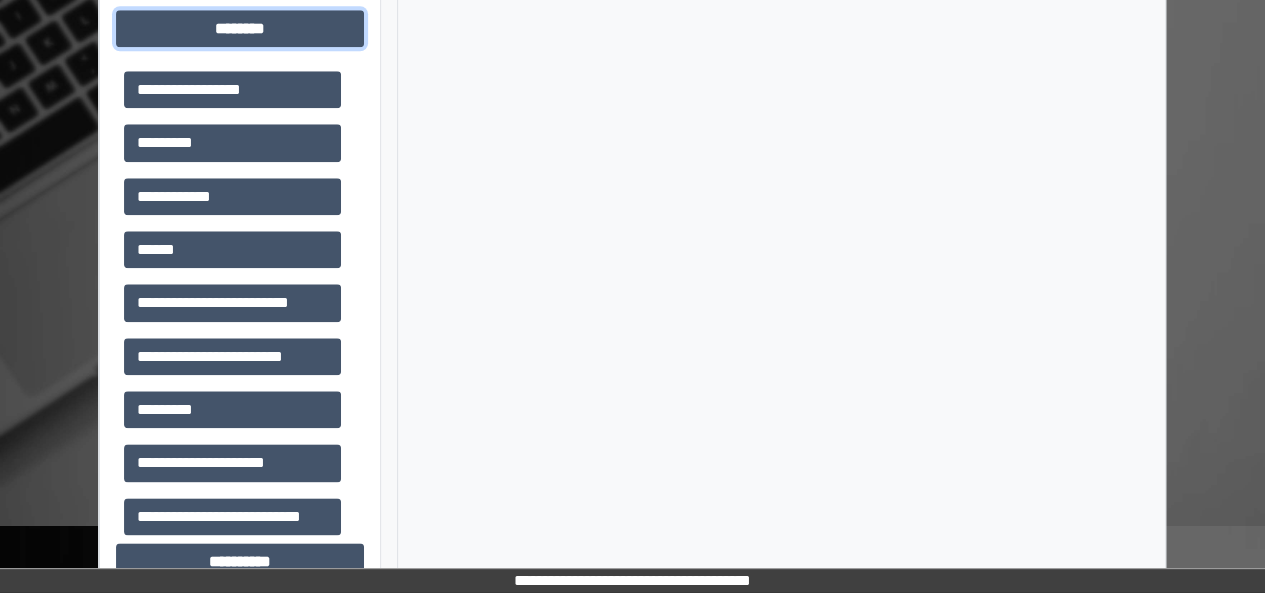 scroll, scrollTop: 1006, scrollLeft: 0, axis: vertical 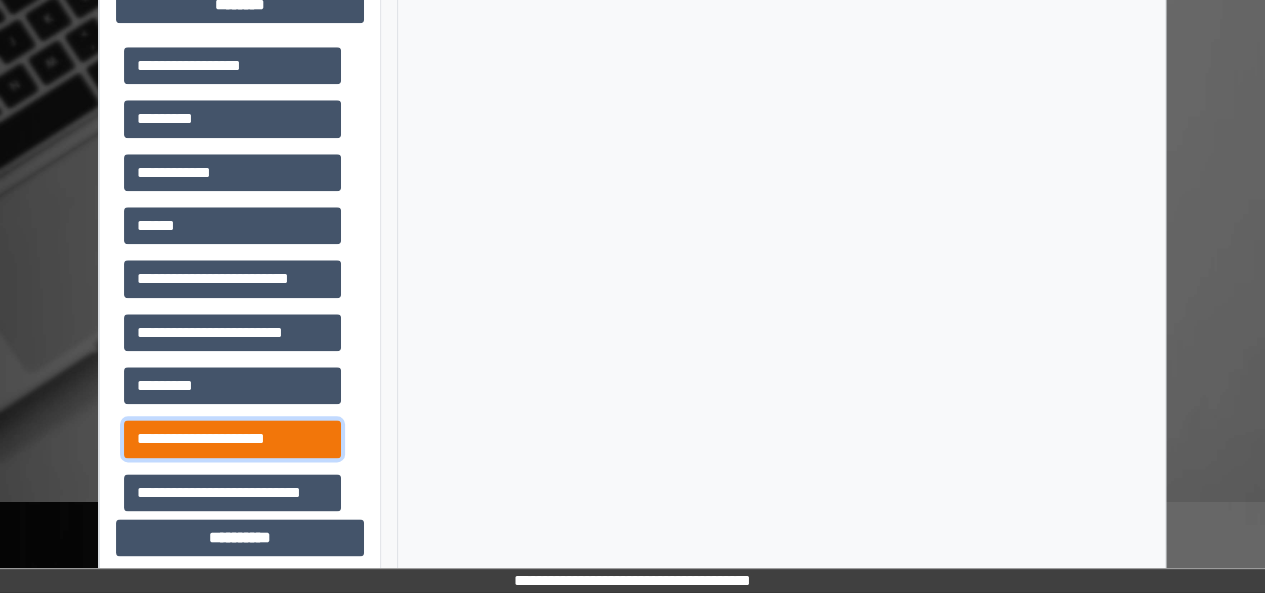 click on "**********" at bounding box center [232, 438] 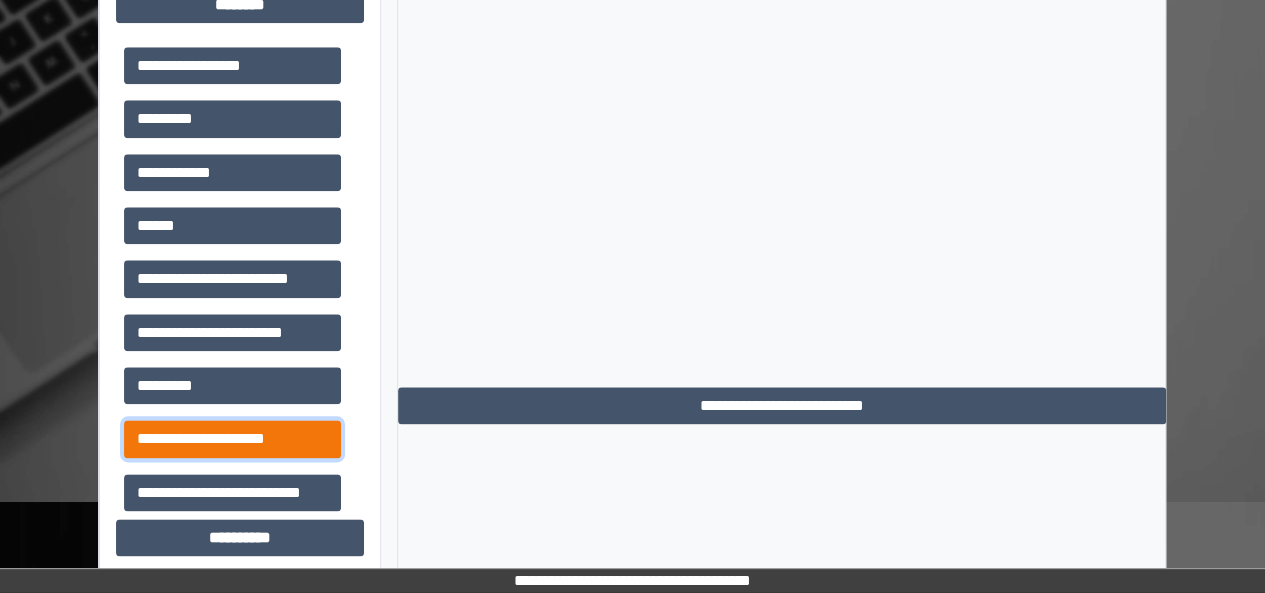 click on "**********" at bounding box center [232, 438] 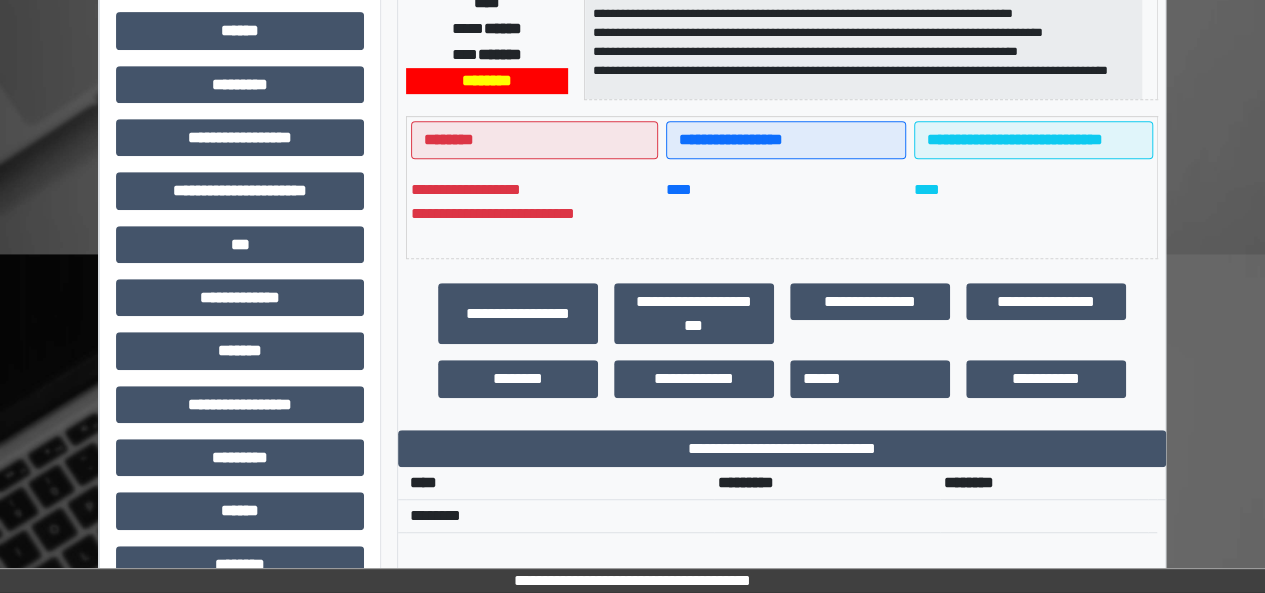 scroll, scrollTop: 0, scrollLeft: 0, axis: both 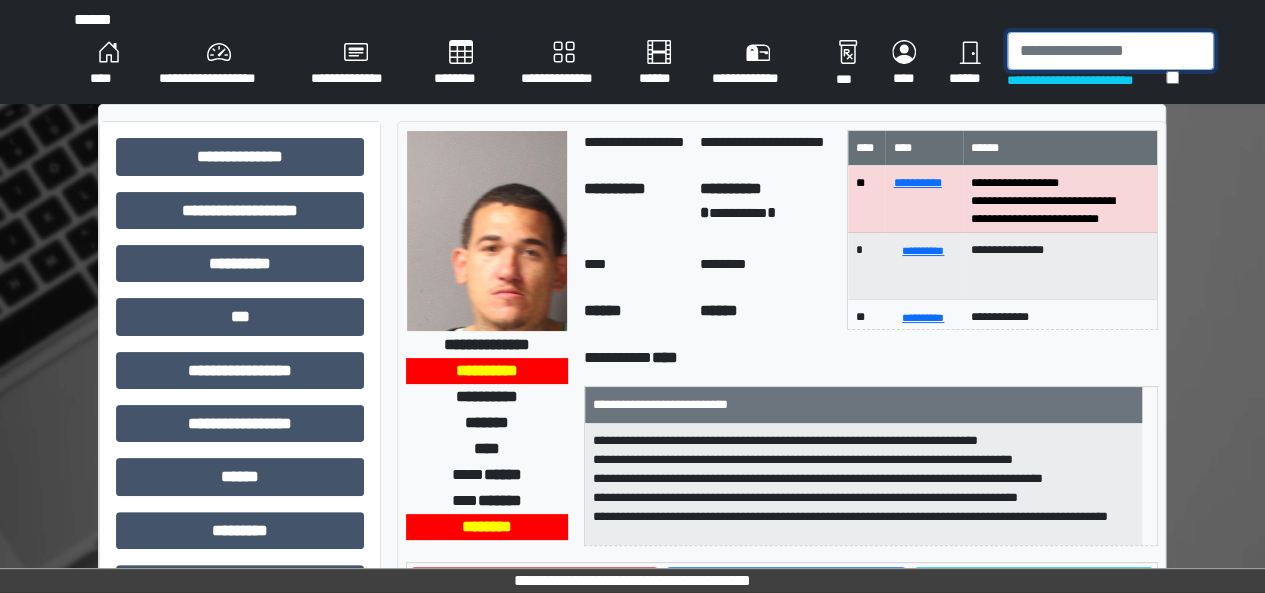 click at bounding box center [1110, 51] 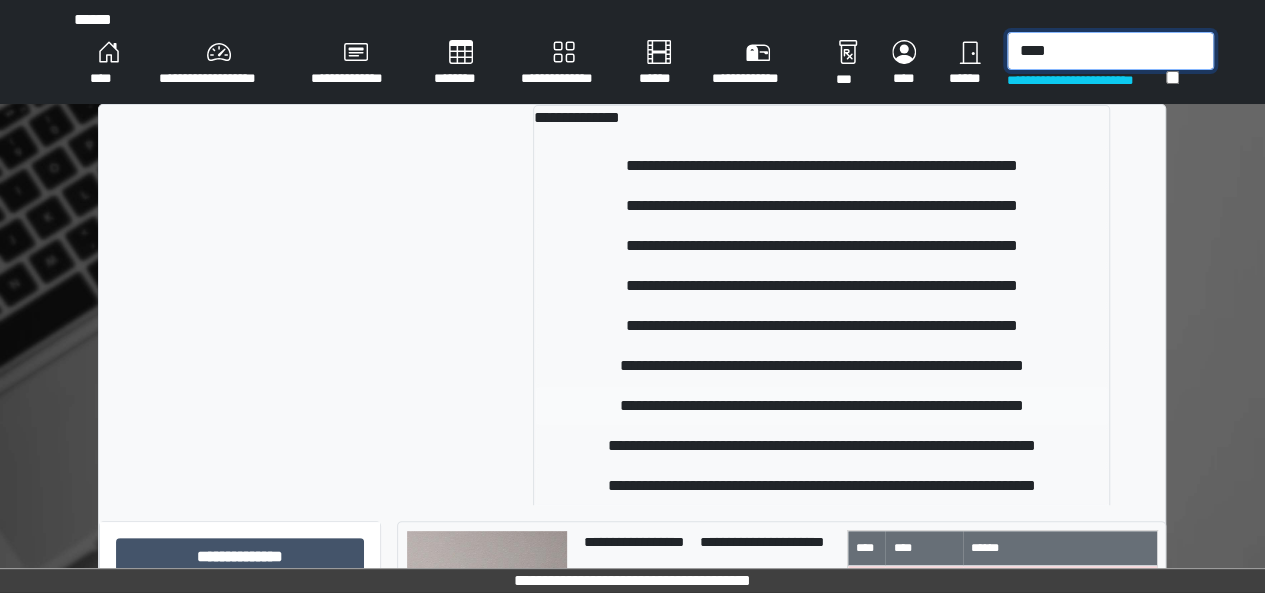type on "****" 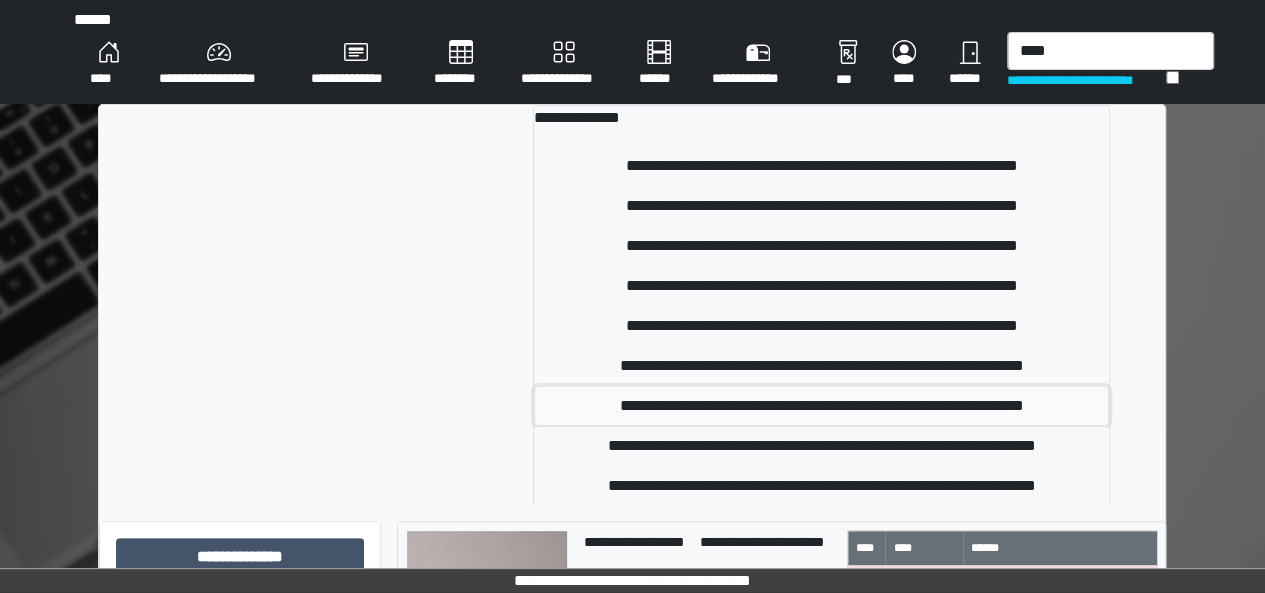 click on "**********" at bounding box center [822, 406] 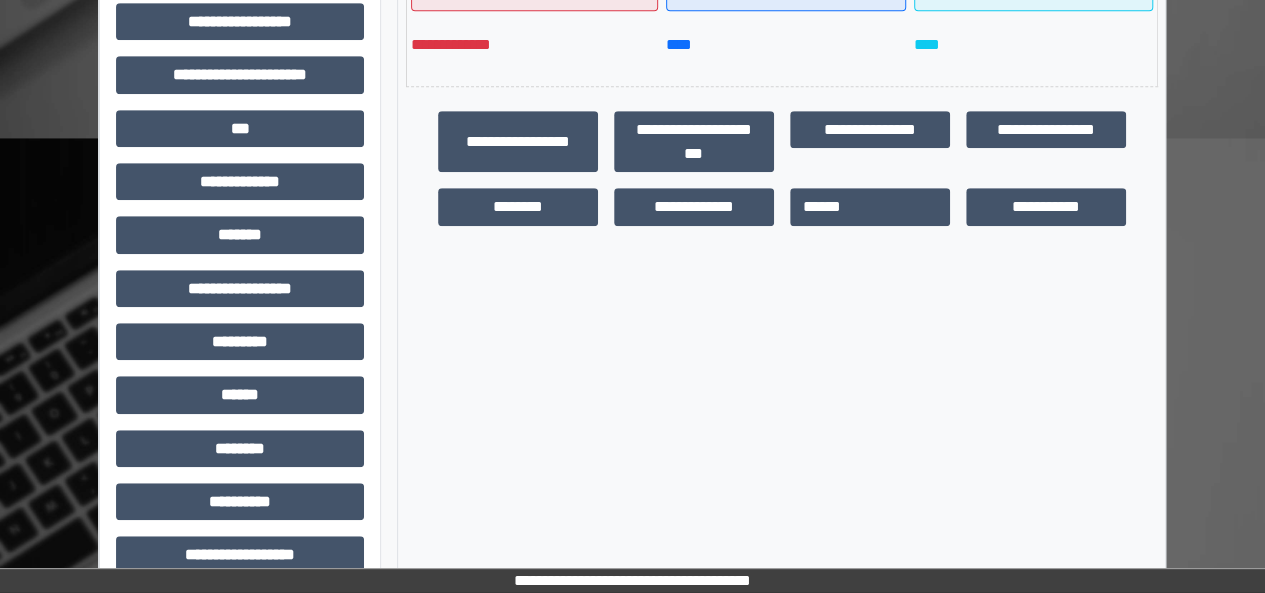 scroll, scrollTop: 579, scrollLeft: 0, axis: vertical 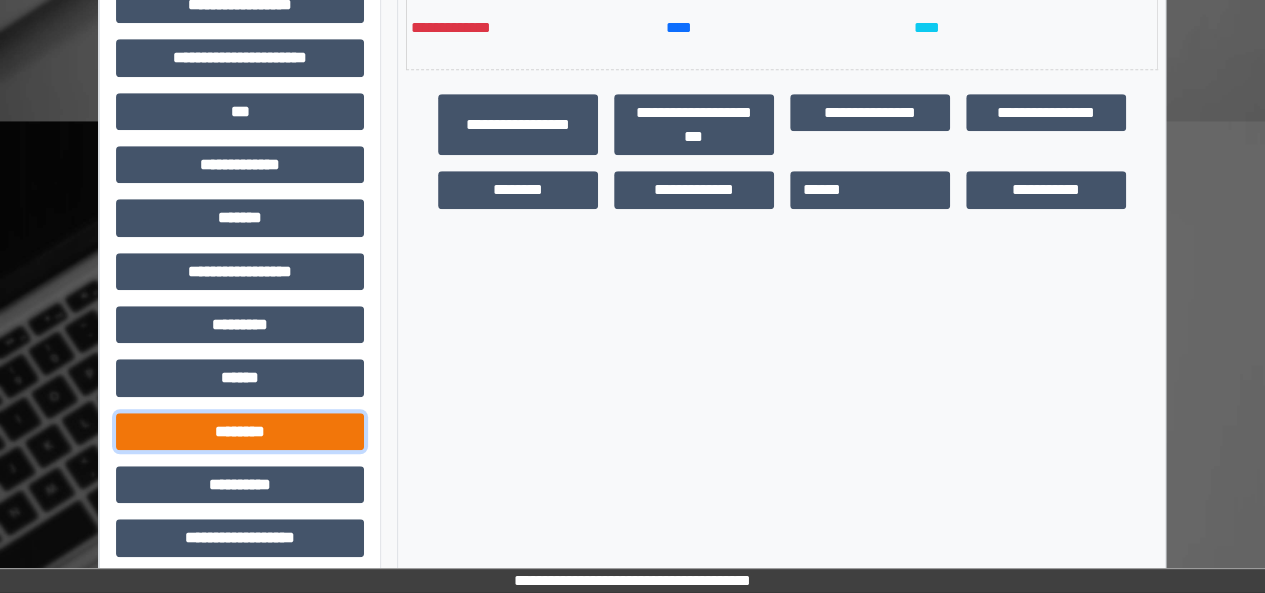 click on "********" at bounding box center (240, 431) 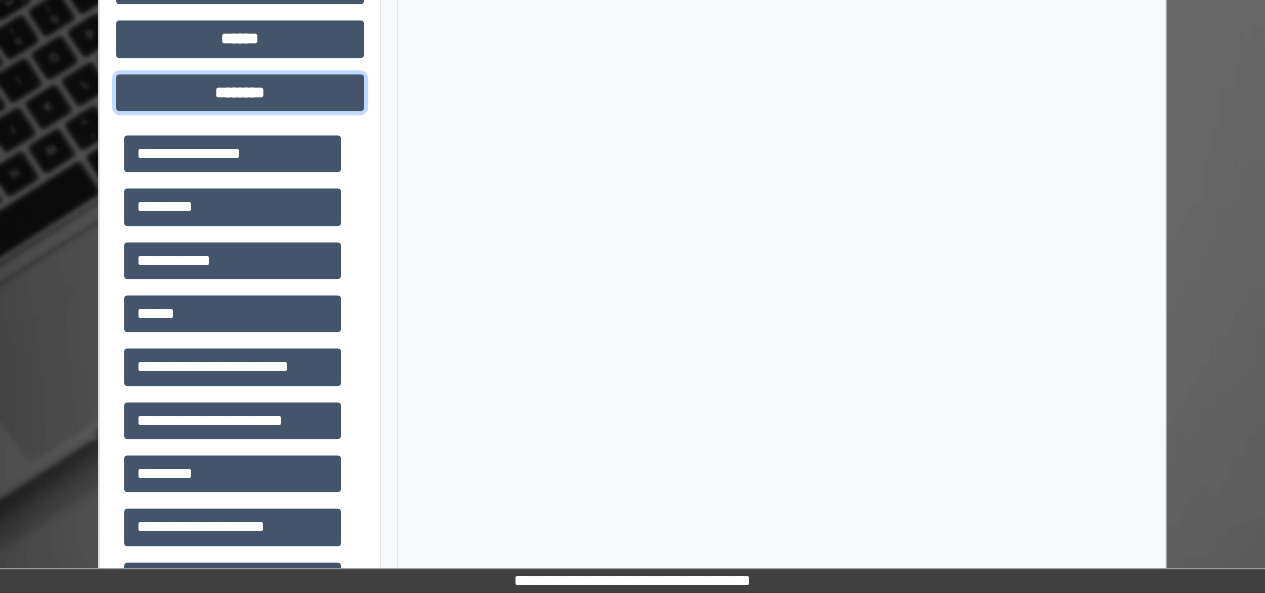 scroll, scrollTop: 962, scrollLeft: 0, axis: vertical 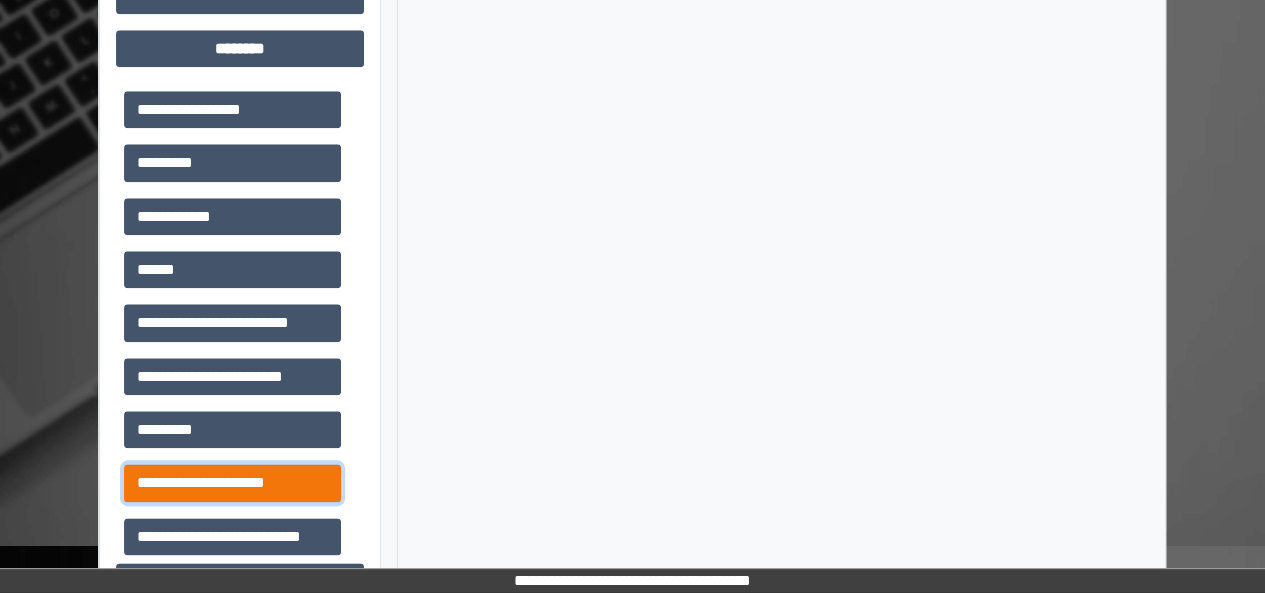 click on "**********" at bounding box center (232, 482) 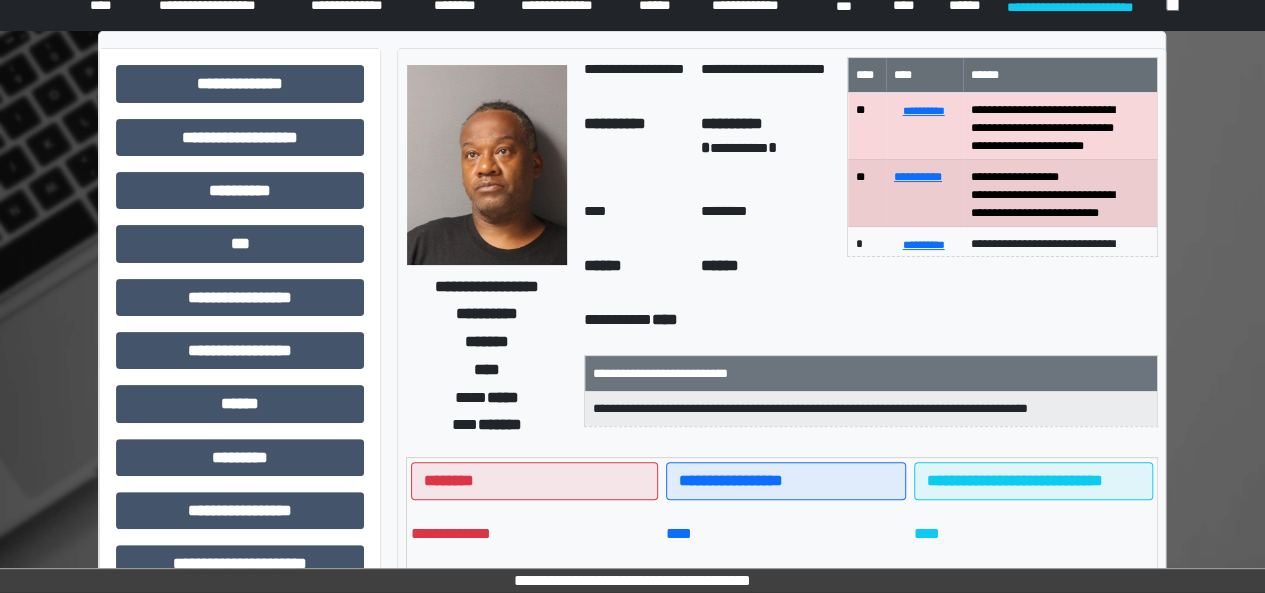 scroll, scrollTop: 0, scrollLeft: 0, axis: both 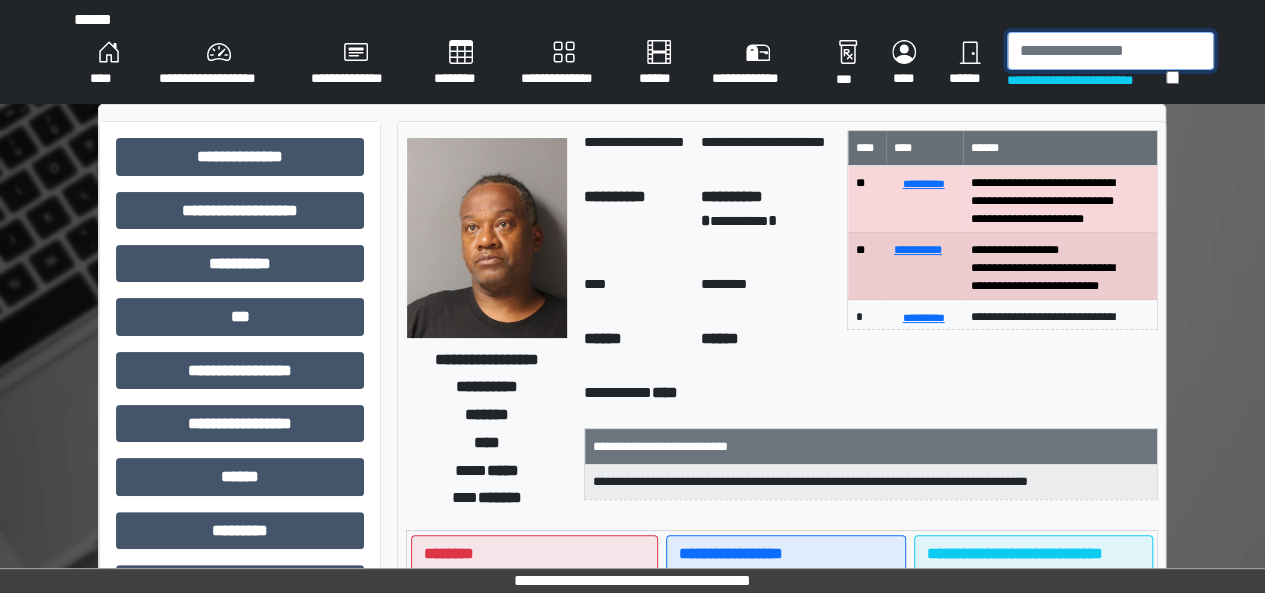 click at bounding box center (1110, 51) 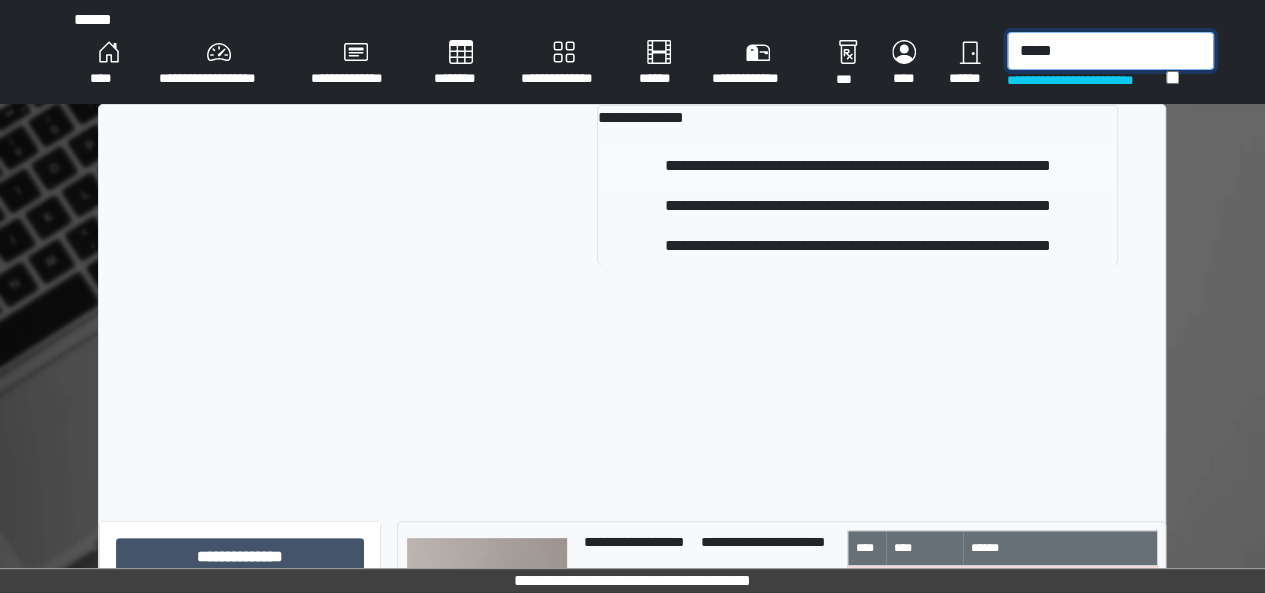 type on "*****" 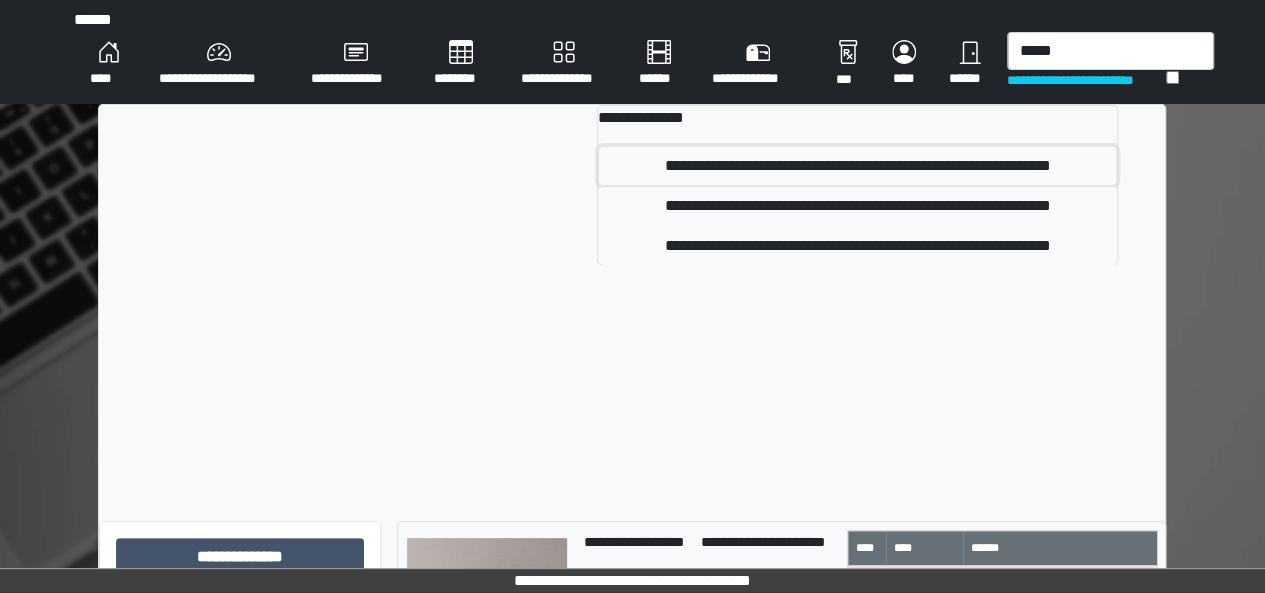 click on "**********" at bounding box center (857, 166) 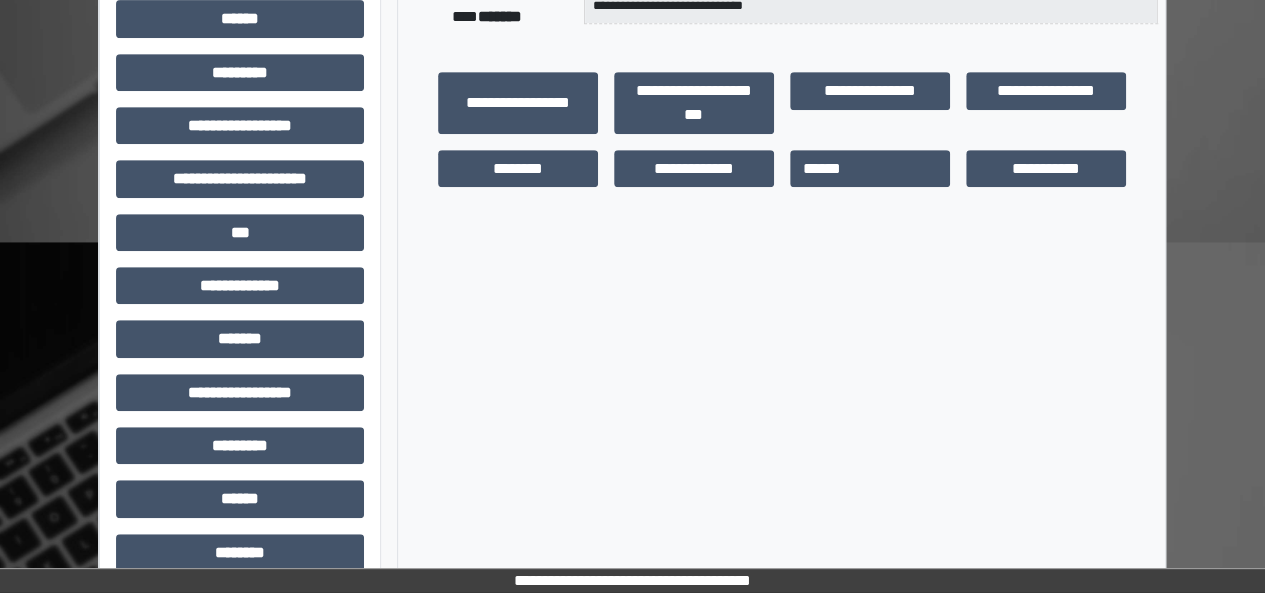 scroll, scrollTop: 591, scrollLeft: 0, axis: vertical 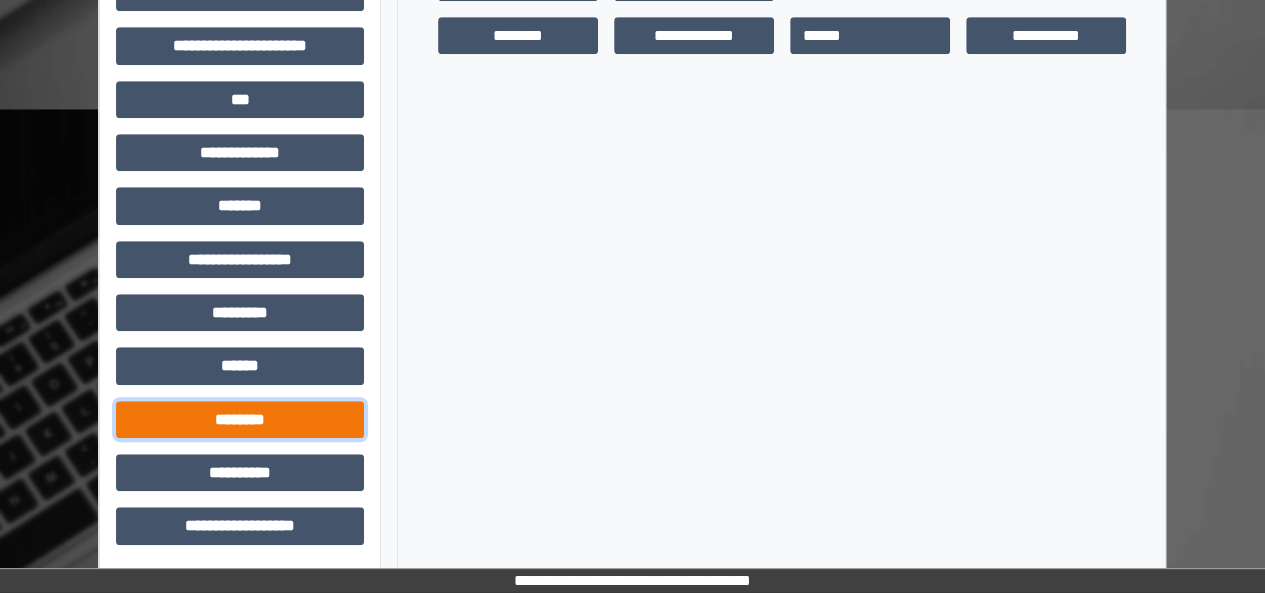 click on "********" at bounding box center (240, 419) 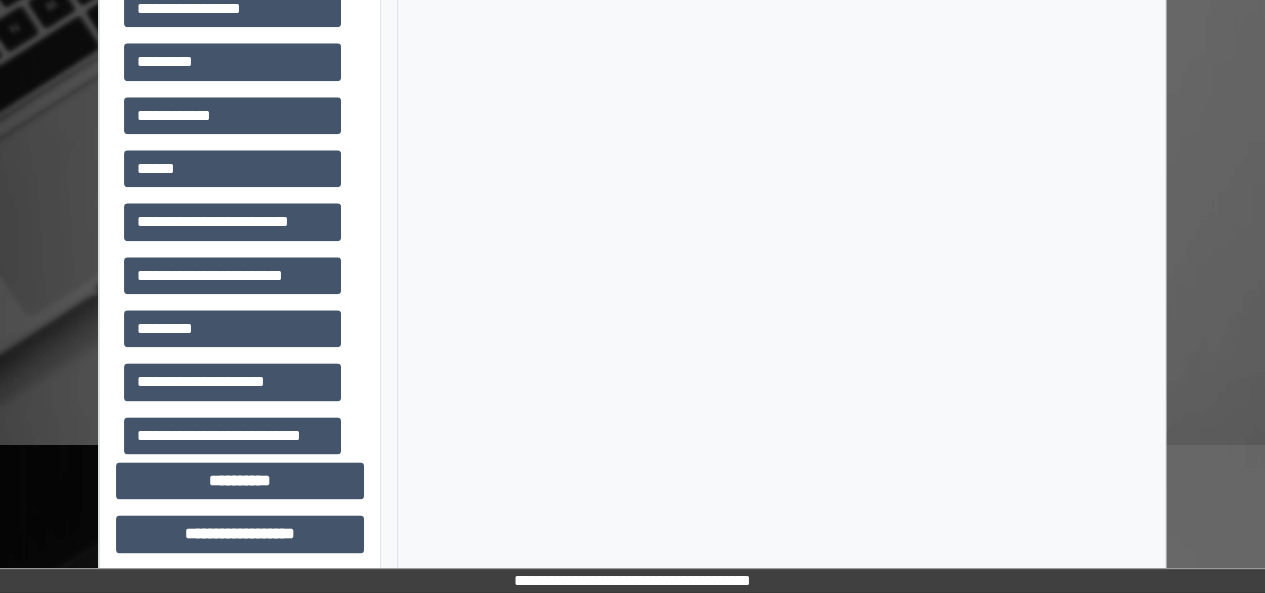 scroll, scrollTop: 1071, scrollLeft: 0, axis: vertical 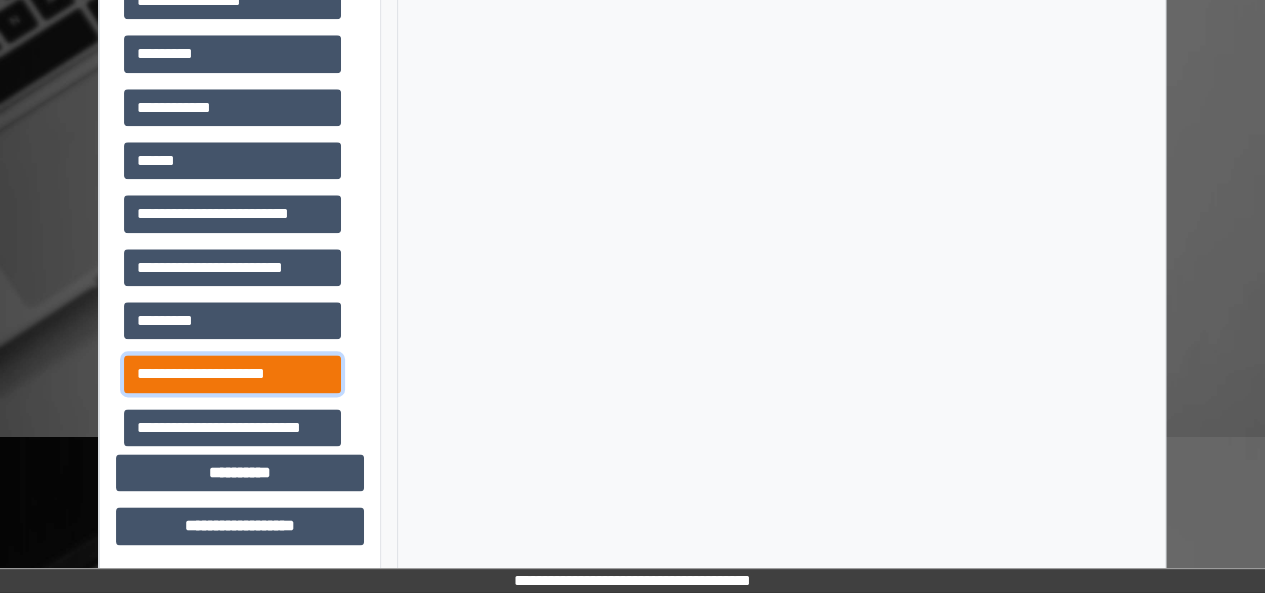 click on "**********" at bounding box center (232, 373) 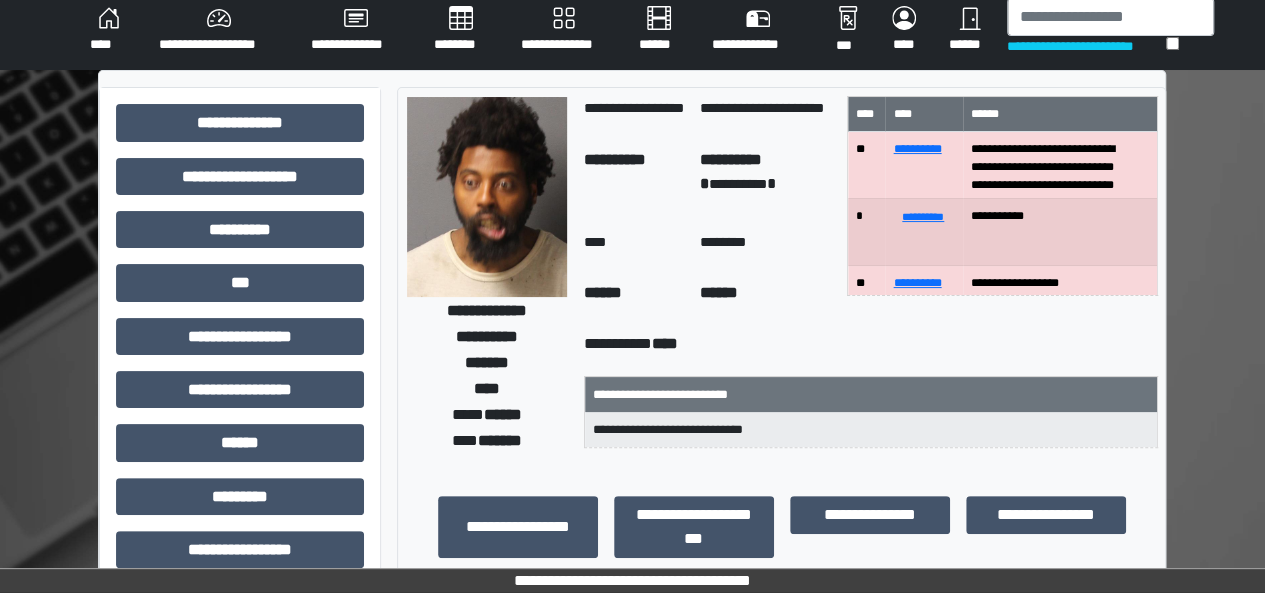 scroll, scrollTop: 0, scrollLeft: 0, axis: both 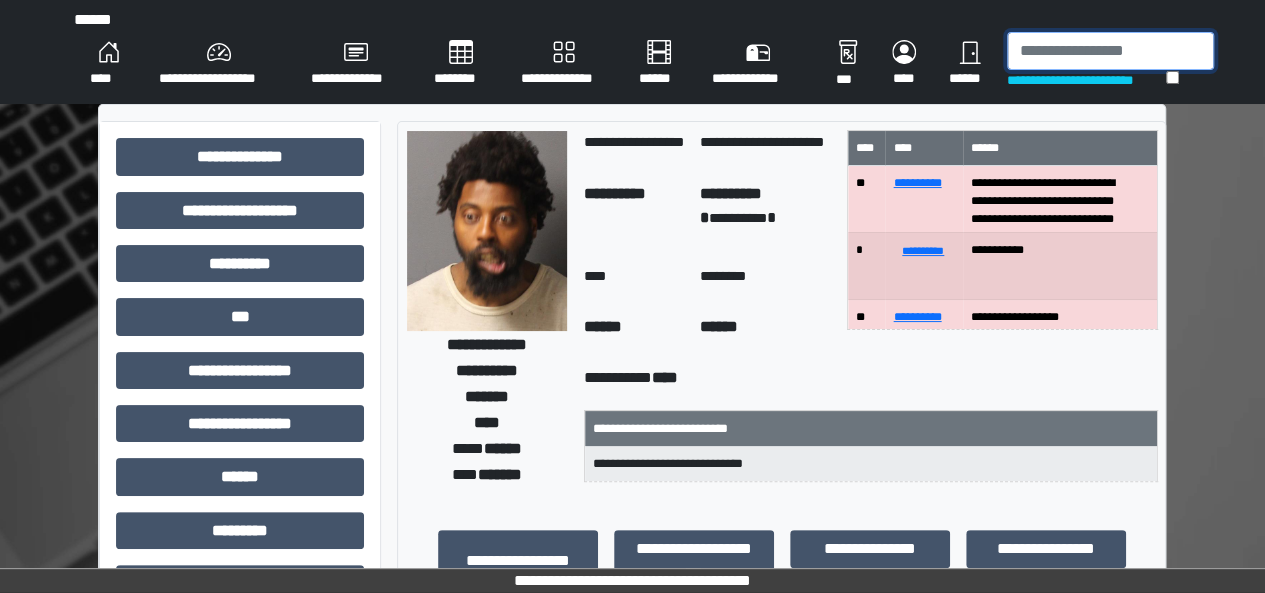 click at bounding box center [1110, 51] 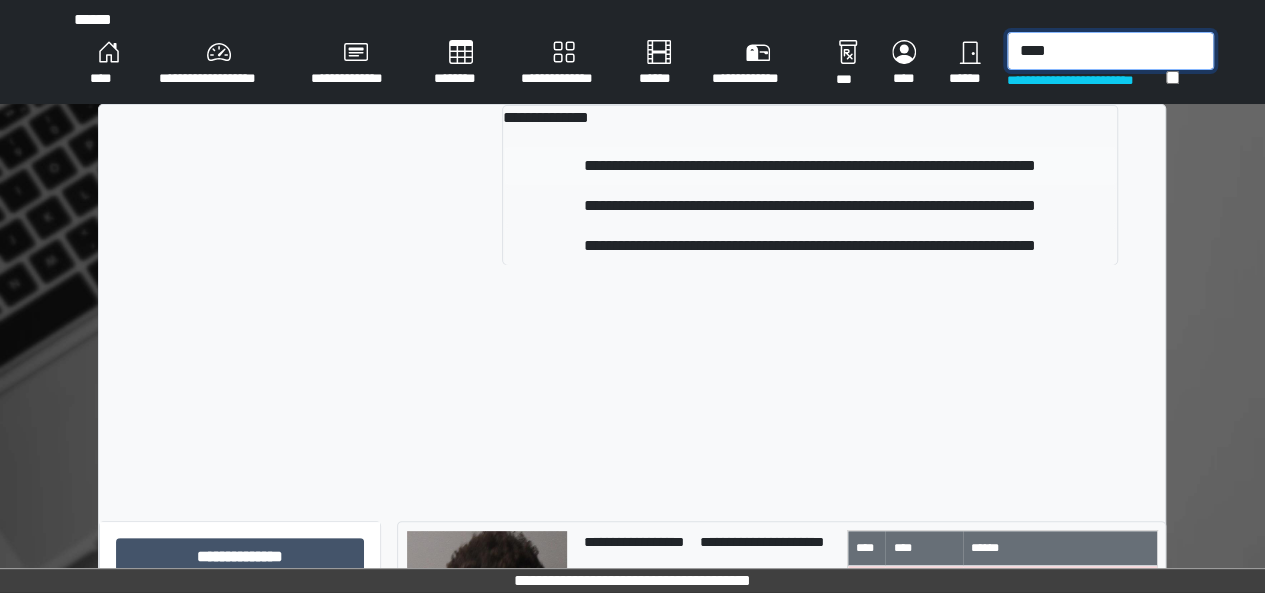 type on "****" 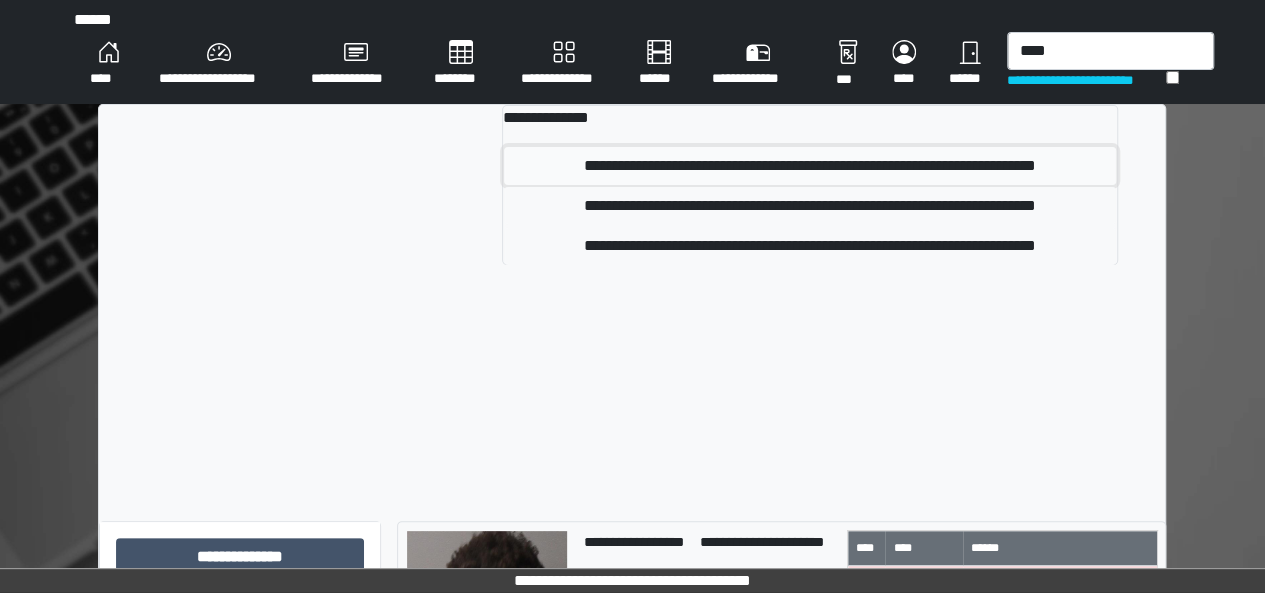 click on "**********" at bounding box center [810, 166] 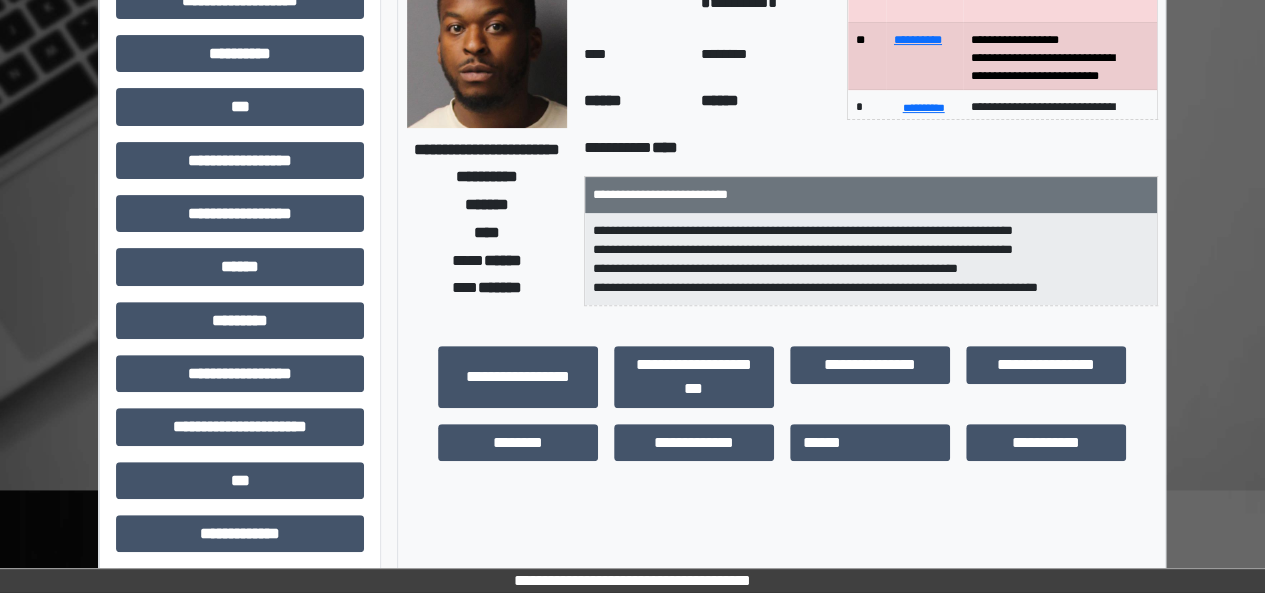 scroll, scrollTop: 591, scrollLeft: 0, axis: vertical 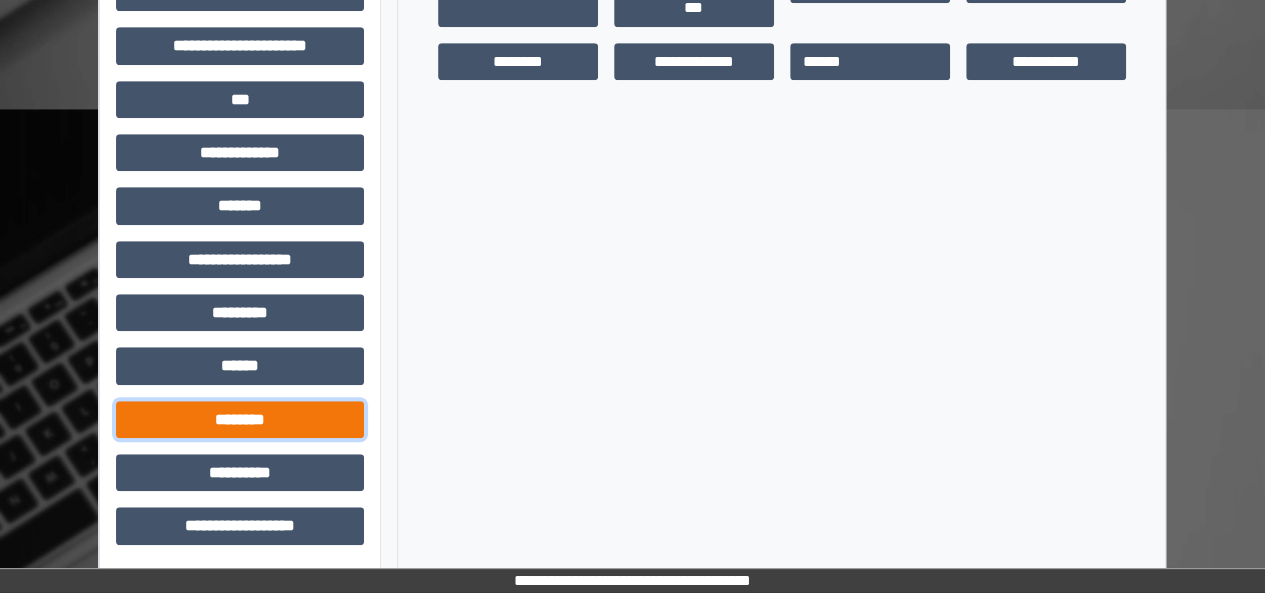 click on "********" at bounding box center [240, 419] 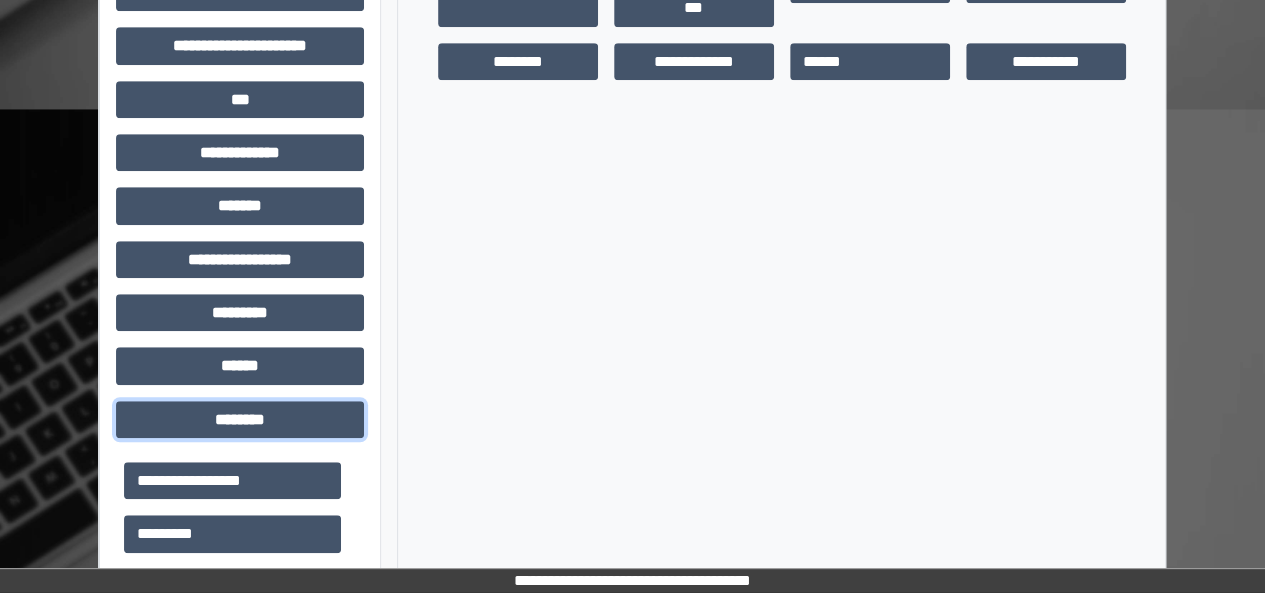 scroll, scrollTop: 1071, scrollLeft: 0, axis: vertical 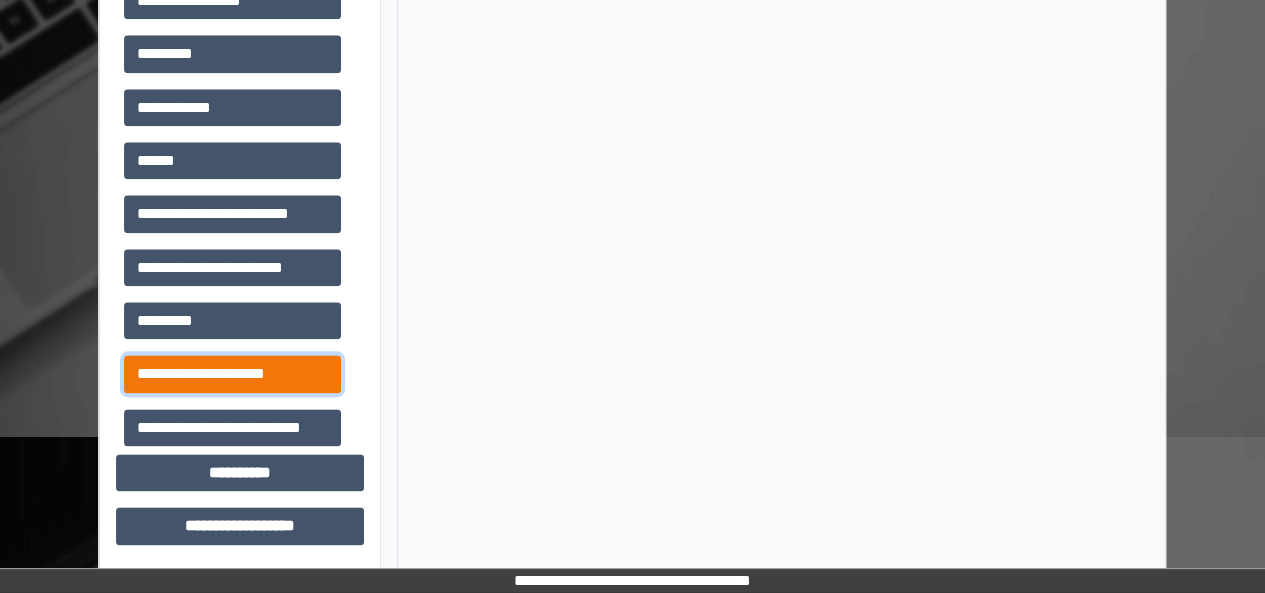 click on "**********" at bounding box center (232, 373) 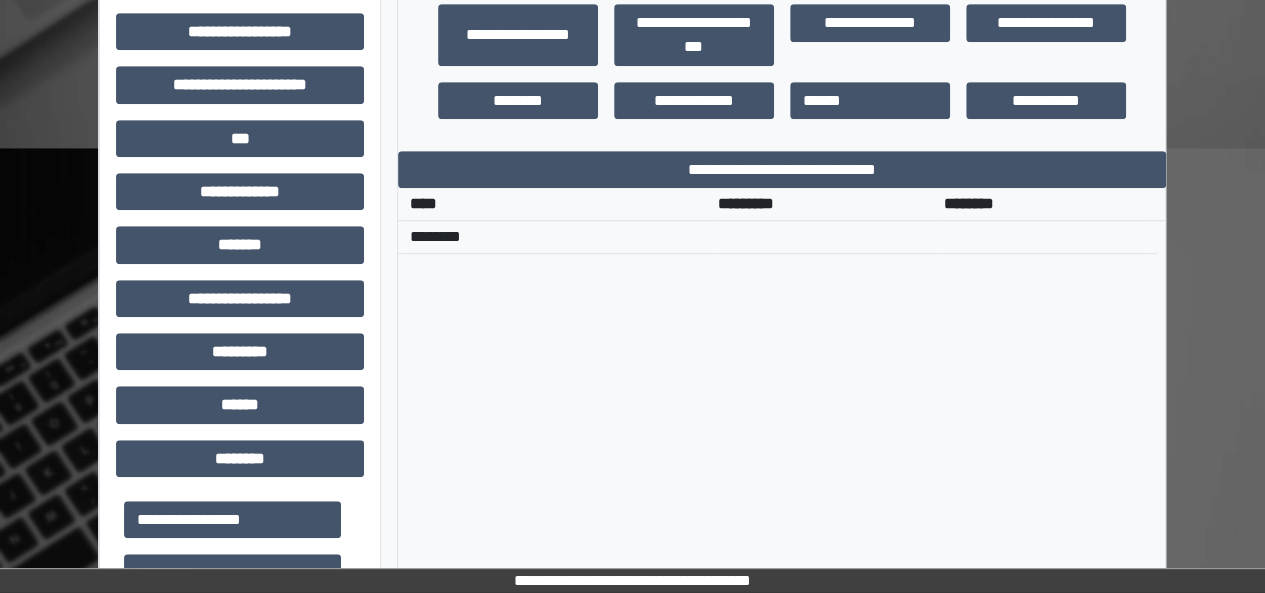 scroll, scrollTop: 34, scrollLeft: 0, axis: vertical 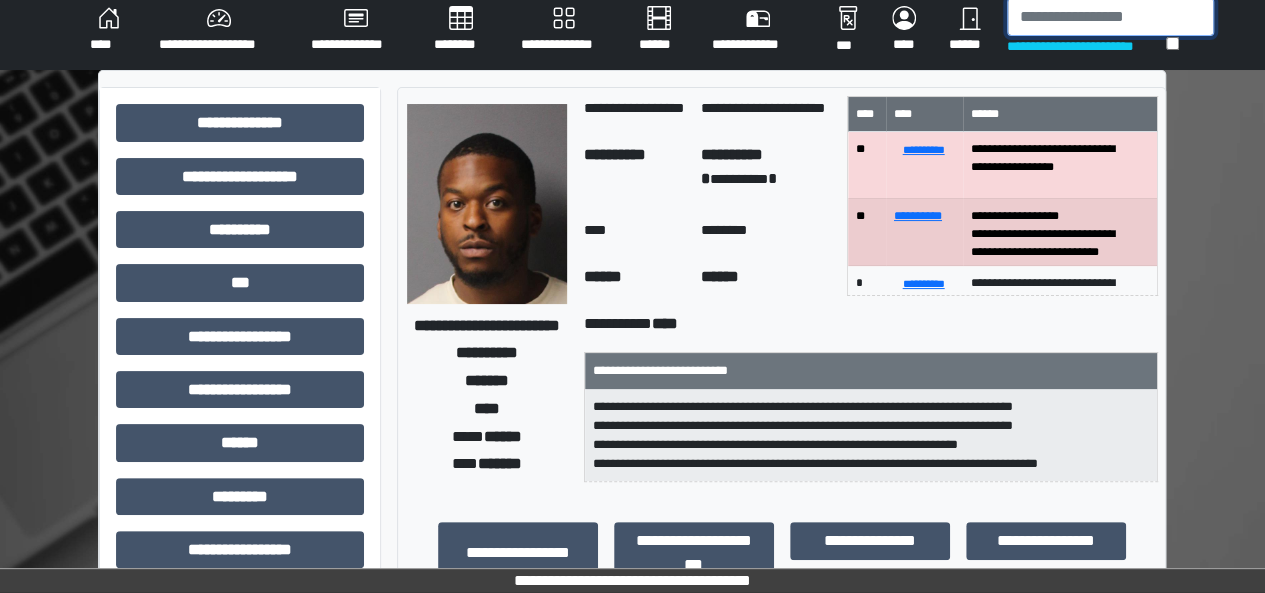 click at bounding box center [1110, 17] 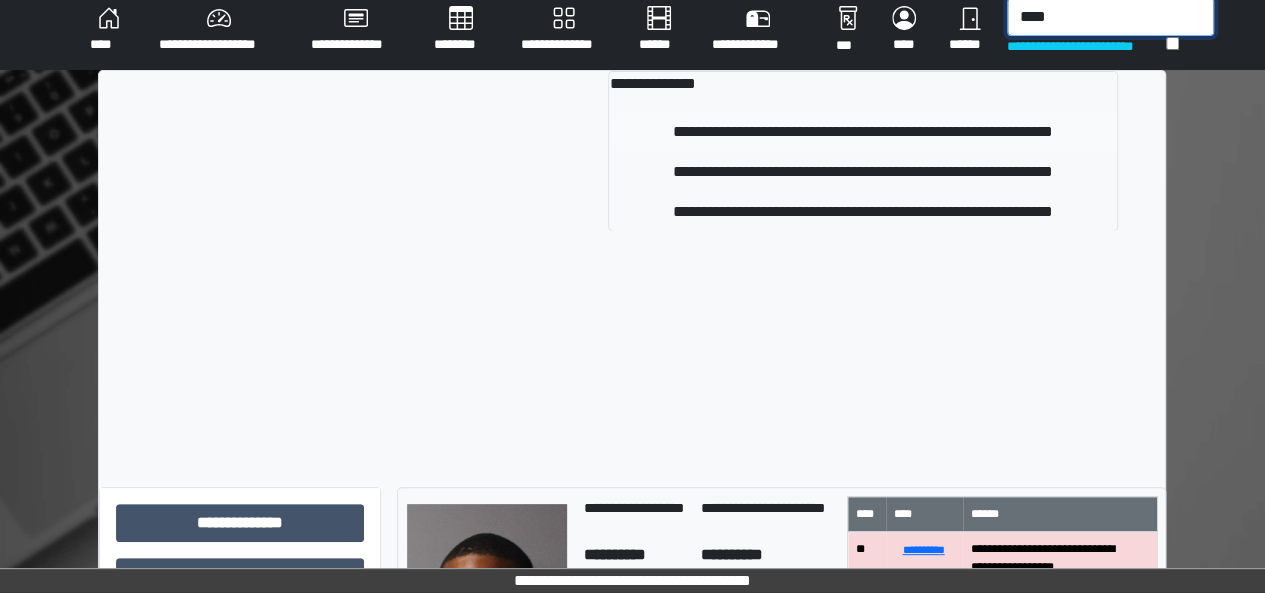 type on "****" 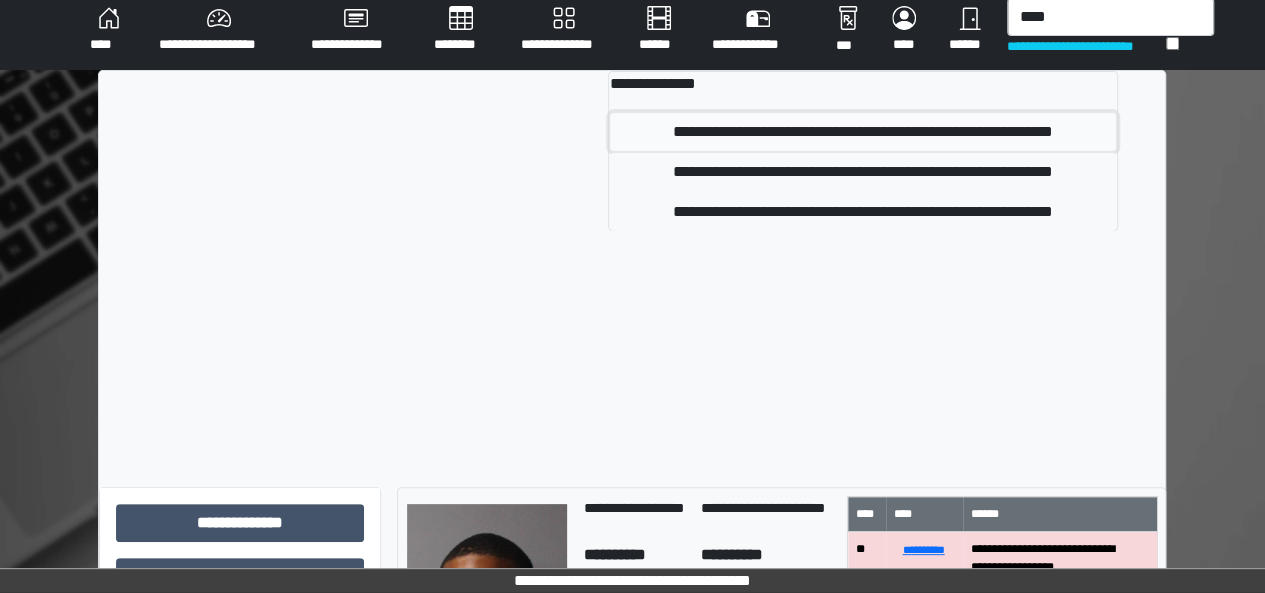 click on "**********" at bounding box center (863, 132) 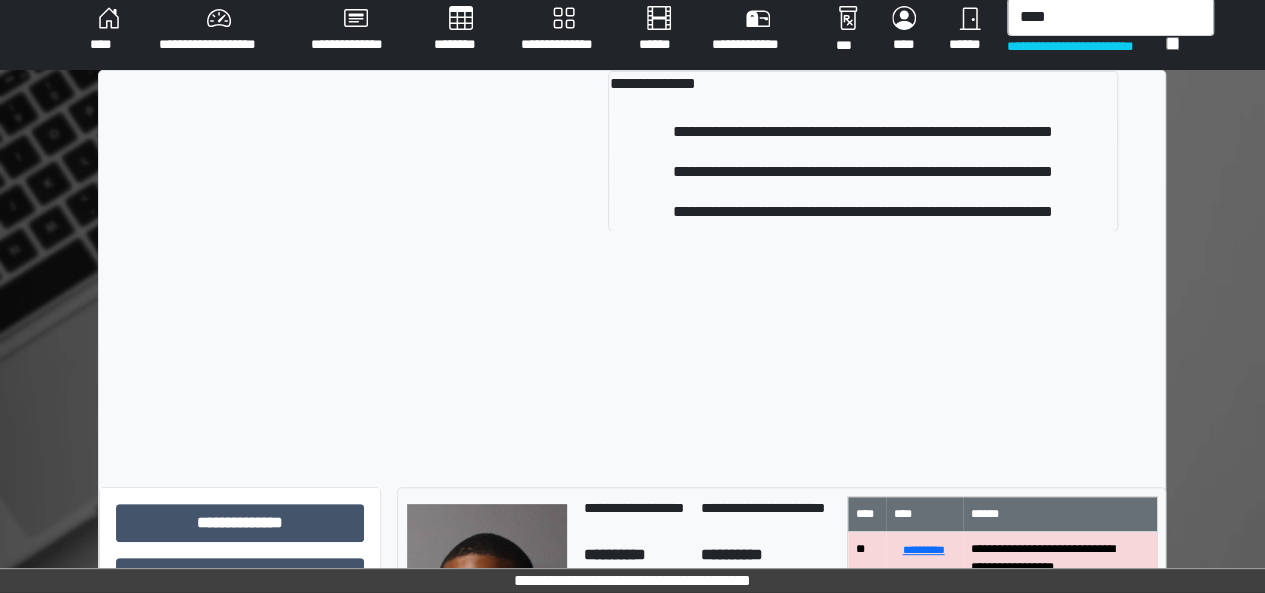 type 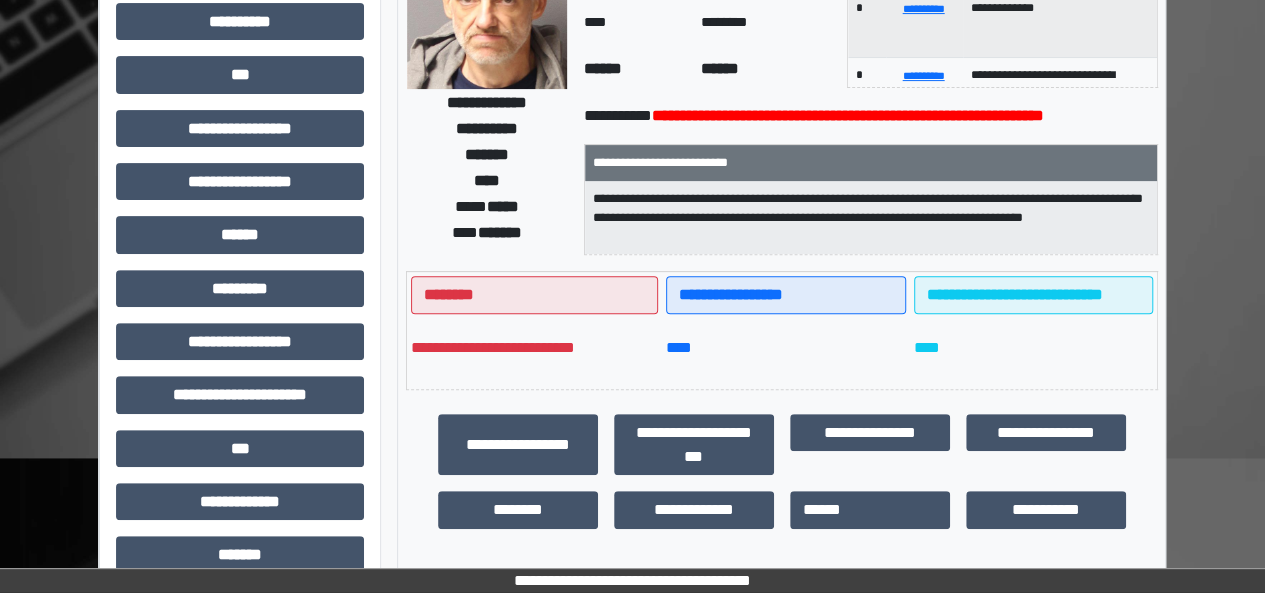 scroll, scrollTop: 591, scrollLeft: 0, axis: vertical 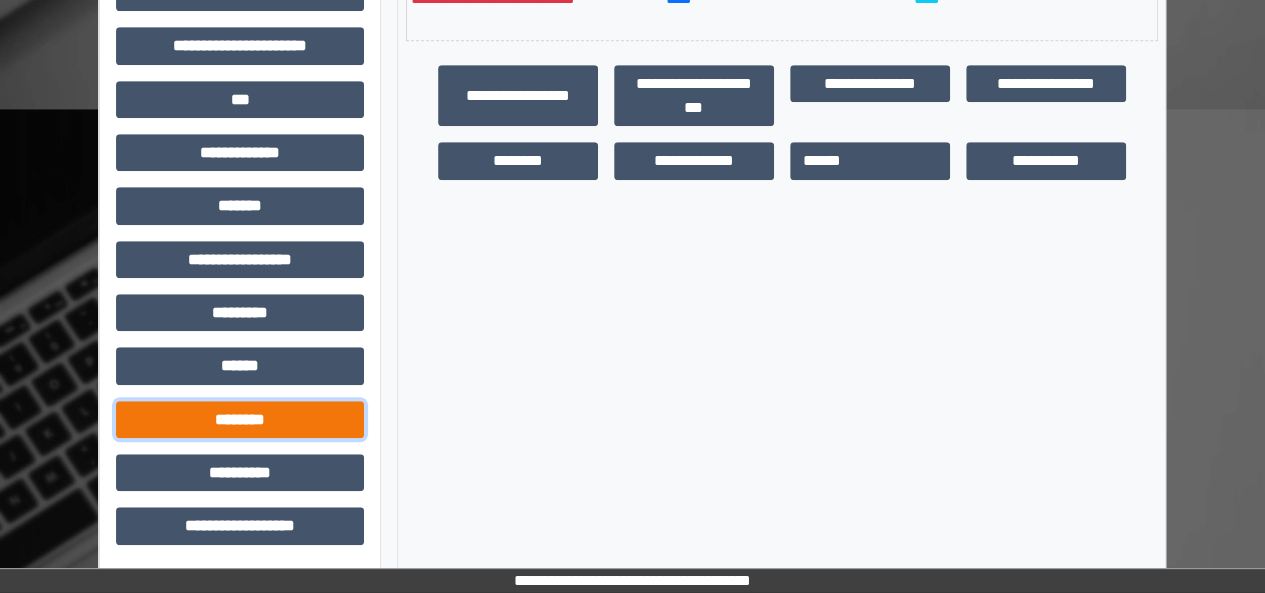 click on "********" at bounding box center [240, 419] 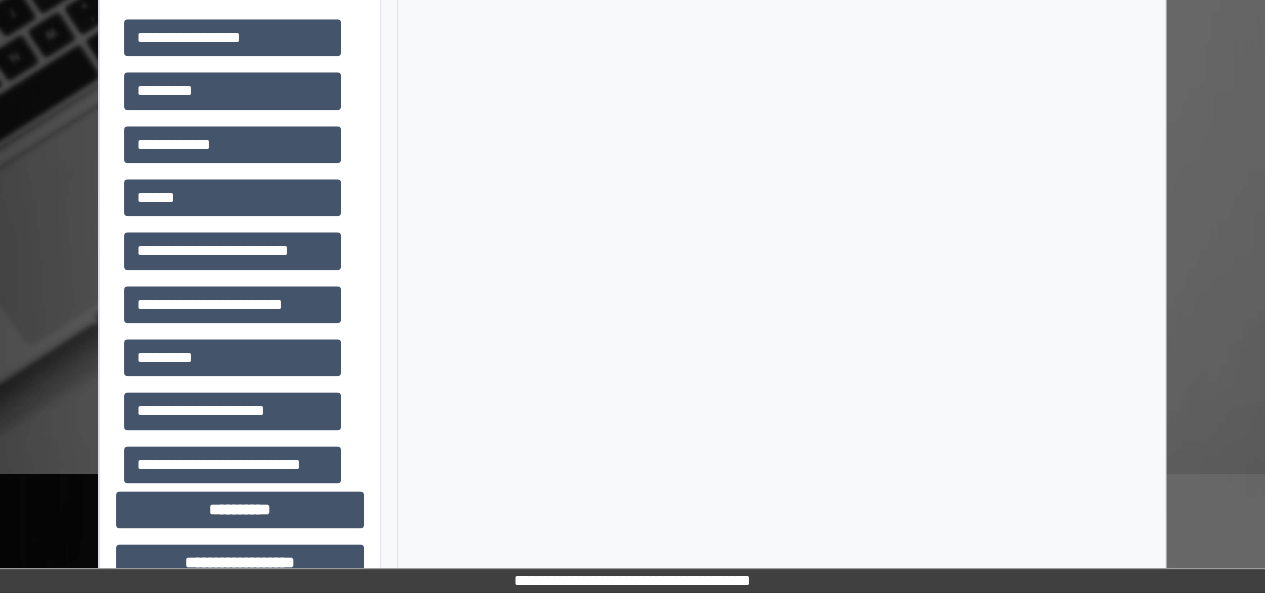 scroll, scrollTop: 1071, scrollLeft: 0, axis: vertical 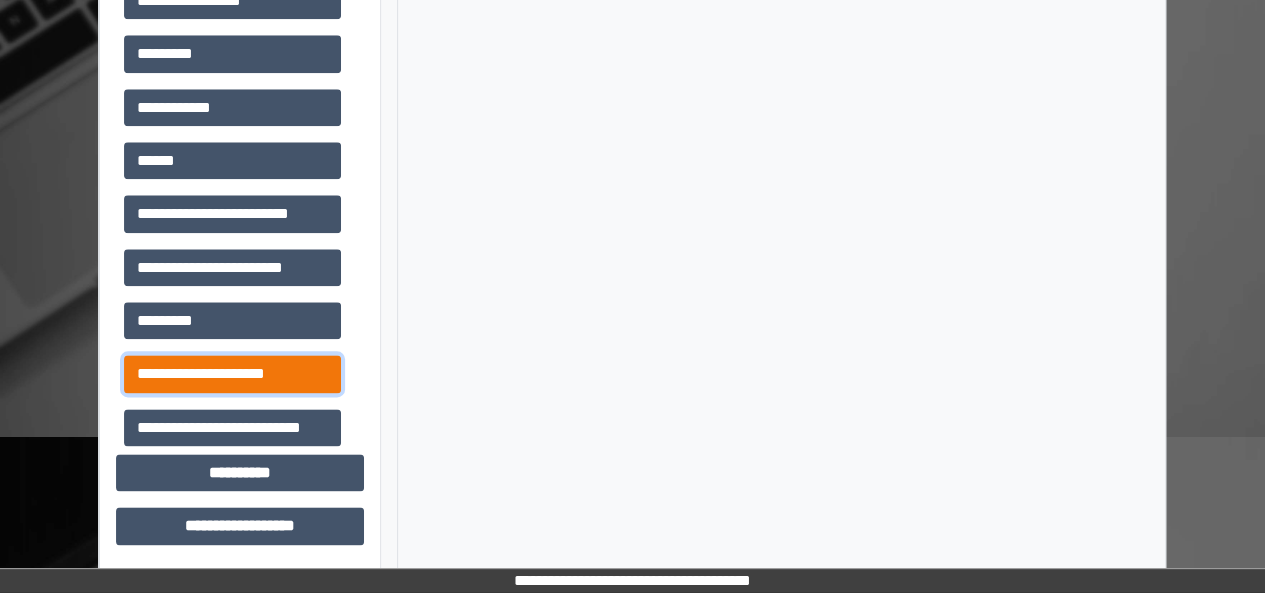 click on "**********" at bounding box center [232, 373] 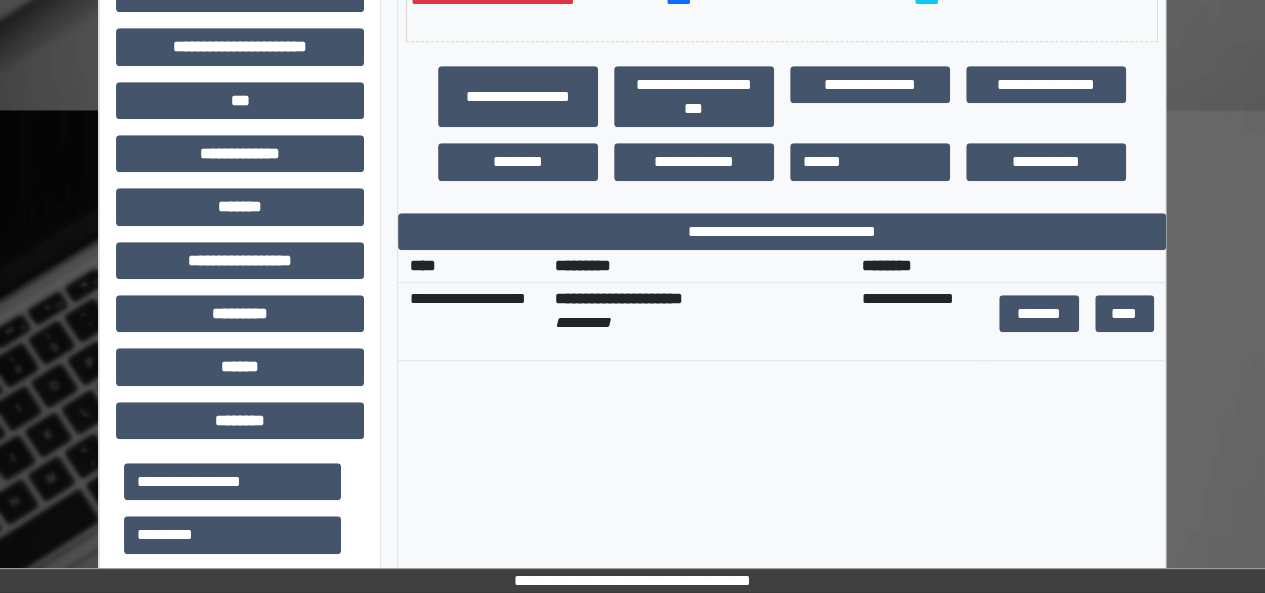 scroll, scrollTop: 594, scrollLeft: 0, axis: vertical 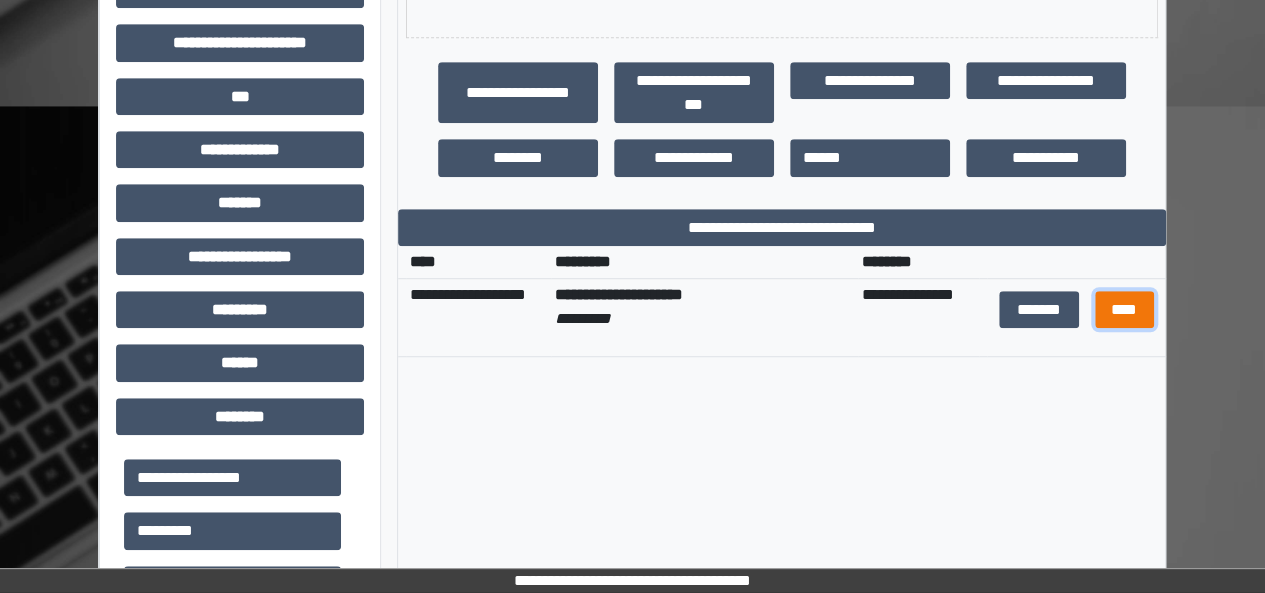 click on "****" at bounding box center (1124, 309) 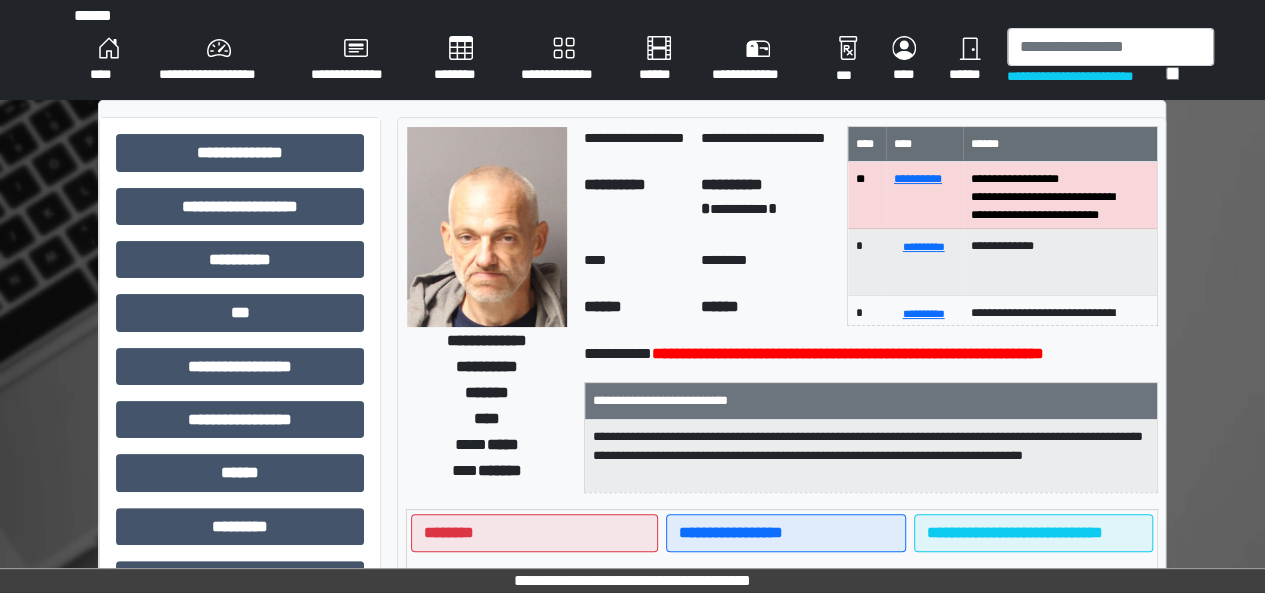 scroll, scrollTop: 0, scrollLeft: 0, axis: both 